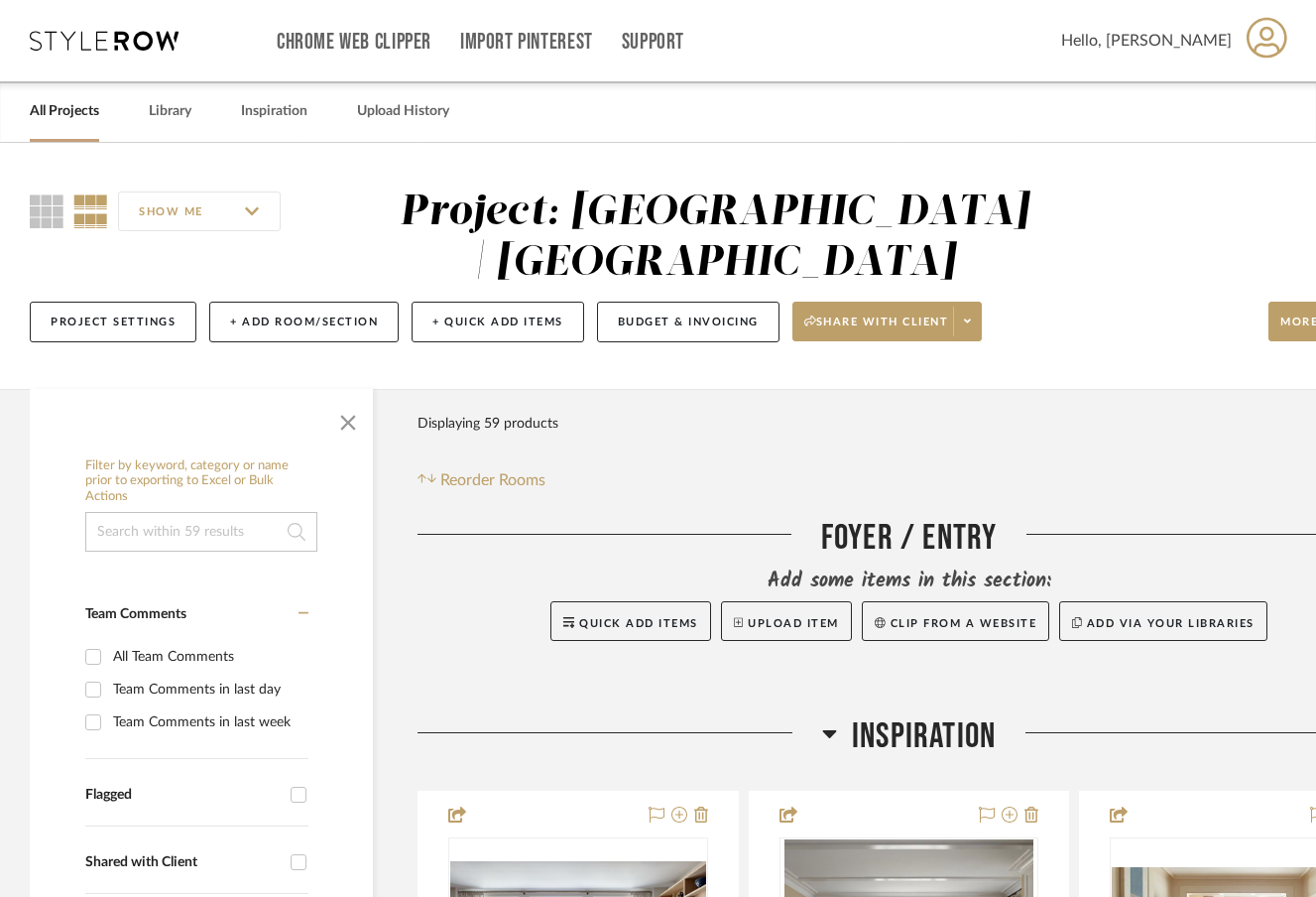 scroll, scrollTop: 0, scrollLeft: 0, axis: both 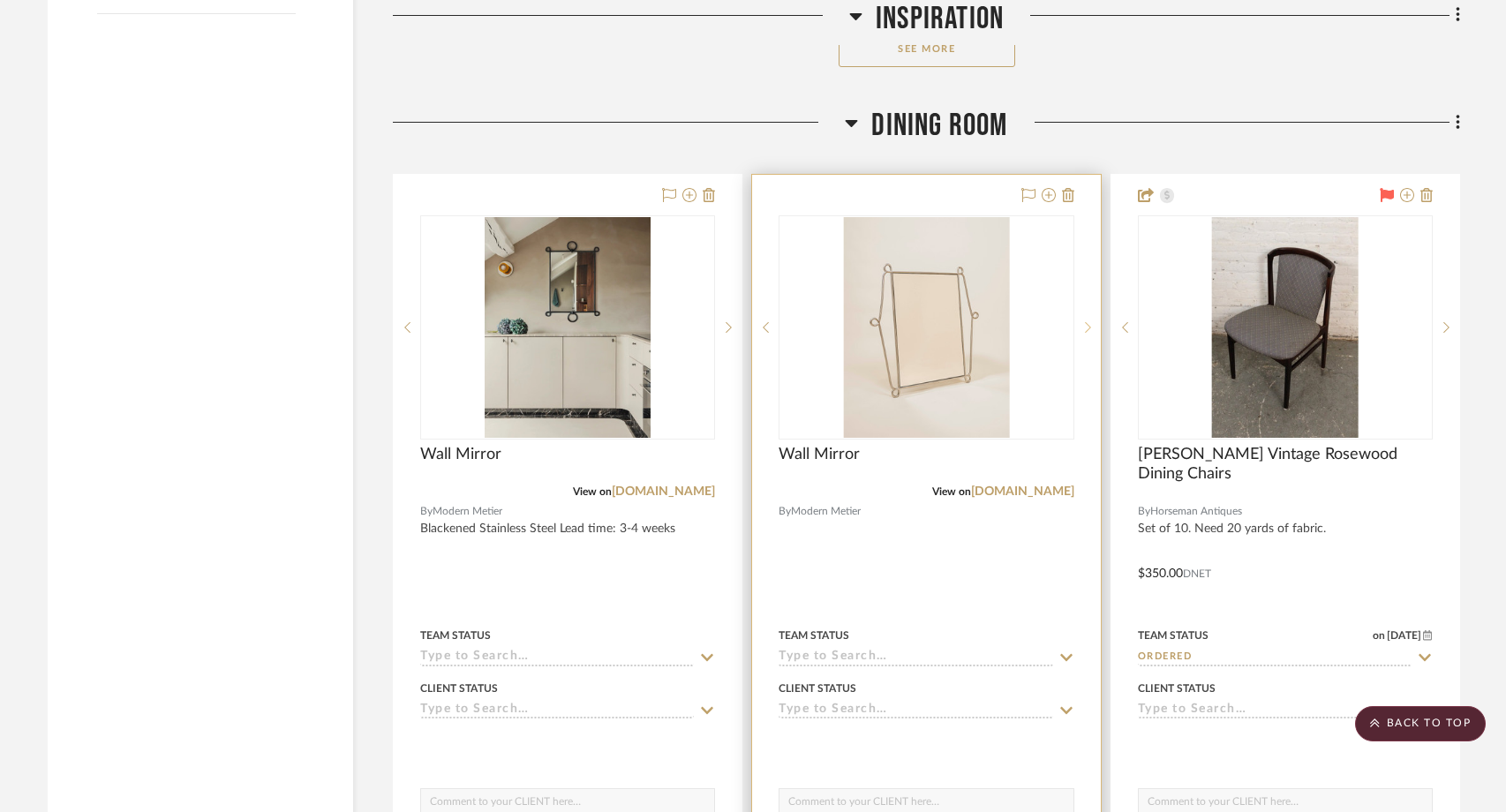 click at bounding box center (1088, 327) 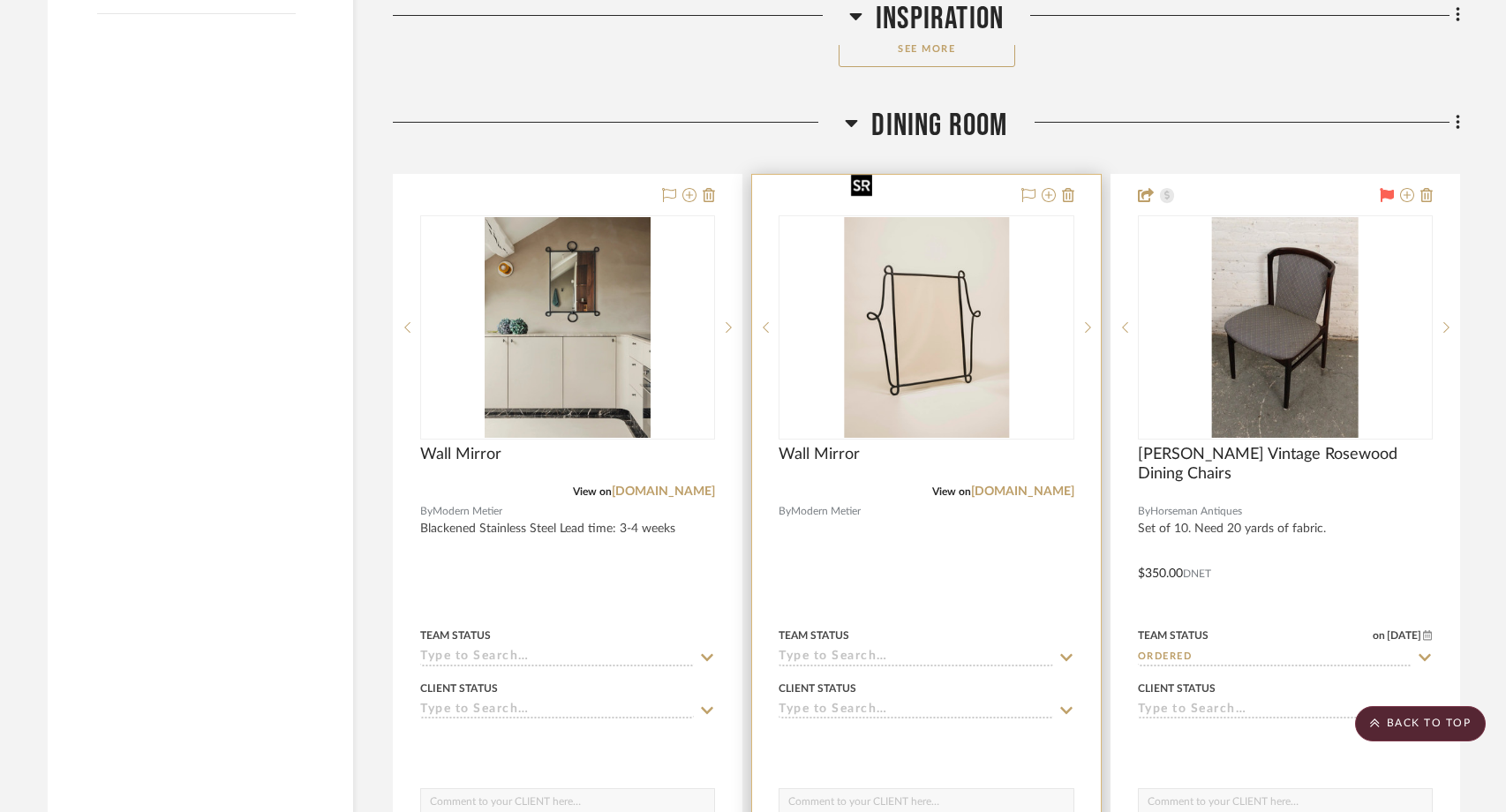 click at bounding box center (926, 327) 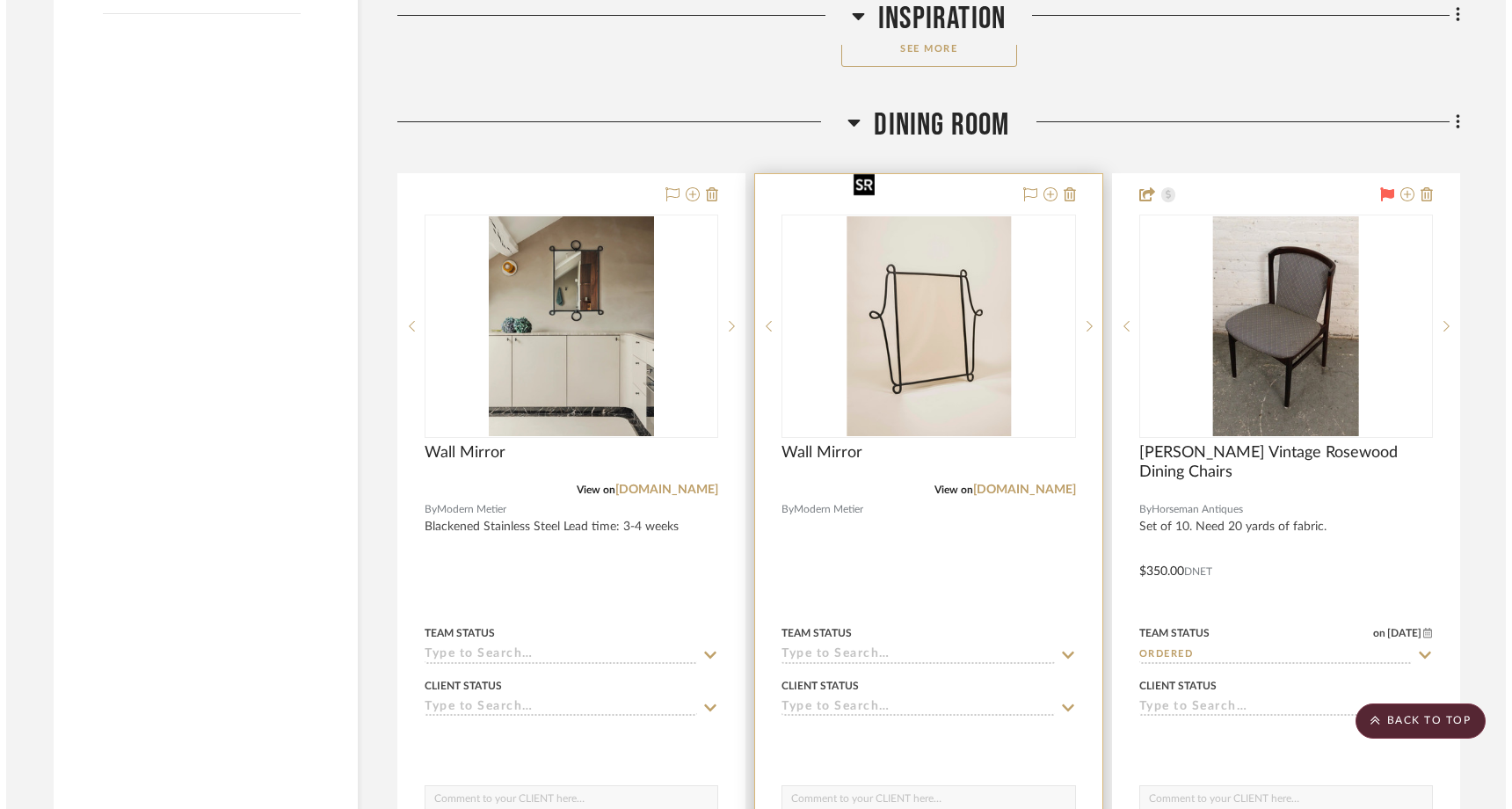 scroll, scrollTop: 0, scrollLeft: 0, axis: both 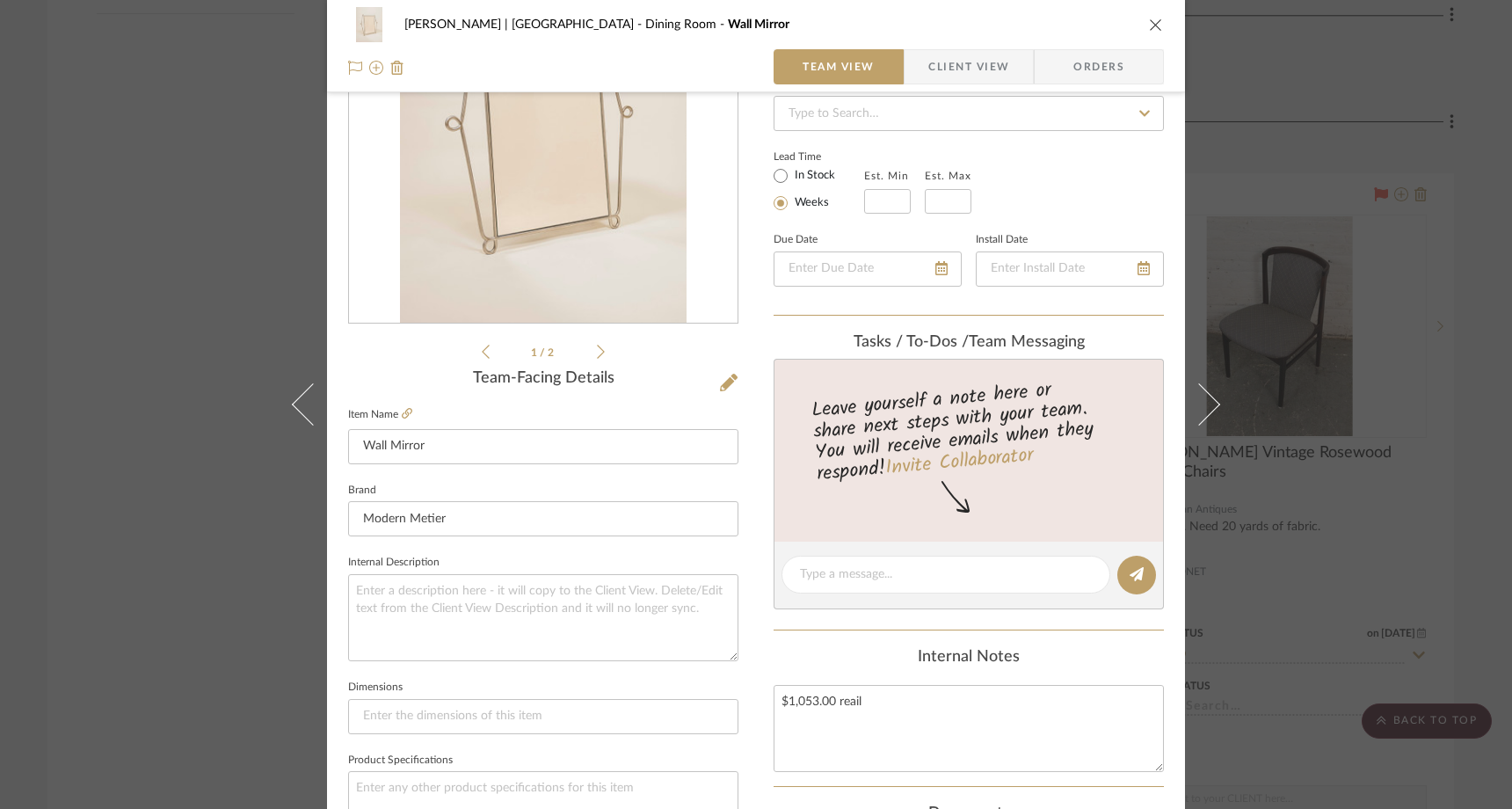 click on "Ferree | Brooklyn Heights Dining Room Wall Mirror Team View Client View Orders 1 / 2  Team-Facing Details   Item Name  Wall Mirror  Brand  Modern Metier  Internal Description   Dimensions   Product Specifications   Item Costs   View Budget   Markup %  20%  Unit Cost  $0.00  Cost Type  DNET  Client Unit Price   $0.00   Quantity  1  Unit Type  Each  Subtotal   $0.00   Tax %  8.875%  Total Tax   $0.00   Shipping Cost  $0.00  Ship. Markup %  0% Taxable  Total Shipping   $0.00  Total Client Price  $0.00  Your Cost  $0.00  Your Margin  $0.00  Content here copies to Client View - confirm visibility there.  Show in Client Dashboard   Include in Budget   View Budget  Team Status  Lead Time  In Stock Weeks  Est. Min   Est. Max   Due Date   Install Date  Tasks / To-Dos /  team Messaging  Leave yourself a note here or share next steps with your team. You will receive emails when they
respond!  Invite Collaborator Internal Notes $1,053.00 reail  Documents  Choose a file  or drag it here.  Dining Room  (1)" at bounding box center [756, 404] 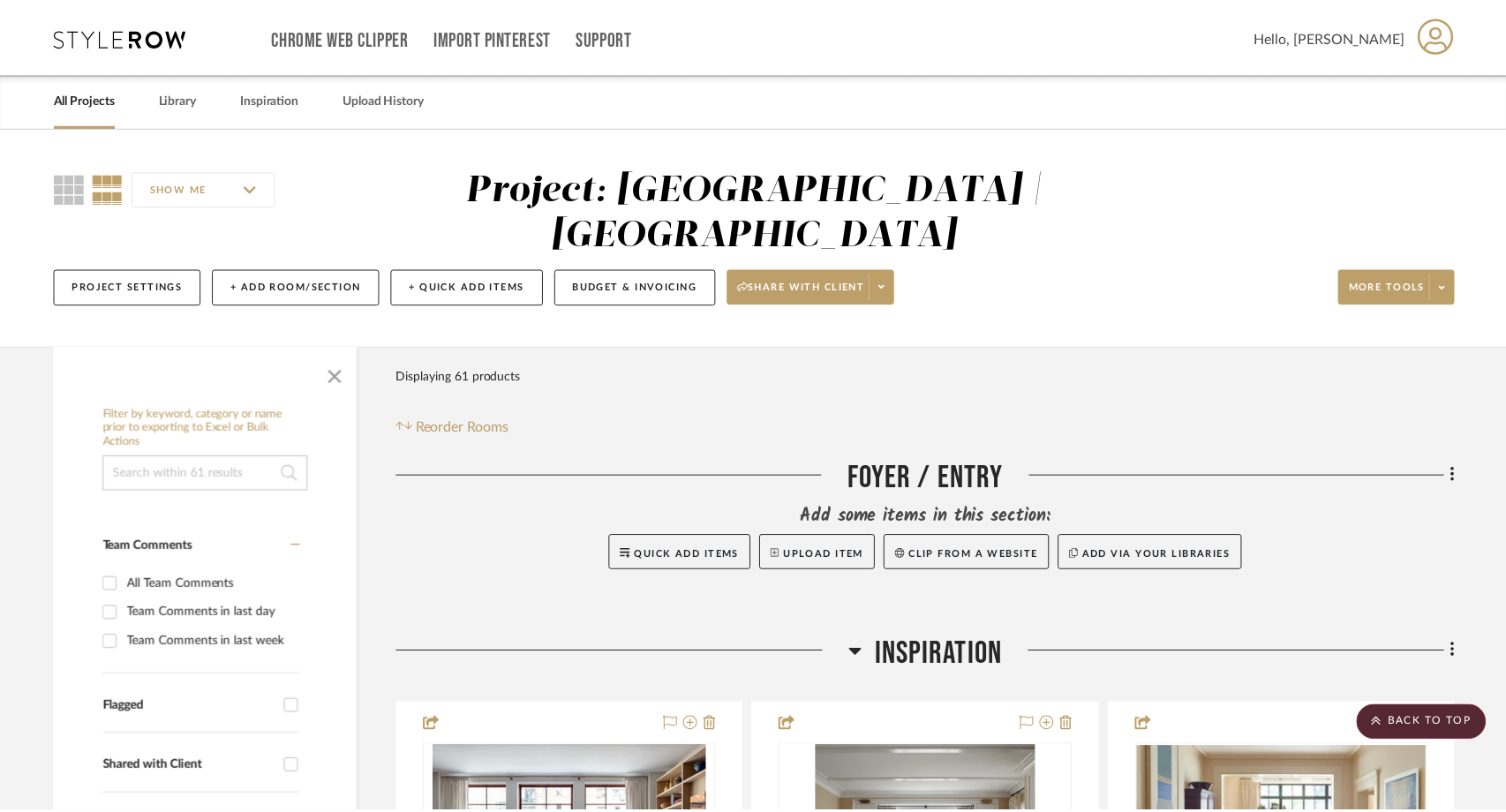 scroll, scrollTop: 3040, scrollLeft: 0, axis: vertical 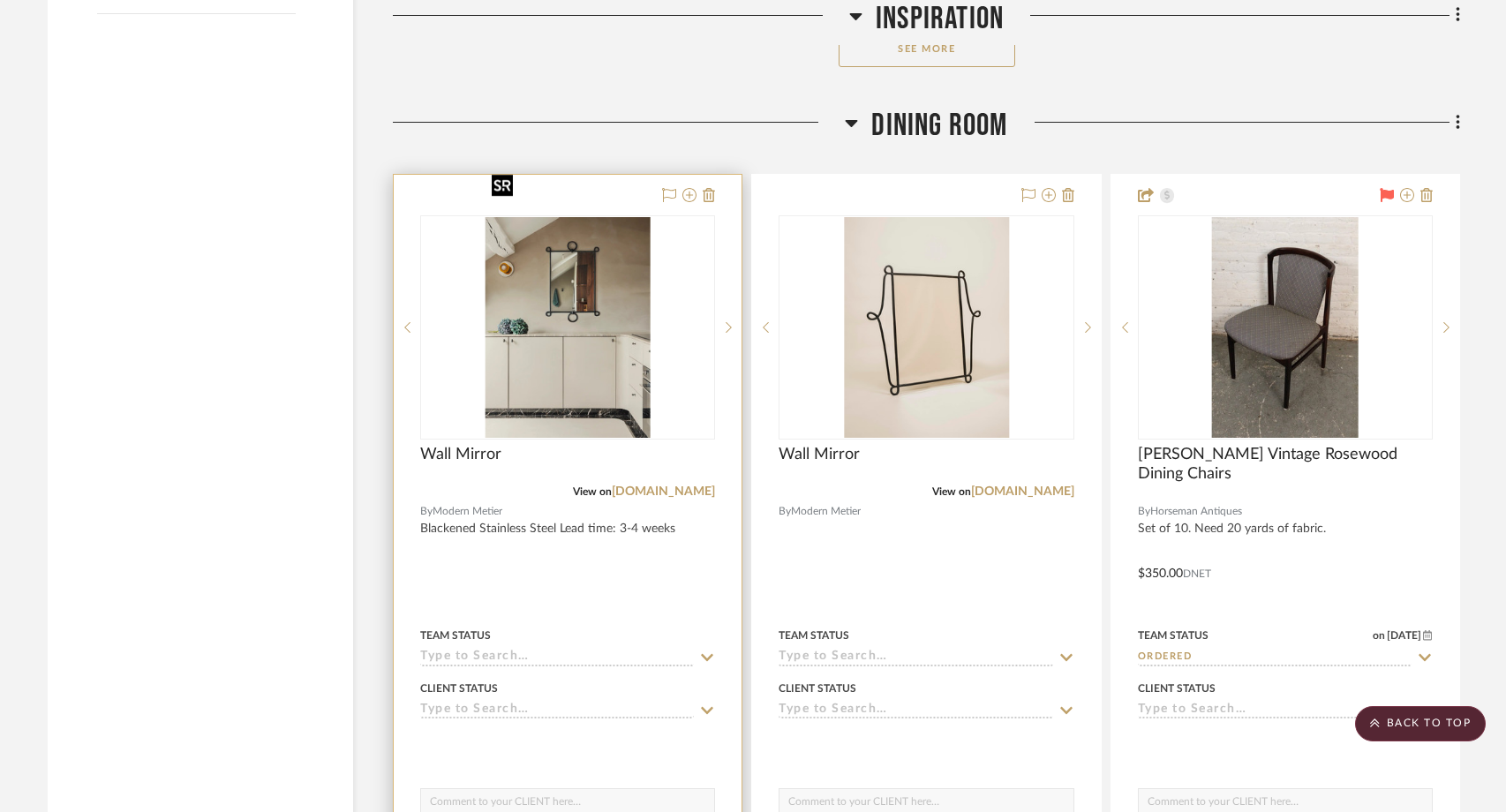 click at bounding box center (568, 327) 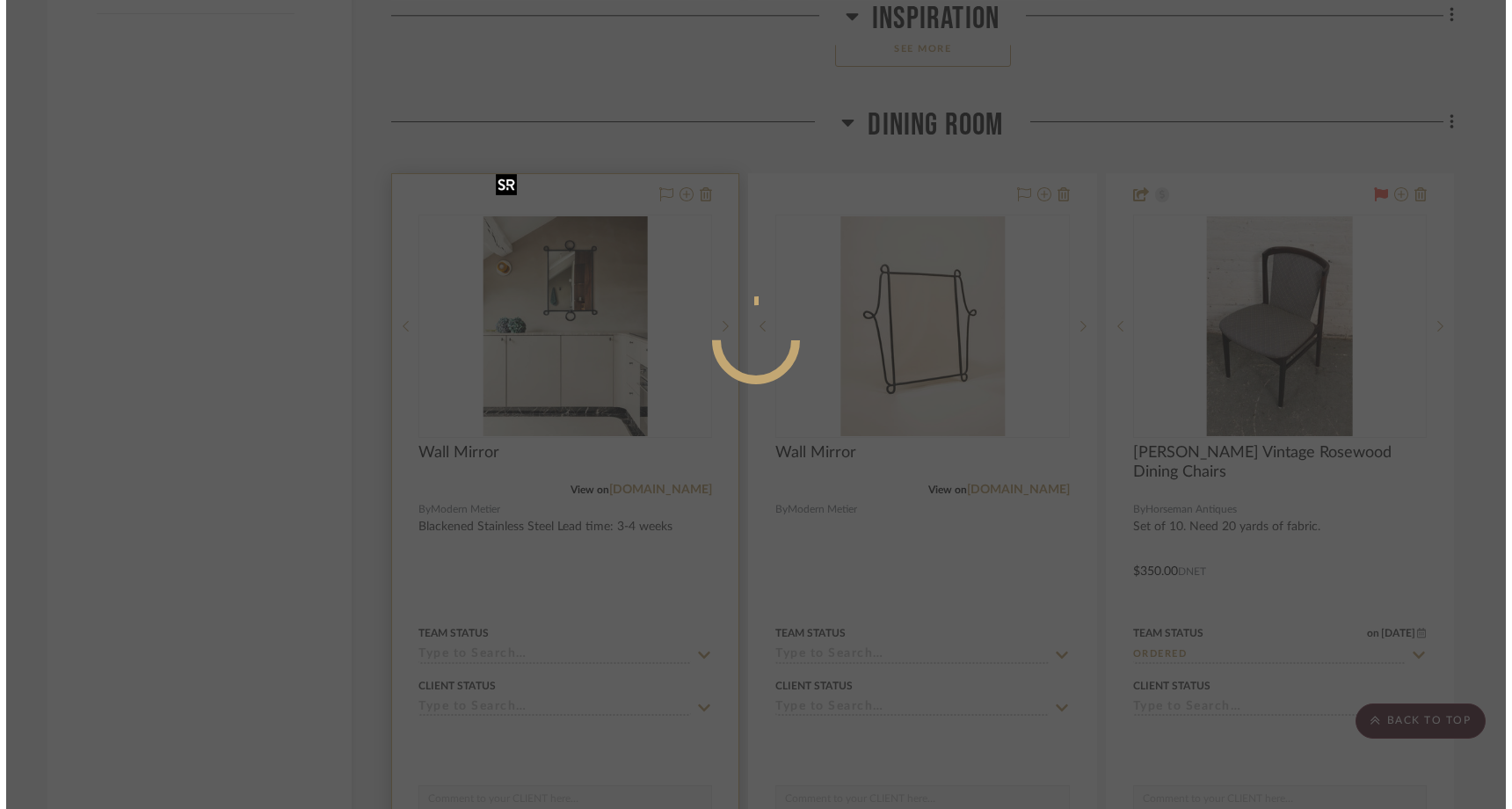 scroll, scrollTop: 0, scrollLeft: 0, axis: both 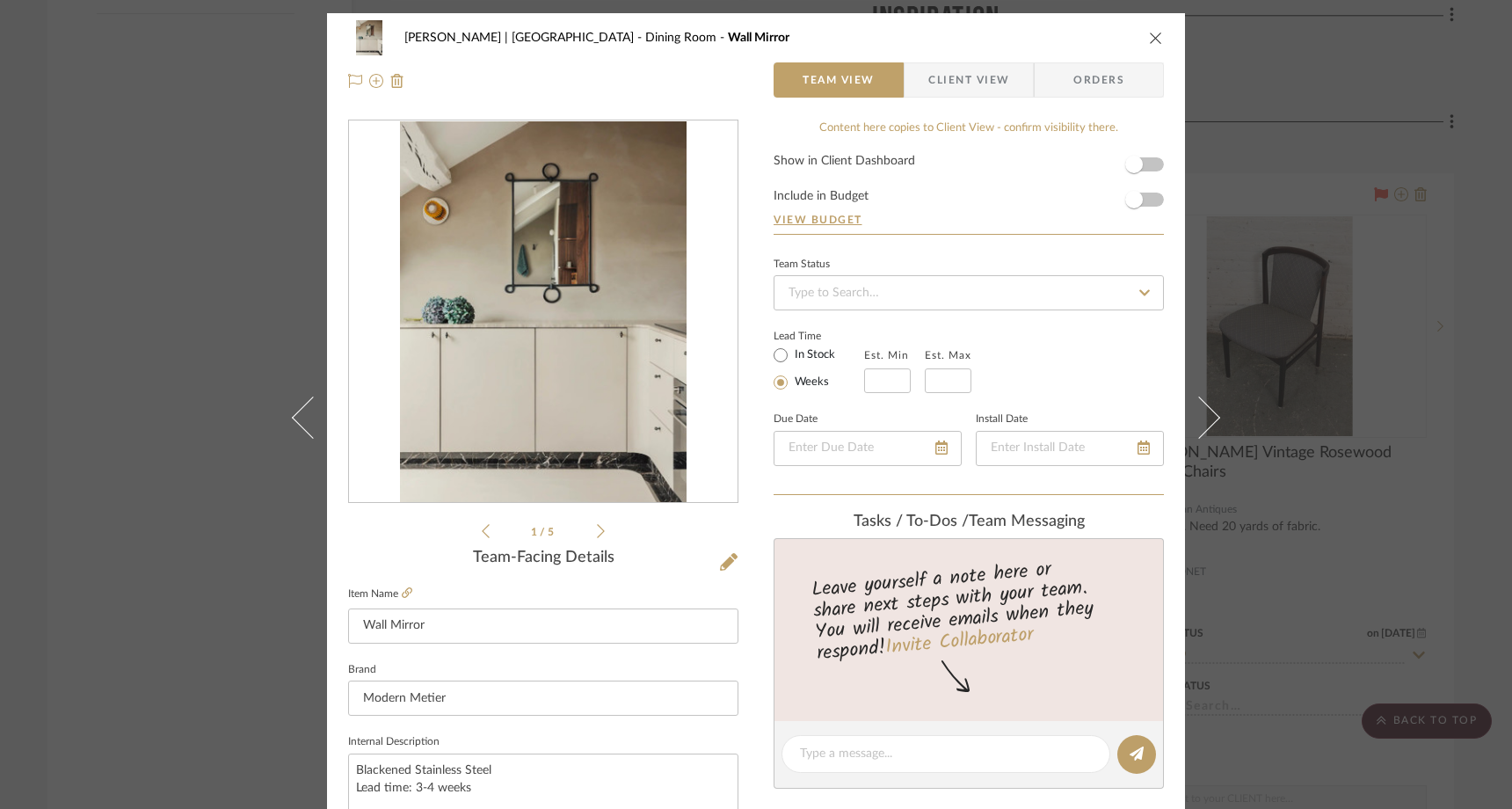click 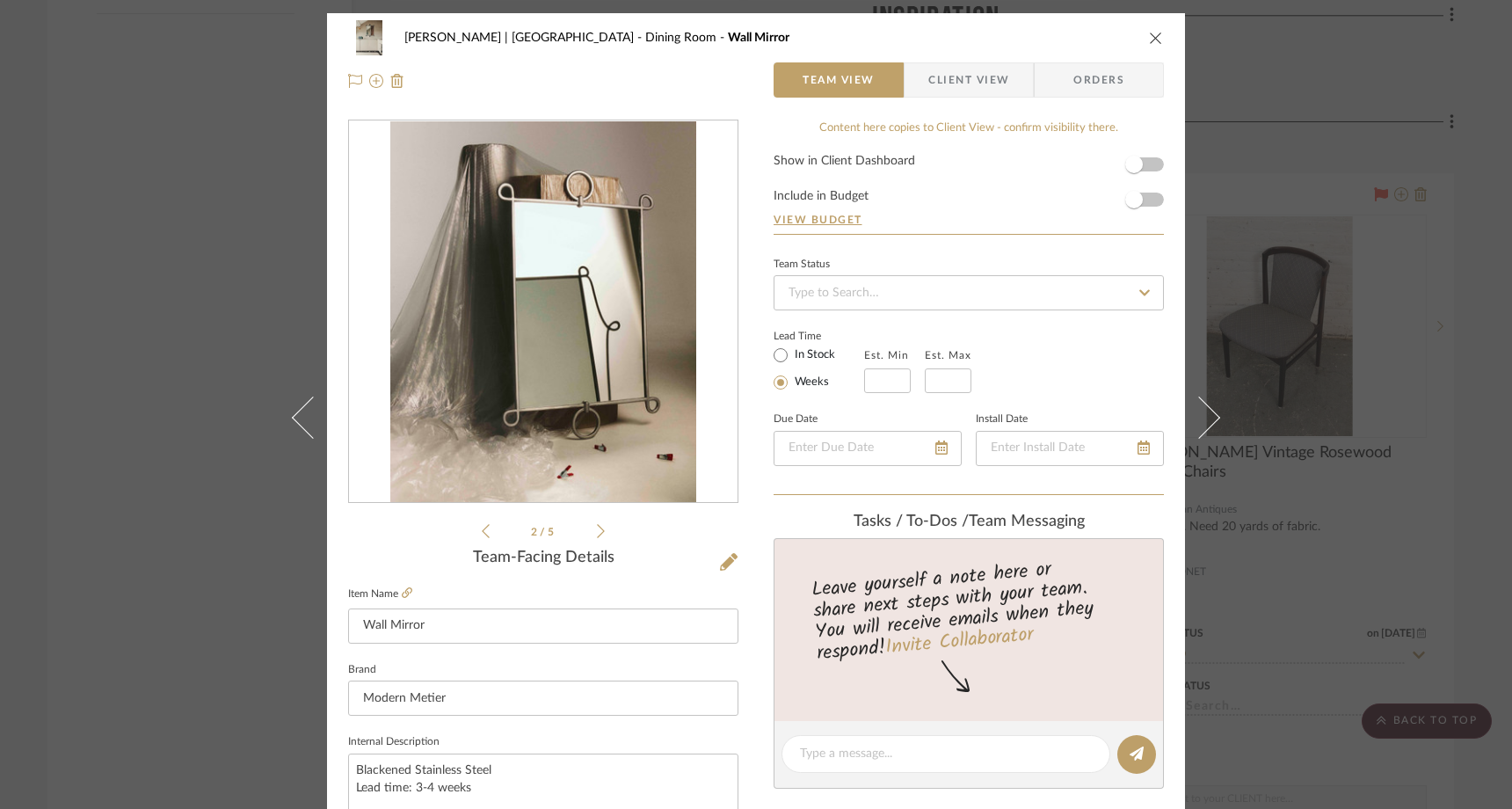 click 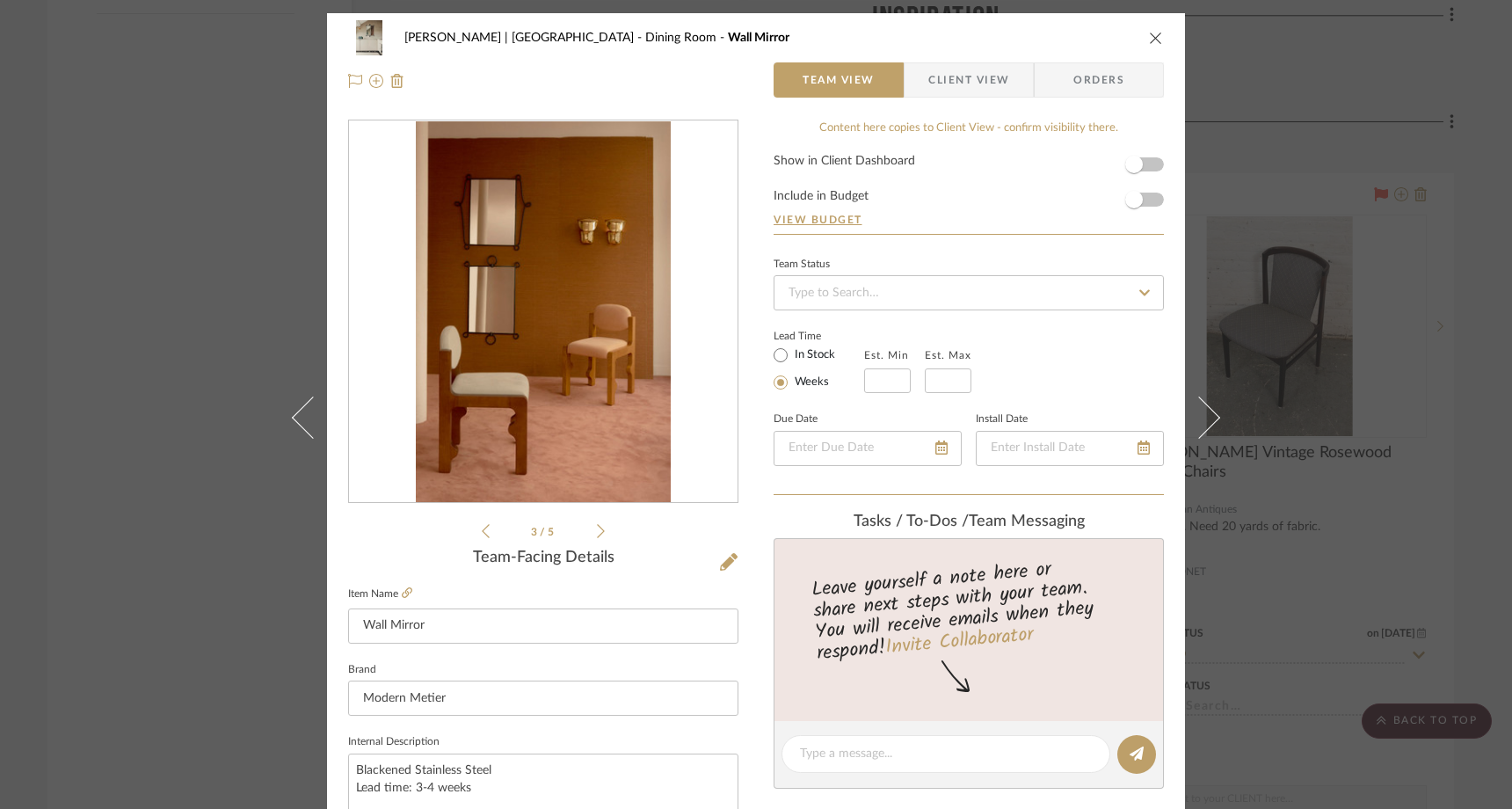 click on "Ferree | Brooklyn Heights Dining Room Wall Mirror Team View Client View Orders 3 / 5  Team-Facing Details   Item Name  Wall Mirror  Brand  Modern Metier  Internal Description  Blackened Stainless Steel
Lead time: 3-4 weeks  Dimensions  Dimensions: L37 x W23.2  Product Specifications  Amulet Mirror
Blackened Stainless Steel
$882.00retail - check for trade discount  Item Costs   View Budget   Markup %  20%  Unit Cost  $0.00  Cost Type  DNET  Client Unit Price   $0.00   Quantity  1  Unit Type  Each  Subtotal   $0.00   Tax %  8.875%  Total Tax   $0.00   Shipping Cost  $0.00  Ship. Markup %  0% Taxable  Total Shipping   $0.00  Total Client Price  $0.00  Your Cost  $0.00  Your Margin  $0.00  Content here copies to Client View - confirm visibility there.  Show in Client Dashboard   Include in Budget   View Budget  Team Status  Lead Time  In Stock Weeks  Est. Min   Est. Max   Due Date   Install Date  Tasks / To-Dos /  team Messaging Invite Collaborator Internal Notes  Documents  Choose a file  or drag it here. (1)" at bounding box center [756, 404] 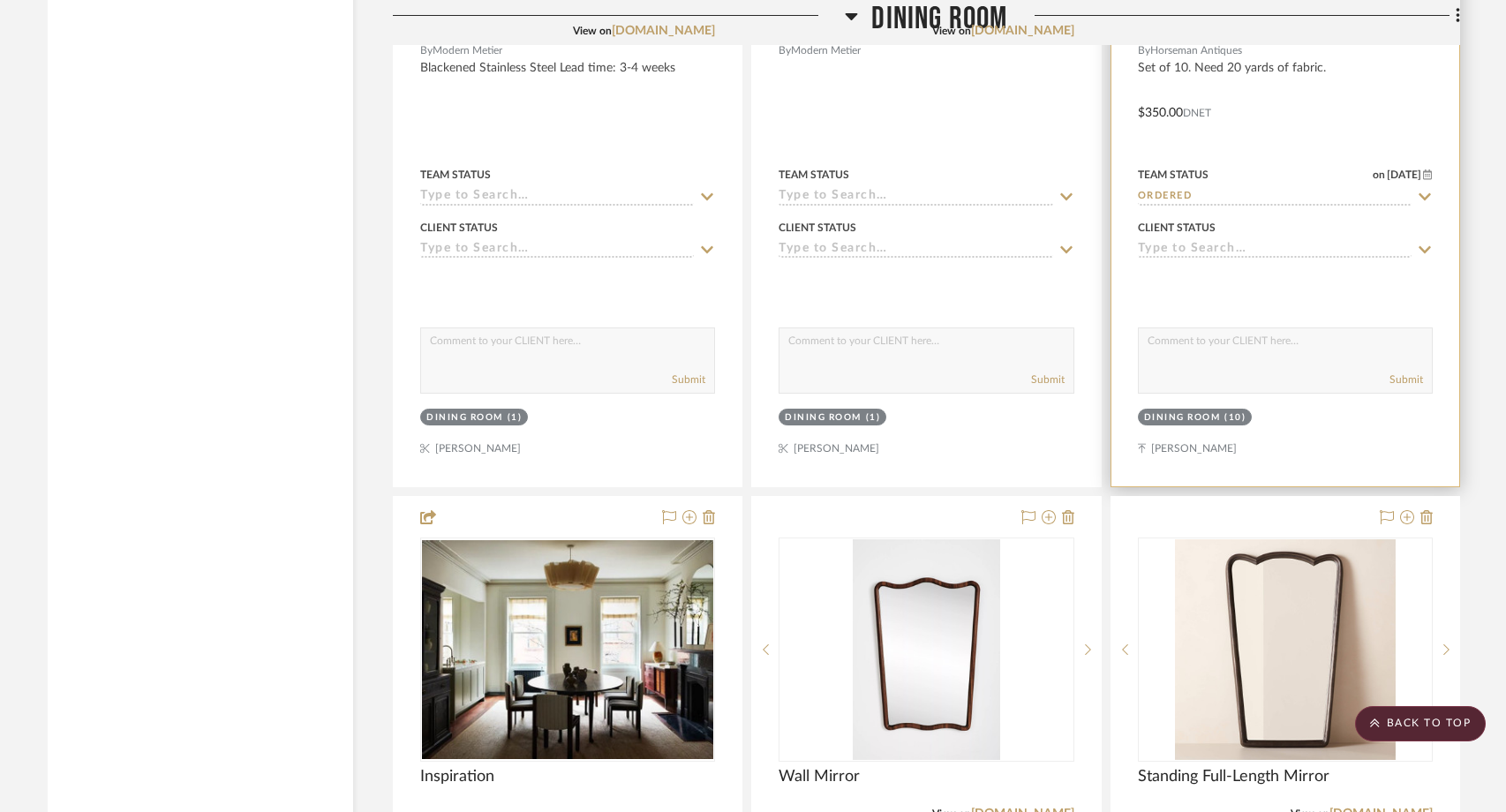 scroll, scrollTop: 3489, scrollLeft: 0, axis: vertical 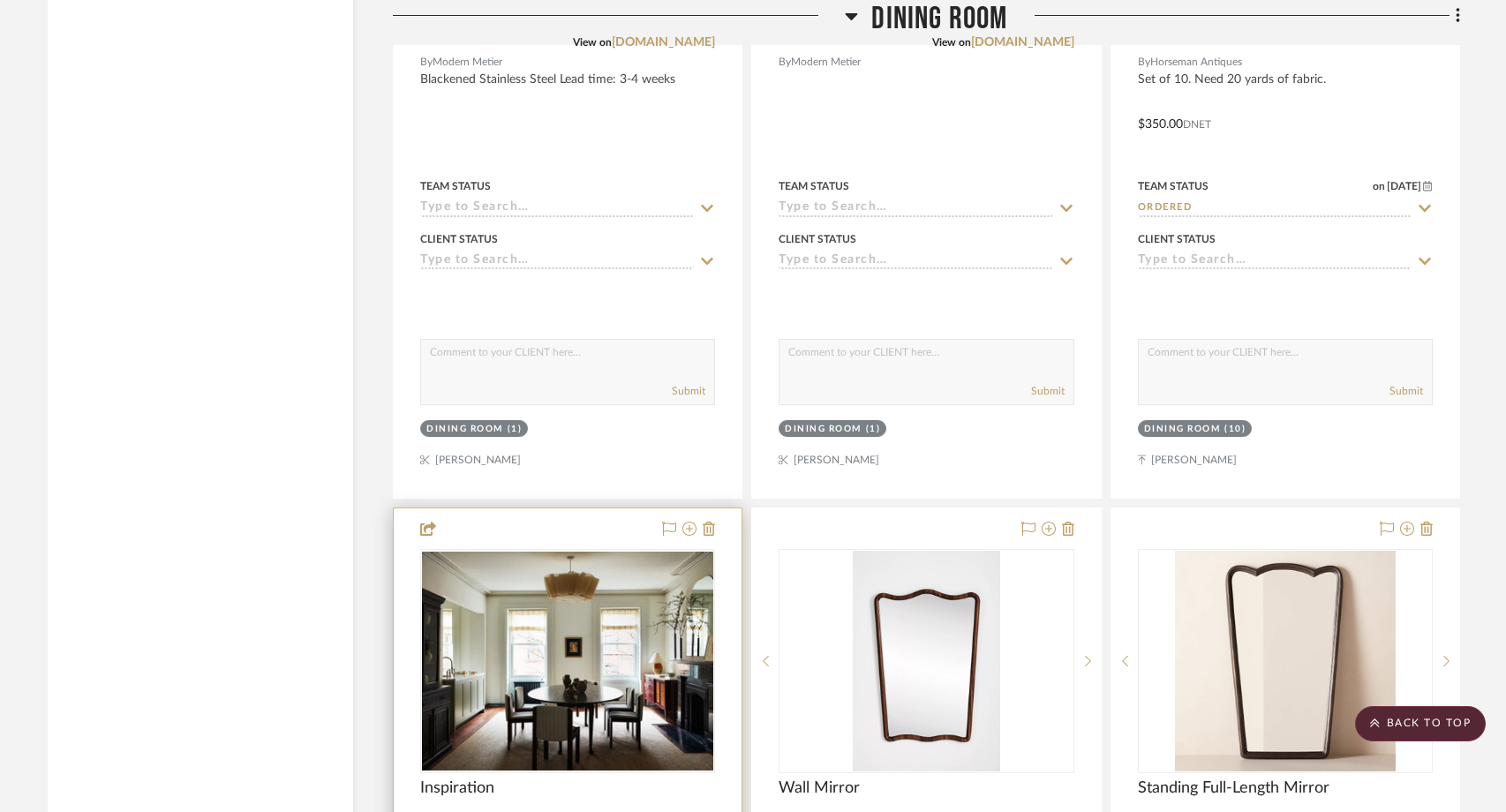 type 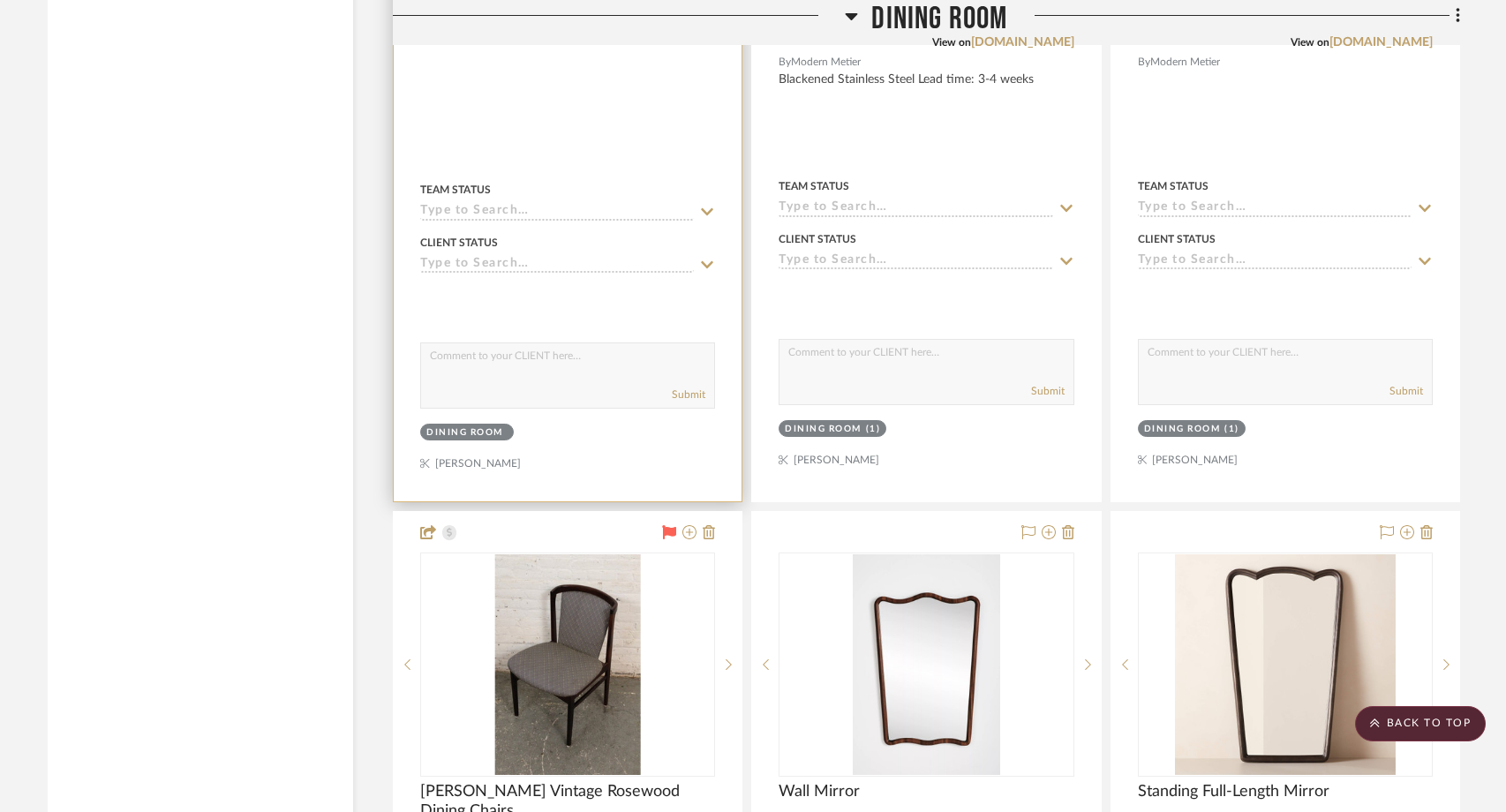 scroll, scrollTop: 3485, scrollLeft: 0, axis: vertical 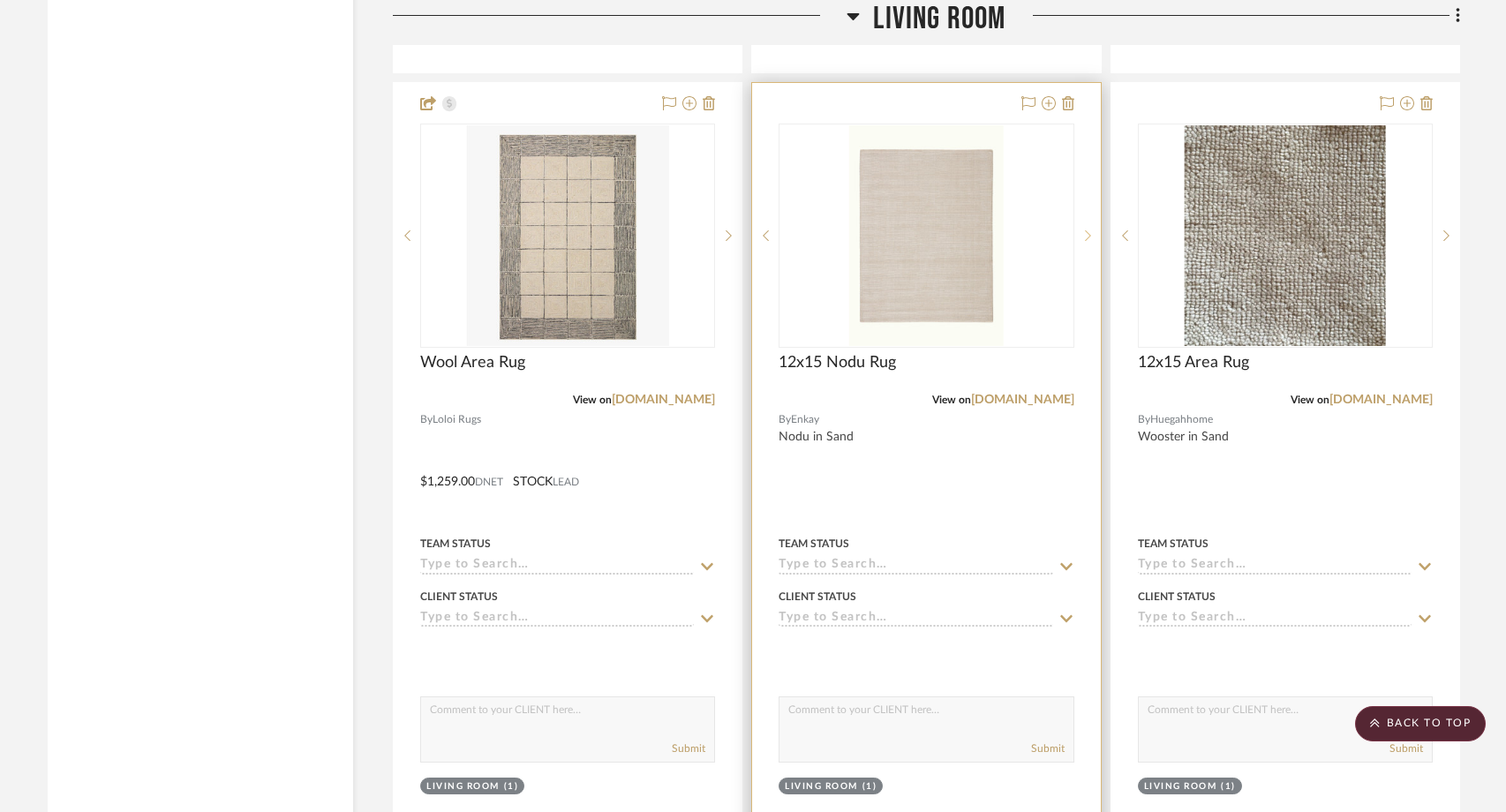 click 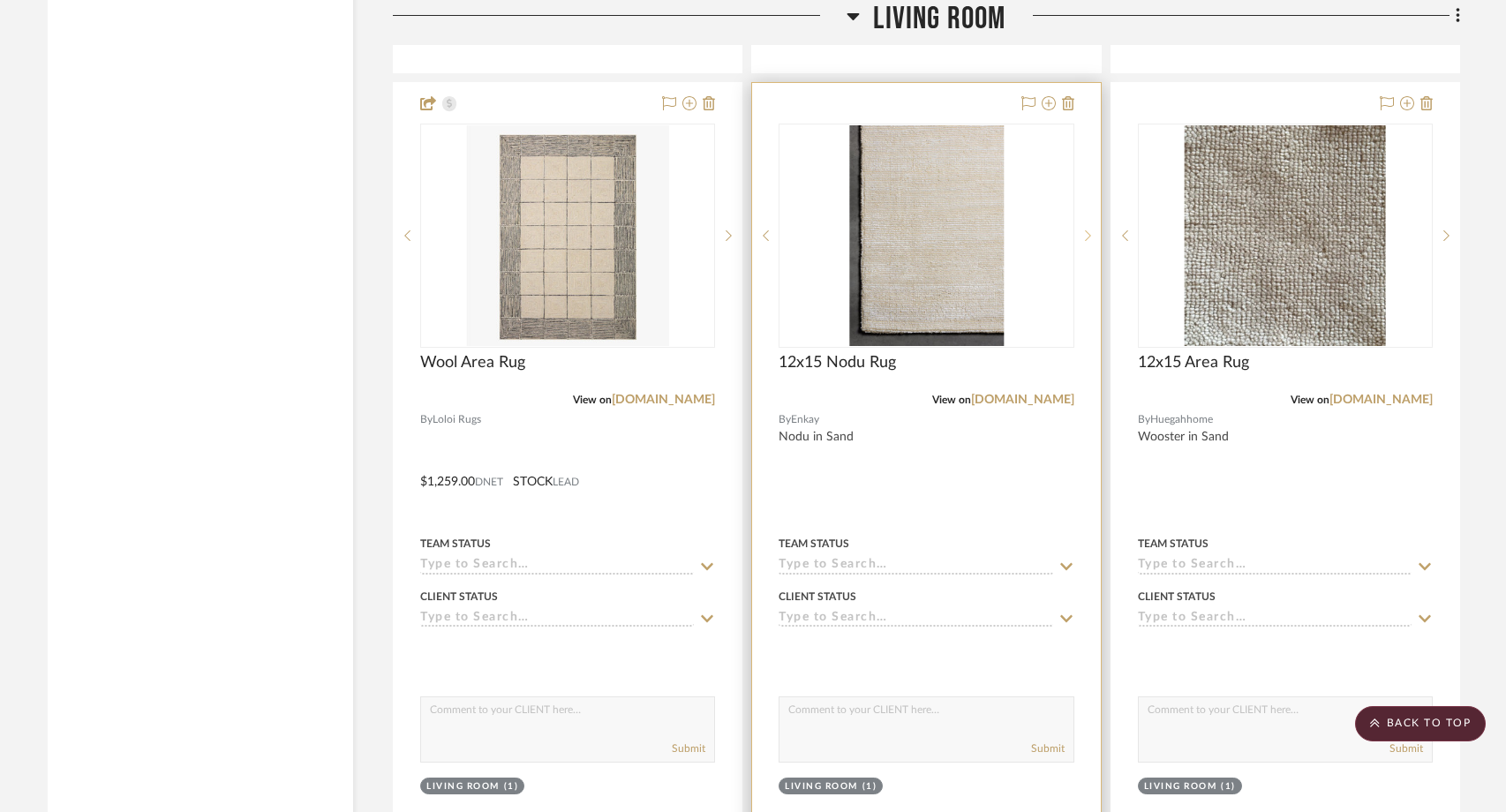 click 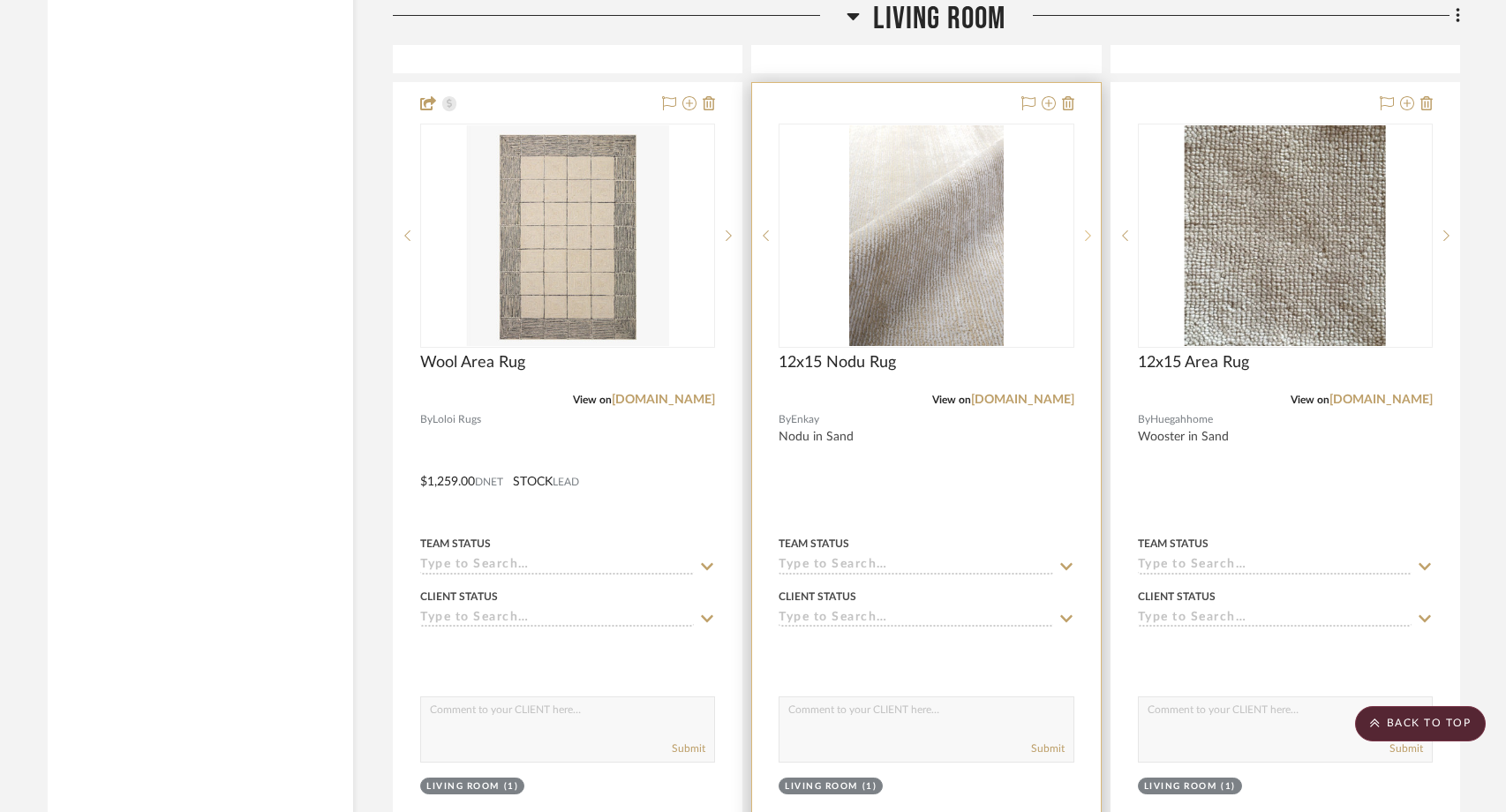 click 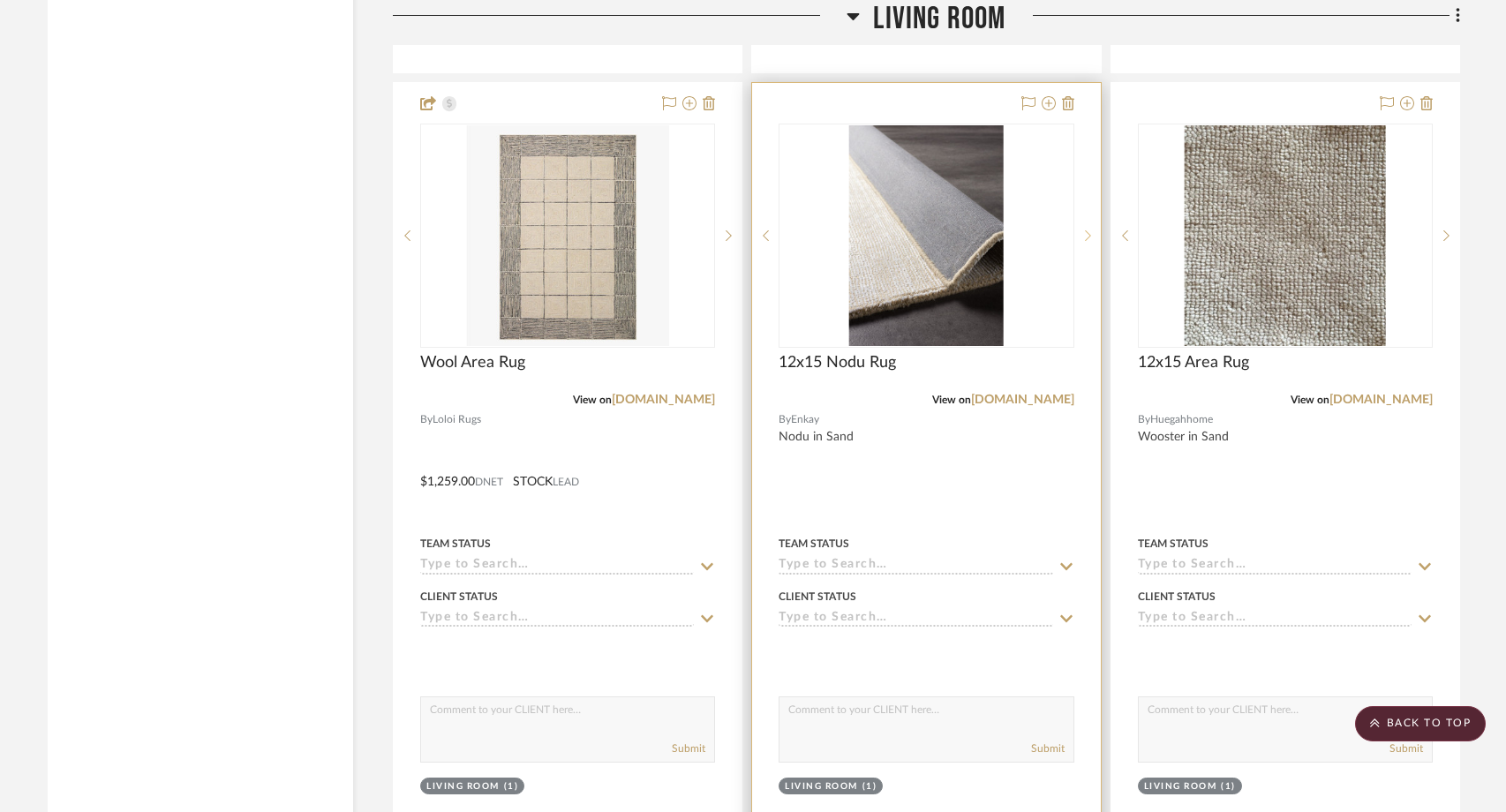click 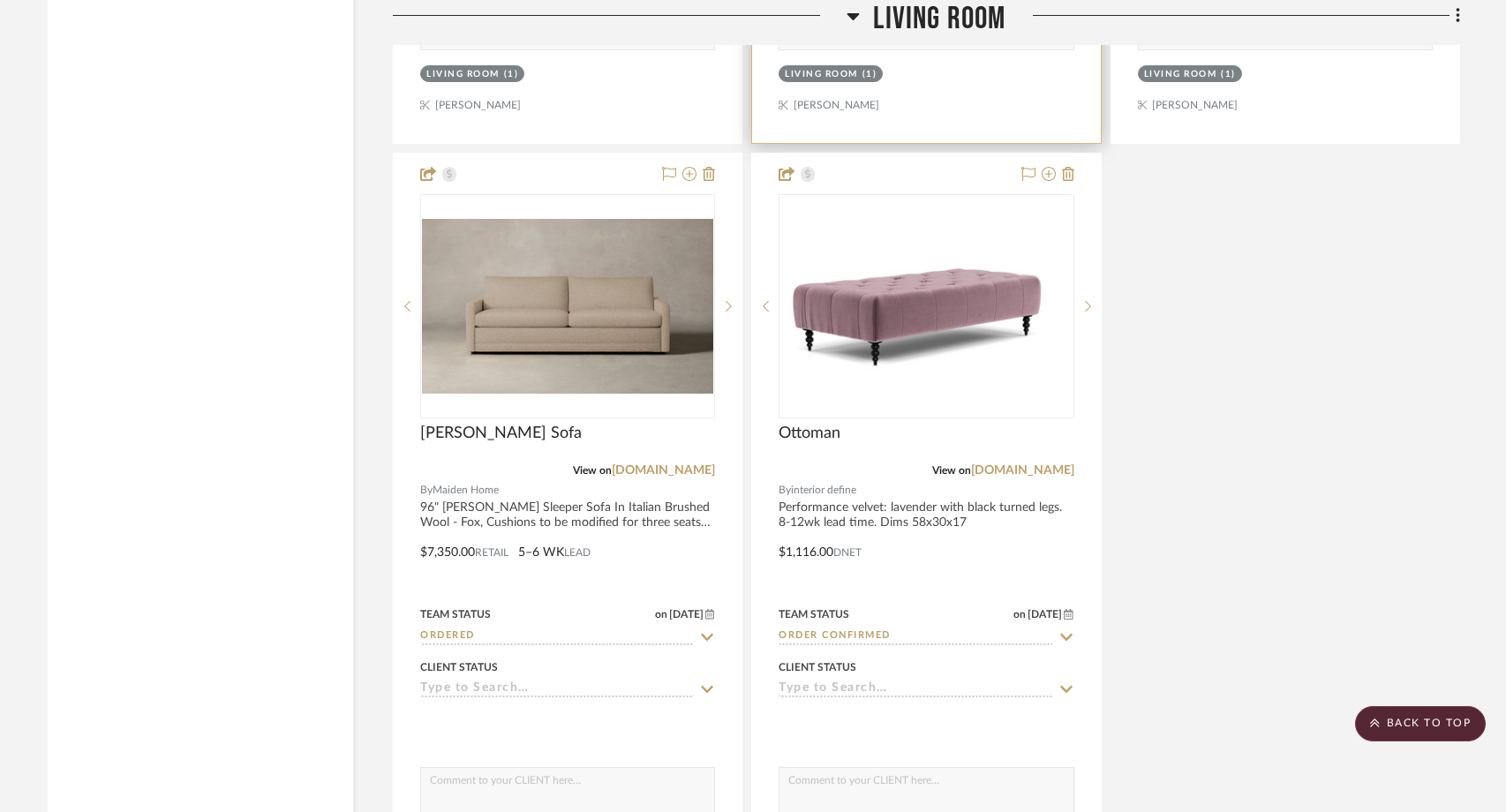 scroll, scrollTop: 7161, scrollLeft: 0, axis: vertical 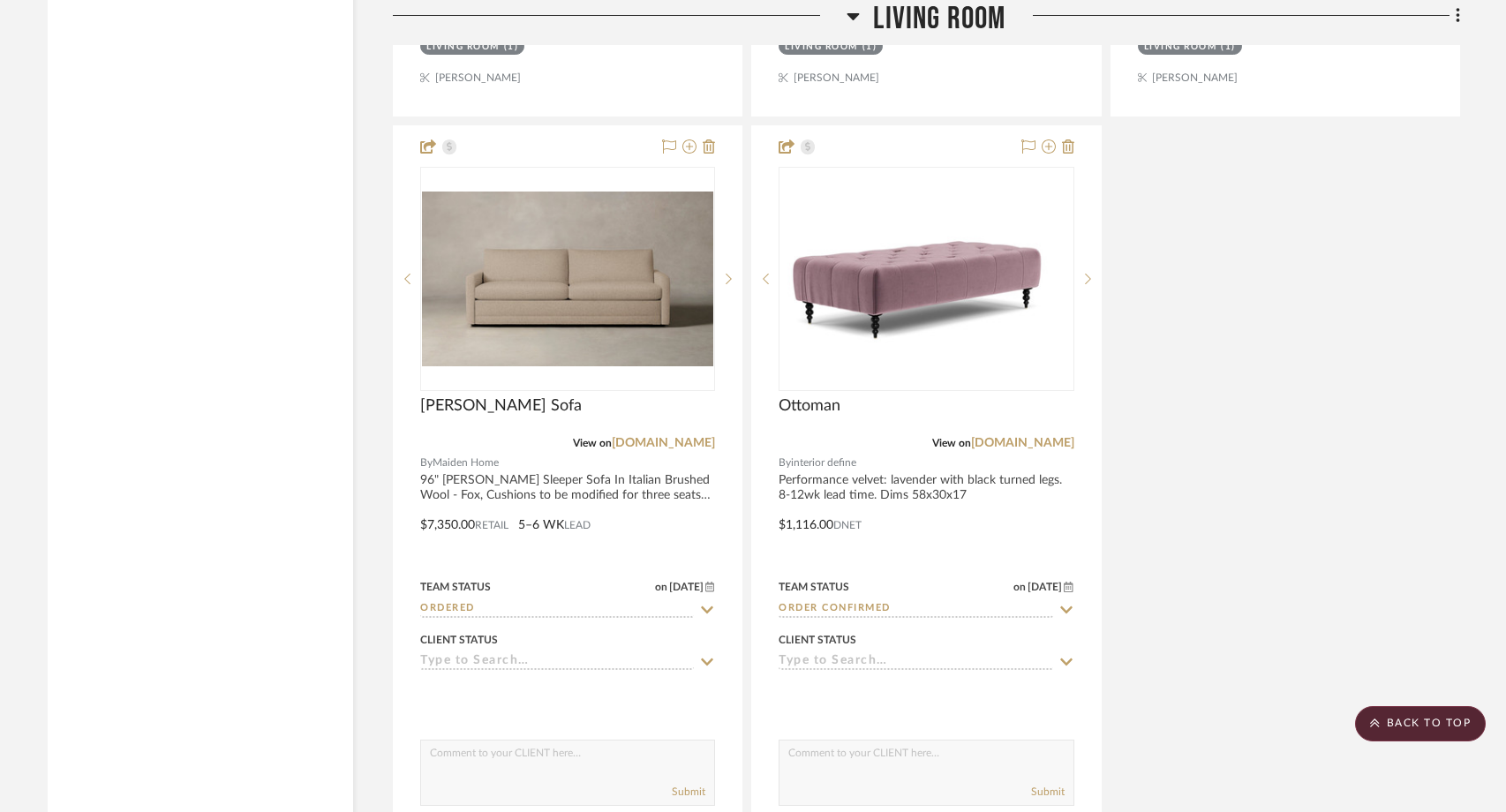 click on "Living Room Plan
Team Status Client Status client Comments:  Submit   Living Room     Stephanie Youngren  Updated Schemes  By  Unknown  Scroll-->
Team Status Client Status client Comments:  Submit   Living Room     Stephanie Youngren  12x15 Area Rug  View on  ernestarugs.com  By  Ernesta
• 100% solution dyed polyester
• Hand-loomed jacquard
• Made in India
• Machine serged
• 0.41" pile height
$4,686.40  DNET  Team Status Client Status client Comments:  Submit   Living Room  (1)    Stephanie Youngren  Wool Area Rug  View on  loloirugs.com  By  Loloi Rugs
$1,259.00  DNET  STOCK  LEAD Team Status Client Status client Comments:  Submit   Living Room  (1)    Stephanie Youngren  12x15 Nodu Rug  View on  enkay.com  By  Enkay  Nodu in Sand
Team Status Client Status client Comments:  Submit   Living Room  (1)    Stephanie Youngren  12x15 Area Rug  View on  huegahhome.com  By  Huegahhome  Wooster in Sand
Team Status Client Status client Comments:  Submit   Living Room  (1)    on" 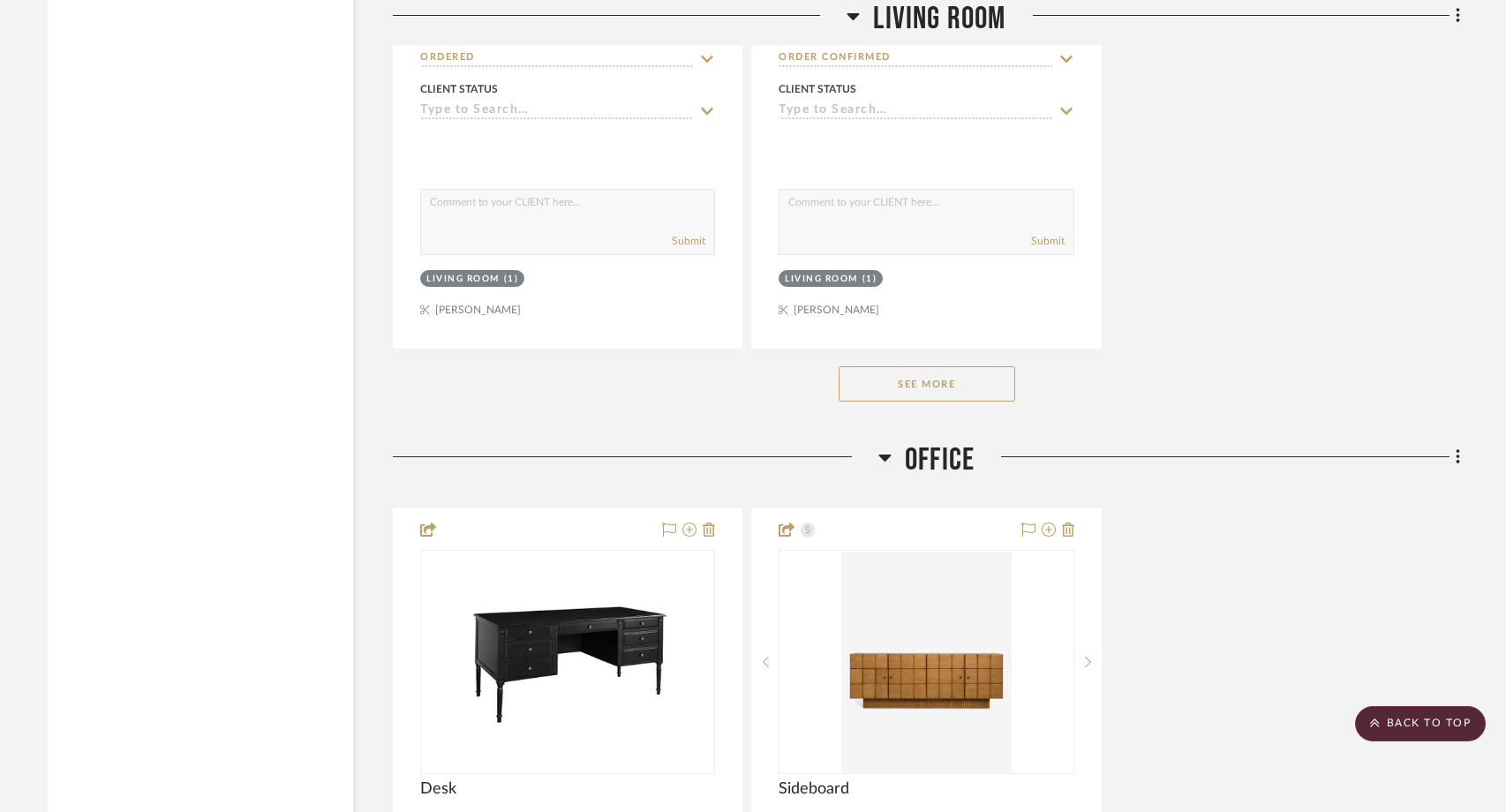 scroll, scrollTop: 7728, scrollLeft: 0, axis: vertical 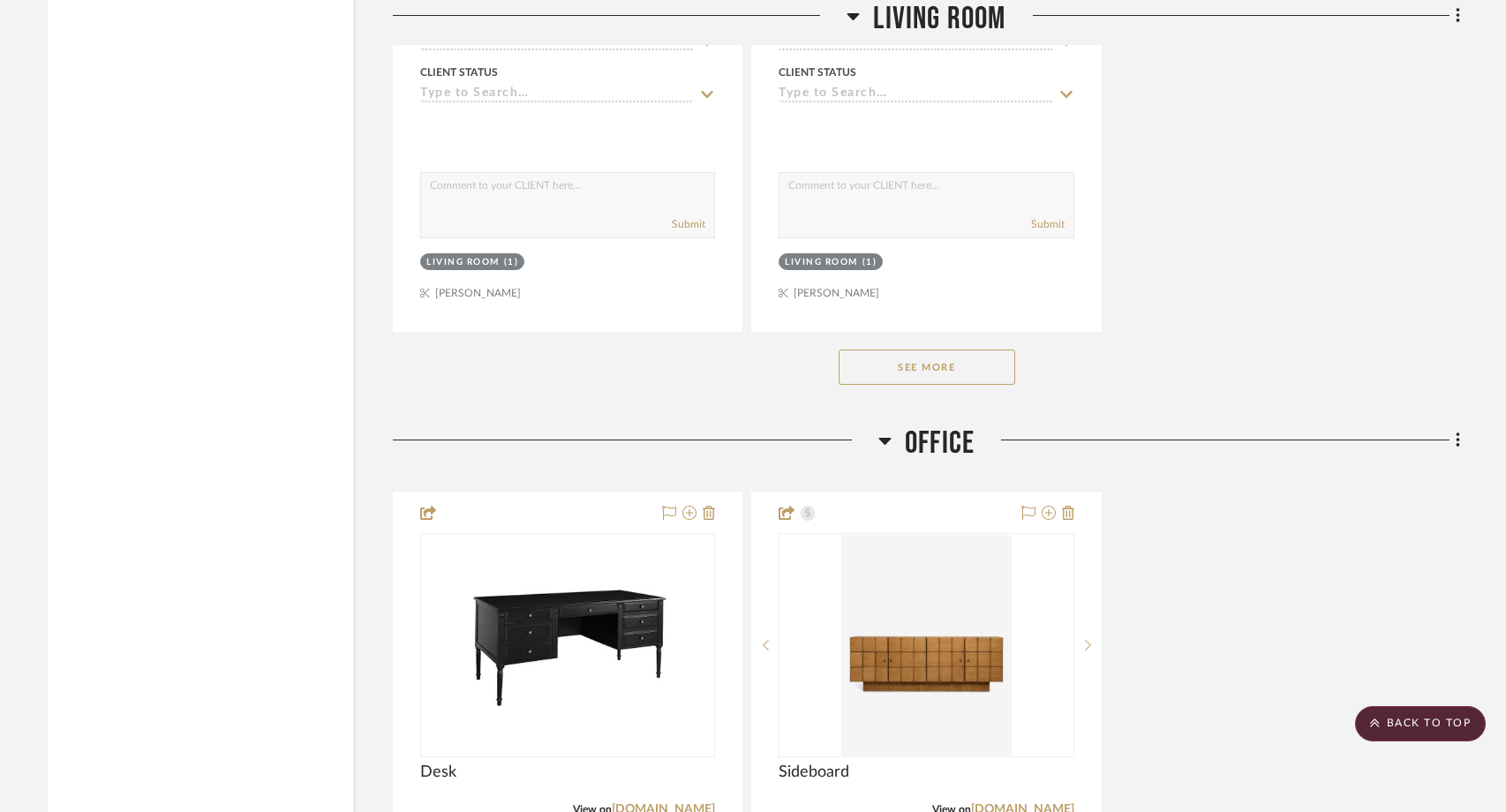 click on "See More" 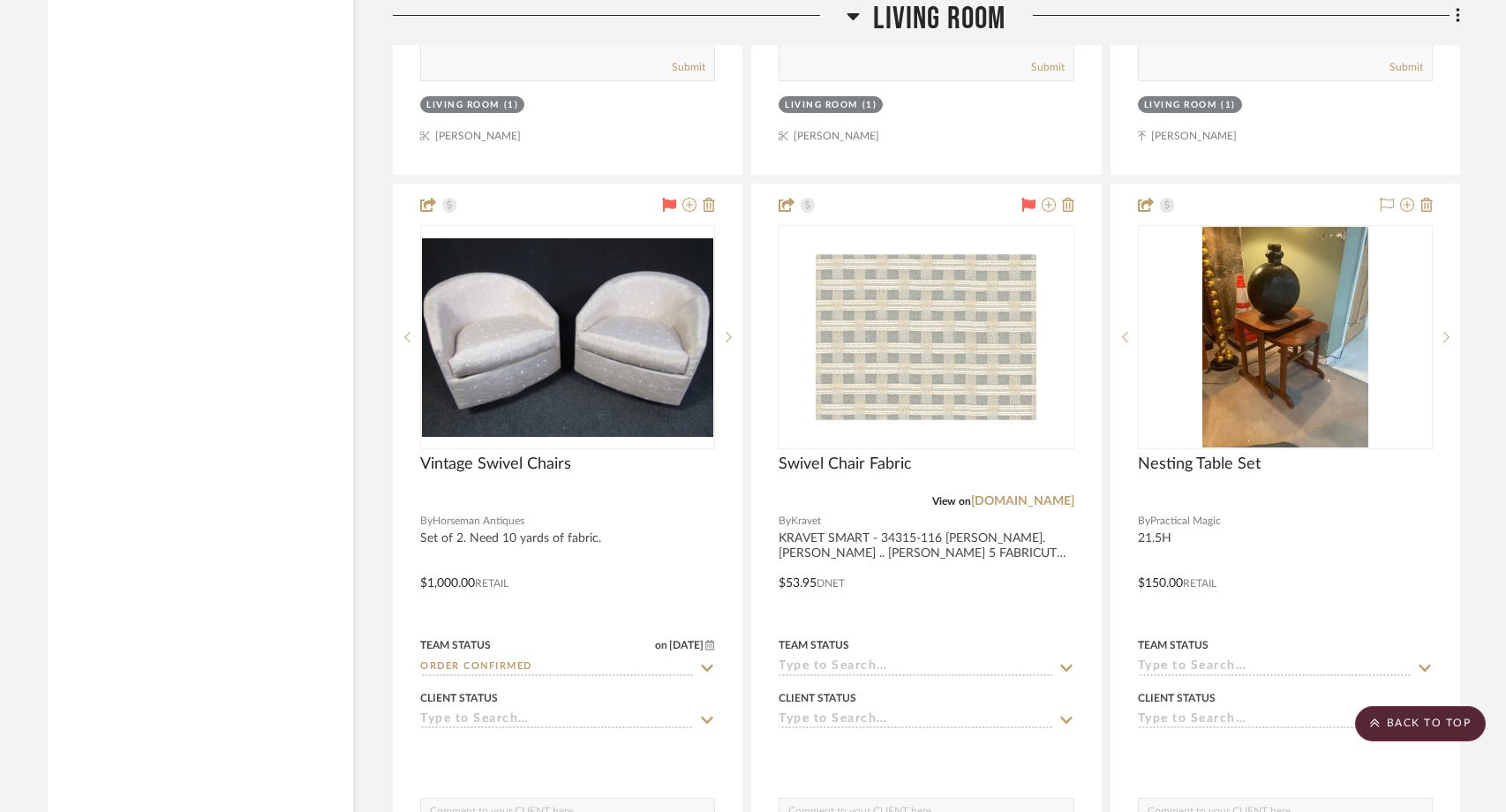 scroll, scrollTop: 7898, scrollLeft: 0, axis: vertical 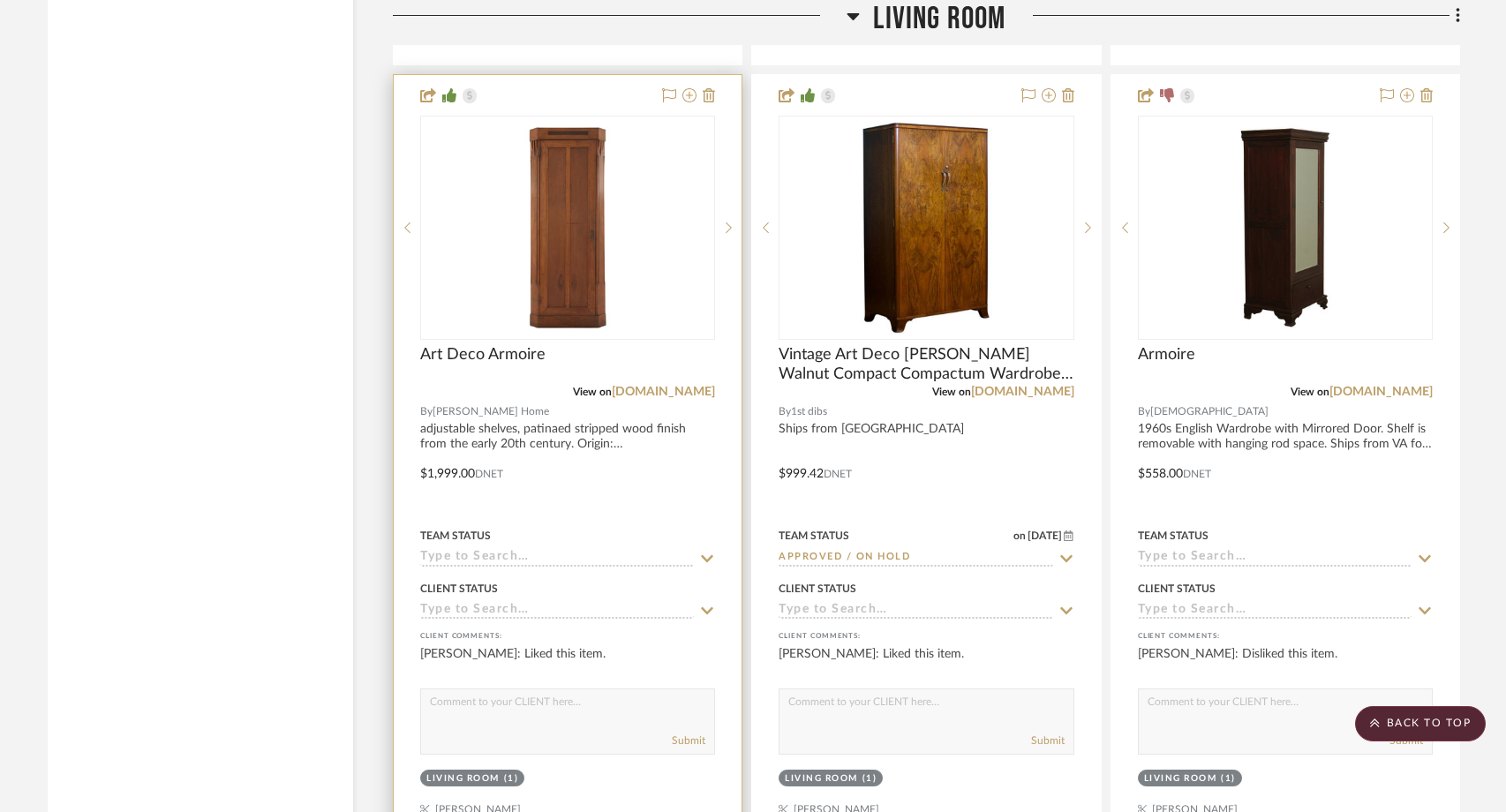 click at bounding box center (0, 0) 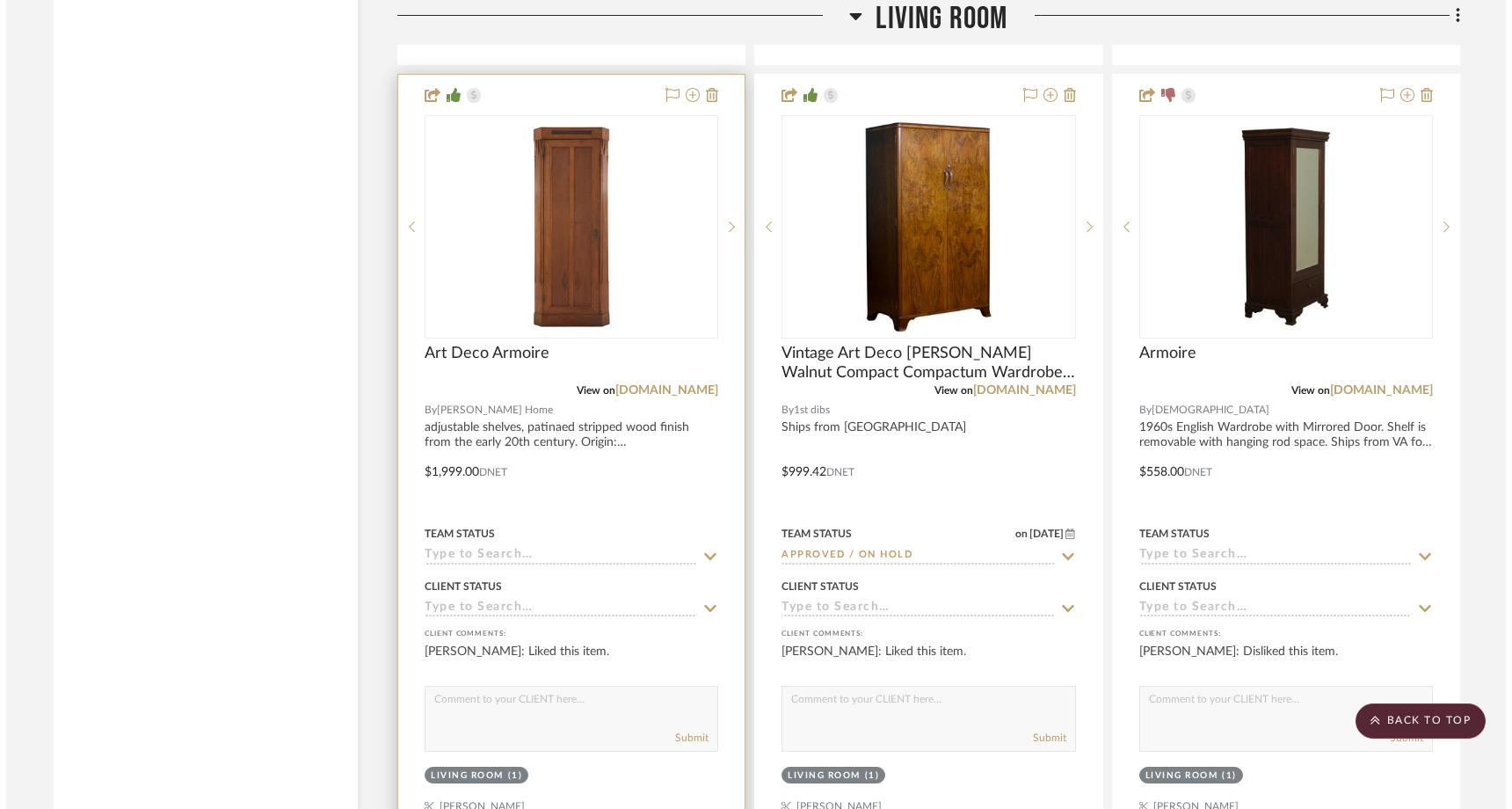 scroll, scrollTop: 0, scrollLeft: 0, axis: both 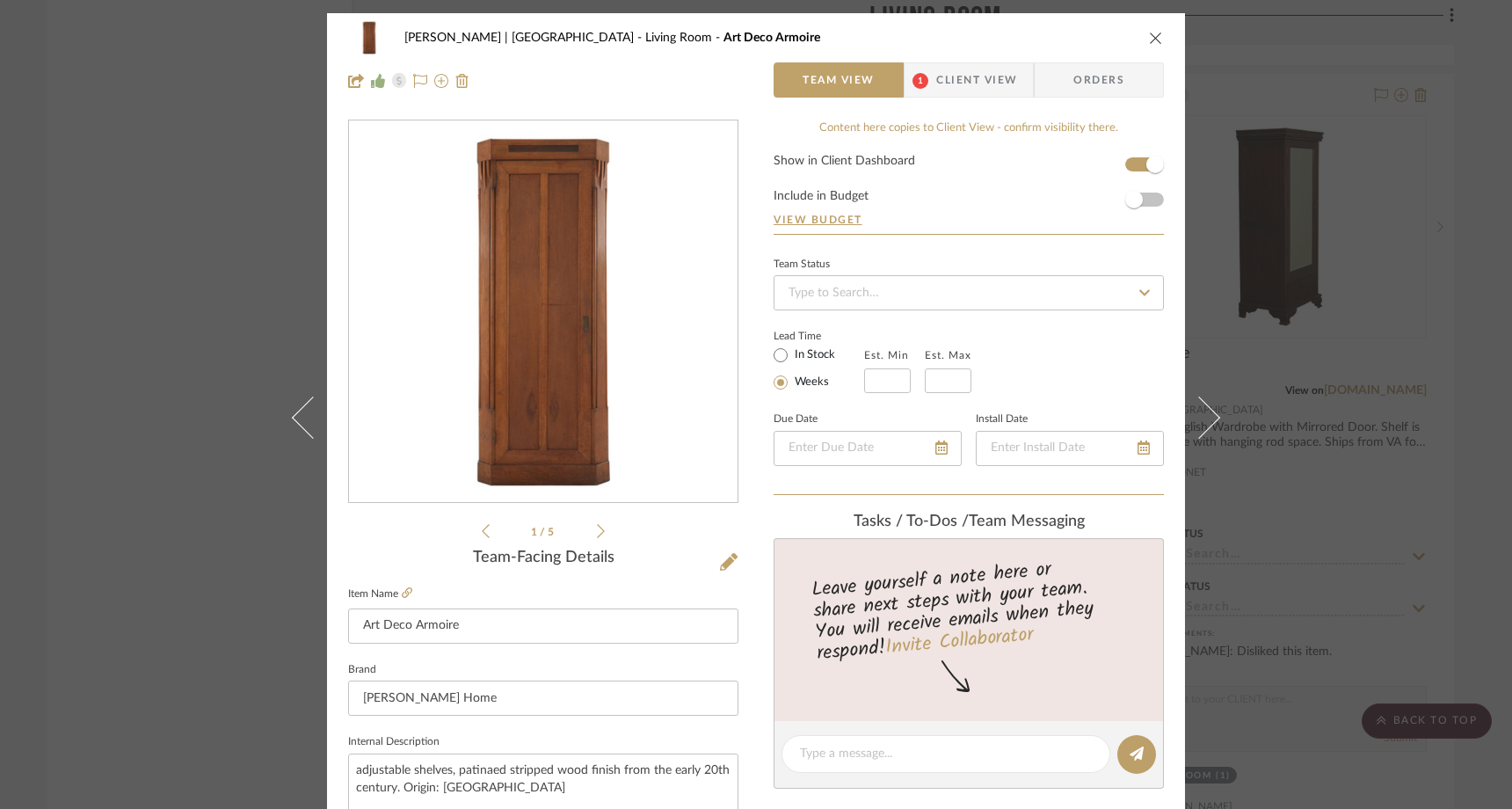 click 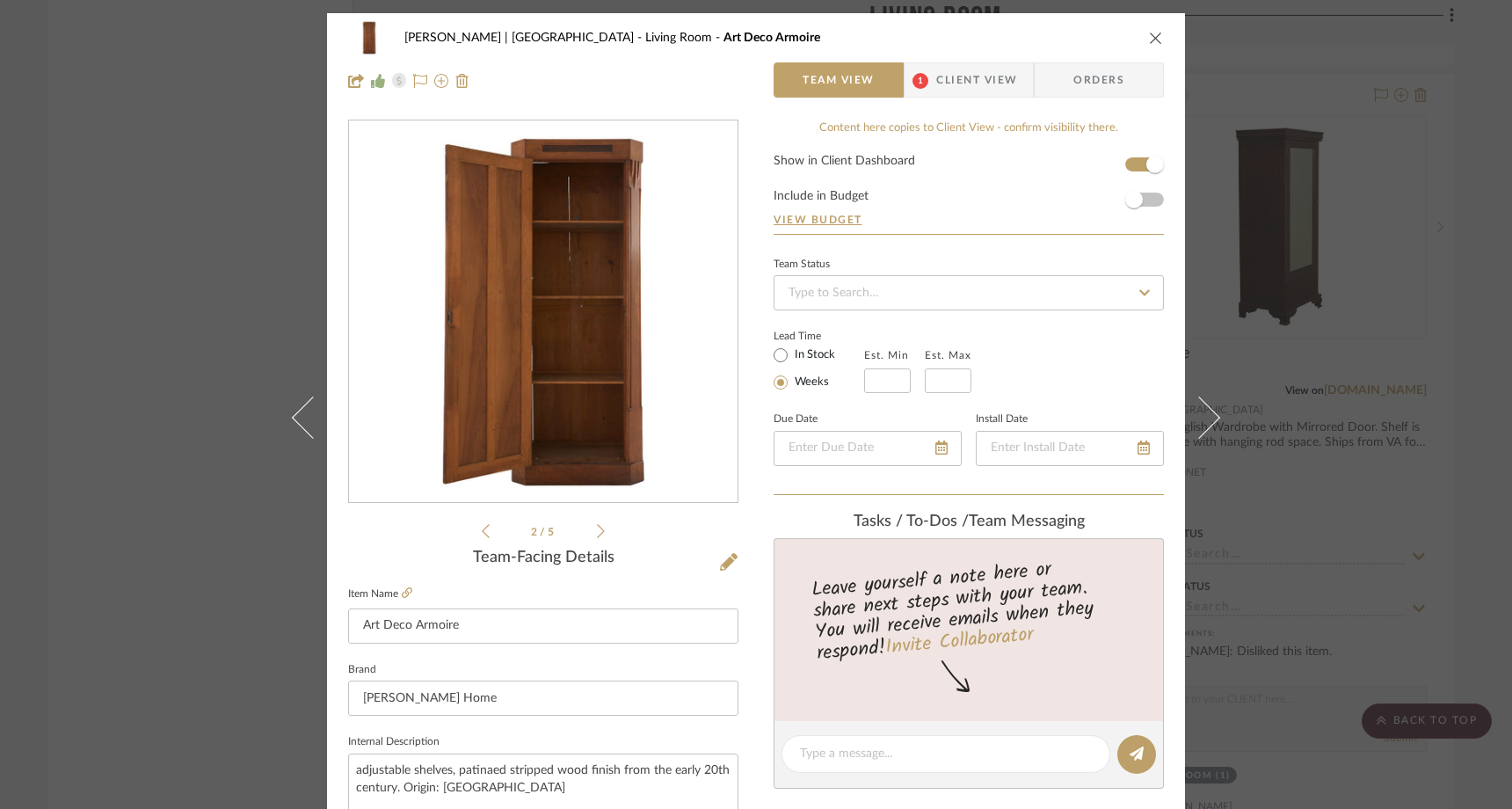 click 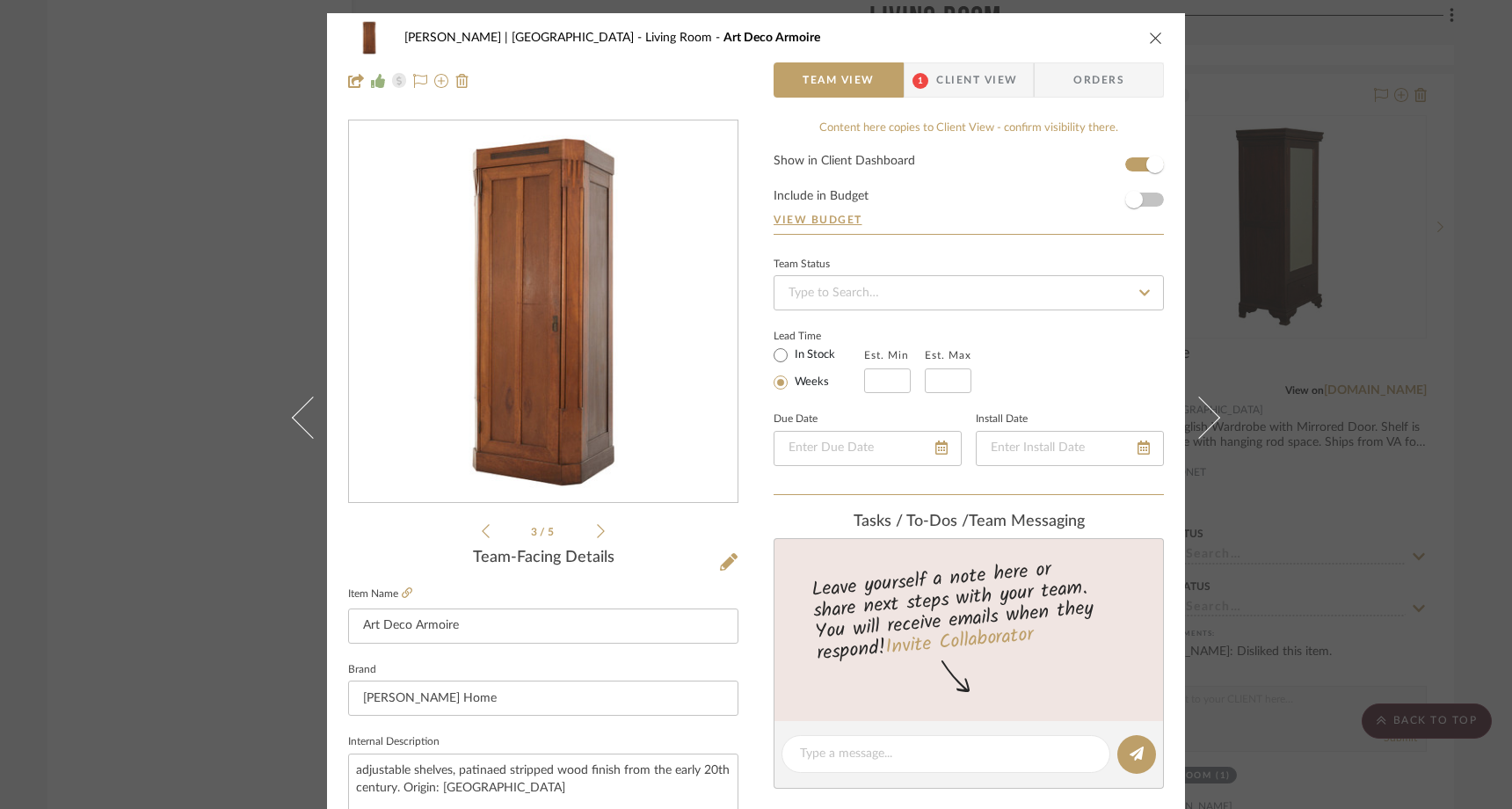 click 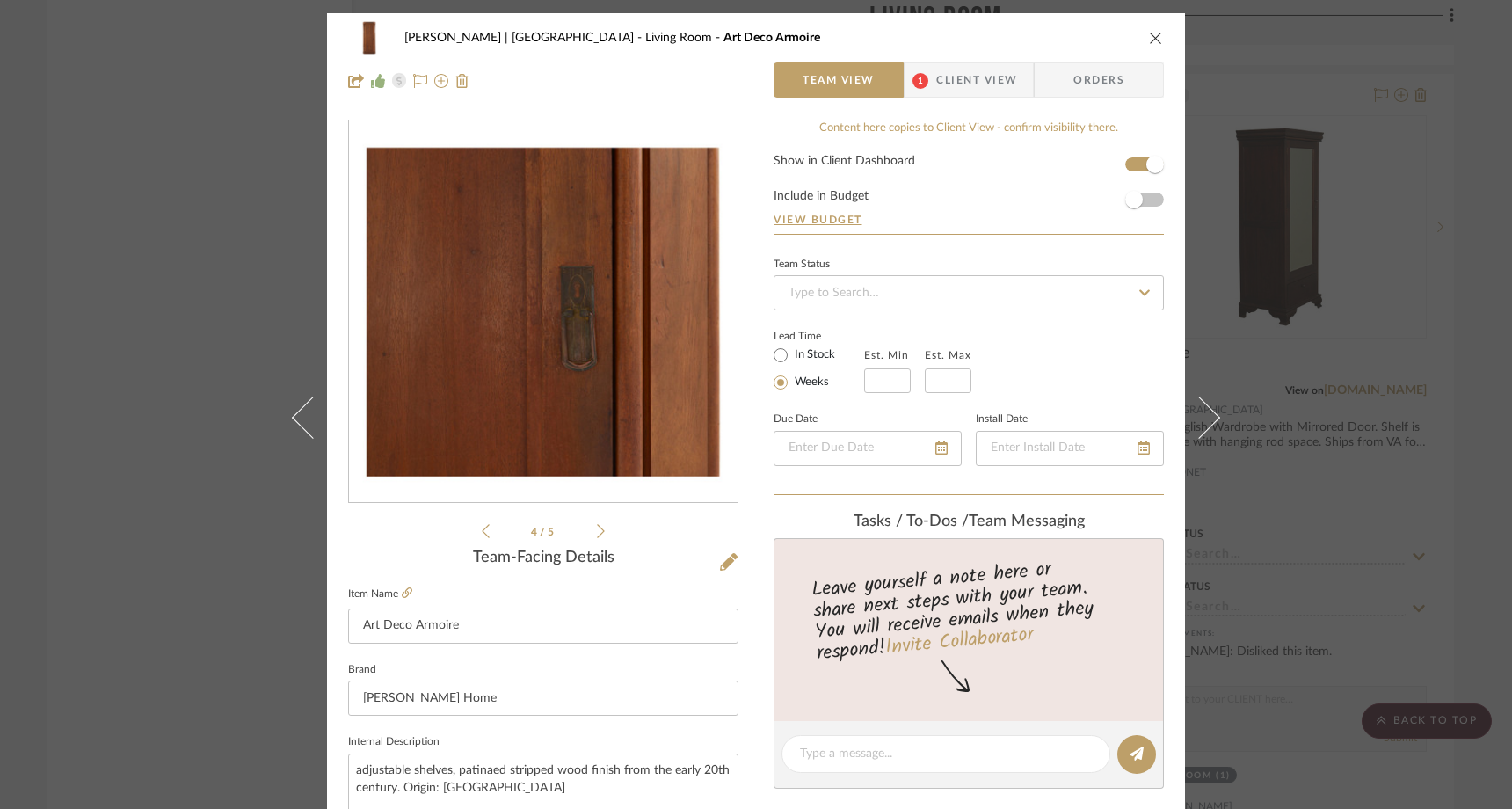 click 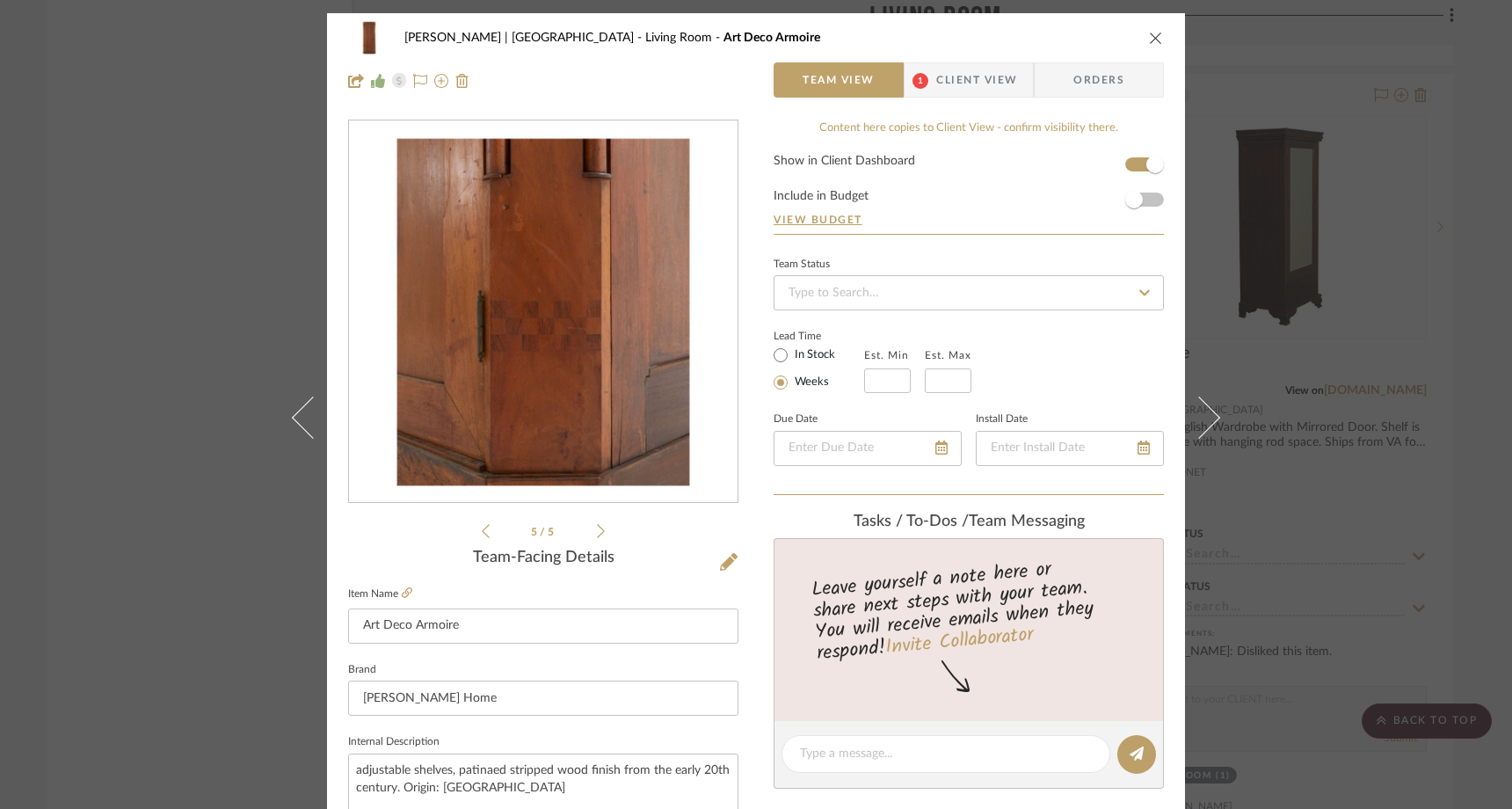 click on "Ferree | Brooklyn Heights Living Room Art Deco Armoire Team View  1  Client View Orders 5 / 5  Team-Facing Details   Item Name  Art Deco Armoire  Brand  Jayson Home  Internal Description  adjustable shelves, patinaed stripped wood finish from the early 20th century. Origin: italy  Dimensions  38"W x 25"D x 91"H  Product Specifications  $1,999 retail on sale  Item Costs   View Budget   Markup %  0%  Unit Cost  $1,999.00  Cost Type  DNET  Client Unit Price   $1,999.00   Quantity  1  Unit Type  Each  Subtotal   $1,999.00   Tax %  8.875%  Total Tax   $177.41   Shipping Cost  $199.90  Ship. Markup %  0% Taxable  Total Shipping   $199.90  Total Client Price  $2,376.31  Your Cost  $2,376.31  Your Margin  $0.00  Content here copies to Client View - confirm visibility there.  Show in Client Dashboard   Include in Budget   View Budget  Team Status  Lead Time  In Stock Weeks  Est. Min   Est. Max   Due Date   Install Date  Tasks / To-Dos /  team Messaging Invite Collaborator Internal Notes  Documents  Choose a file (1)" at bounding box center [756, 404] 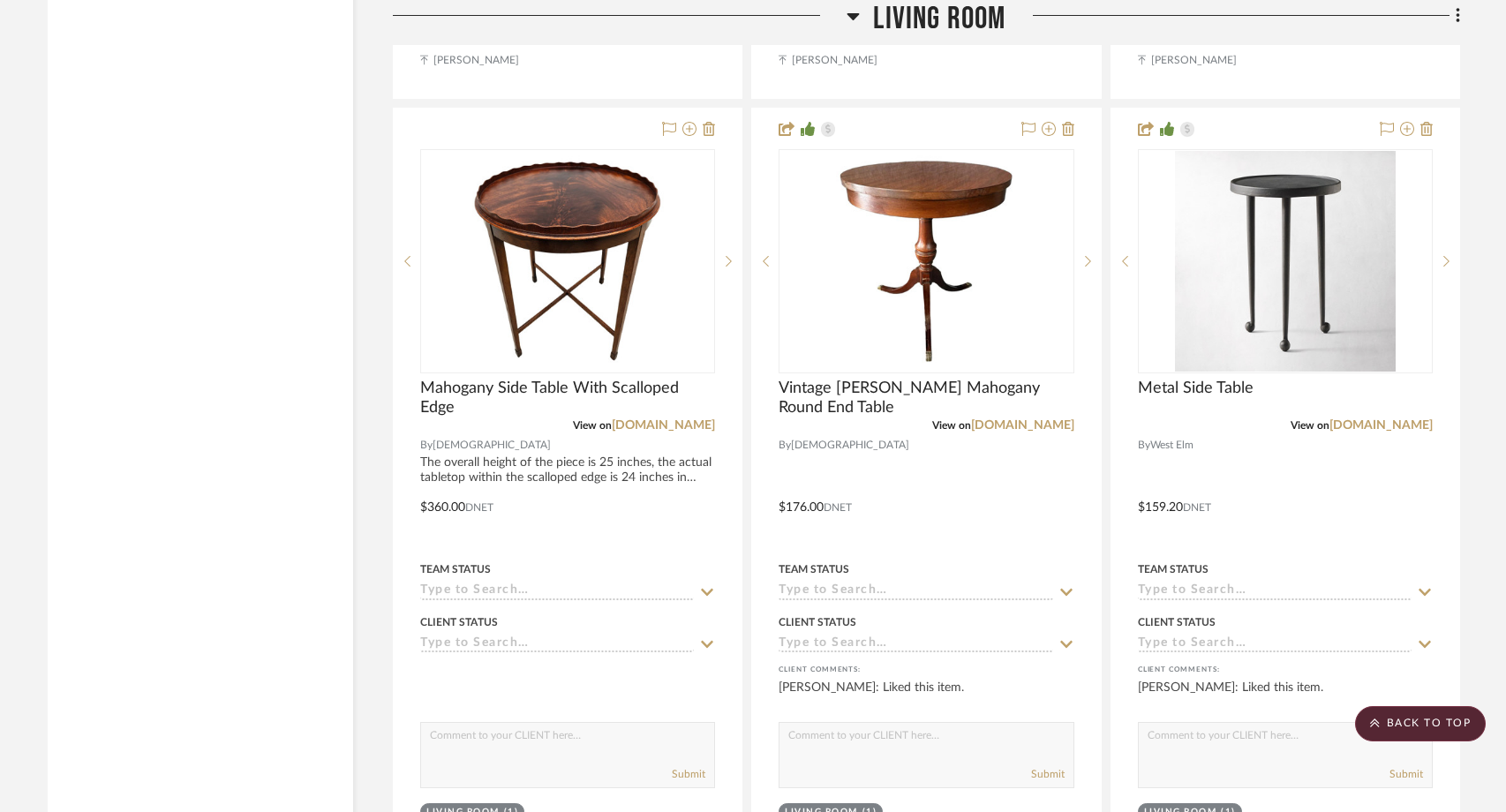 scroll, scrollTop: 9520, scrollLeft: 0, axis: vertical 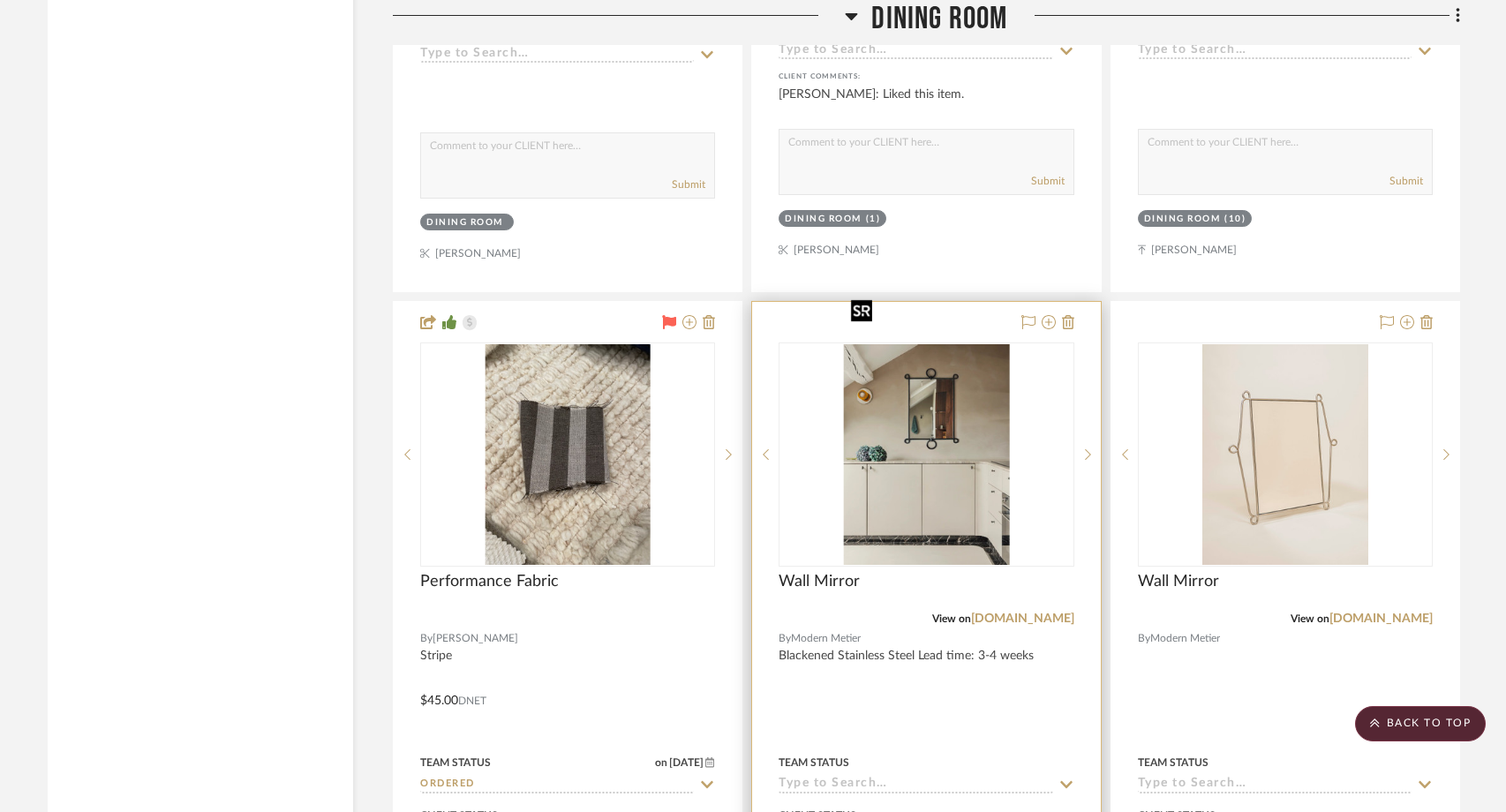 click at bounding box center [927, 455] 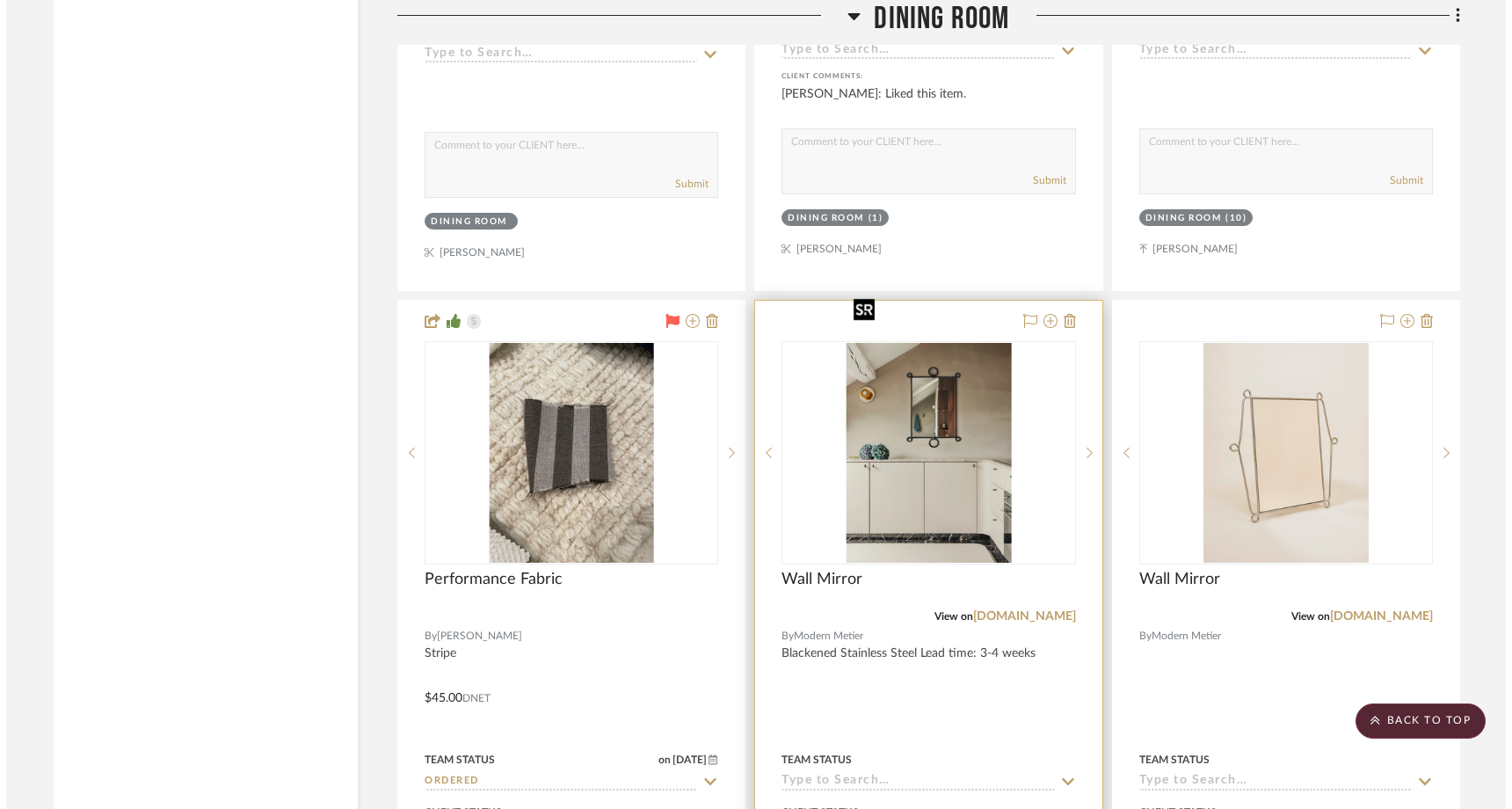 scroll, scrollTop: 0, scrollLeft: 0, axis: both 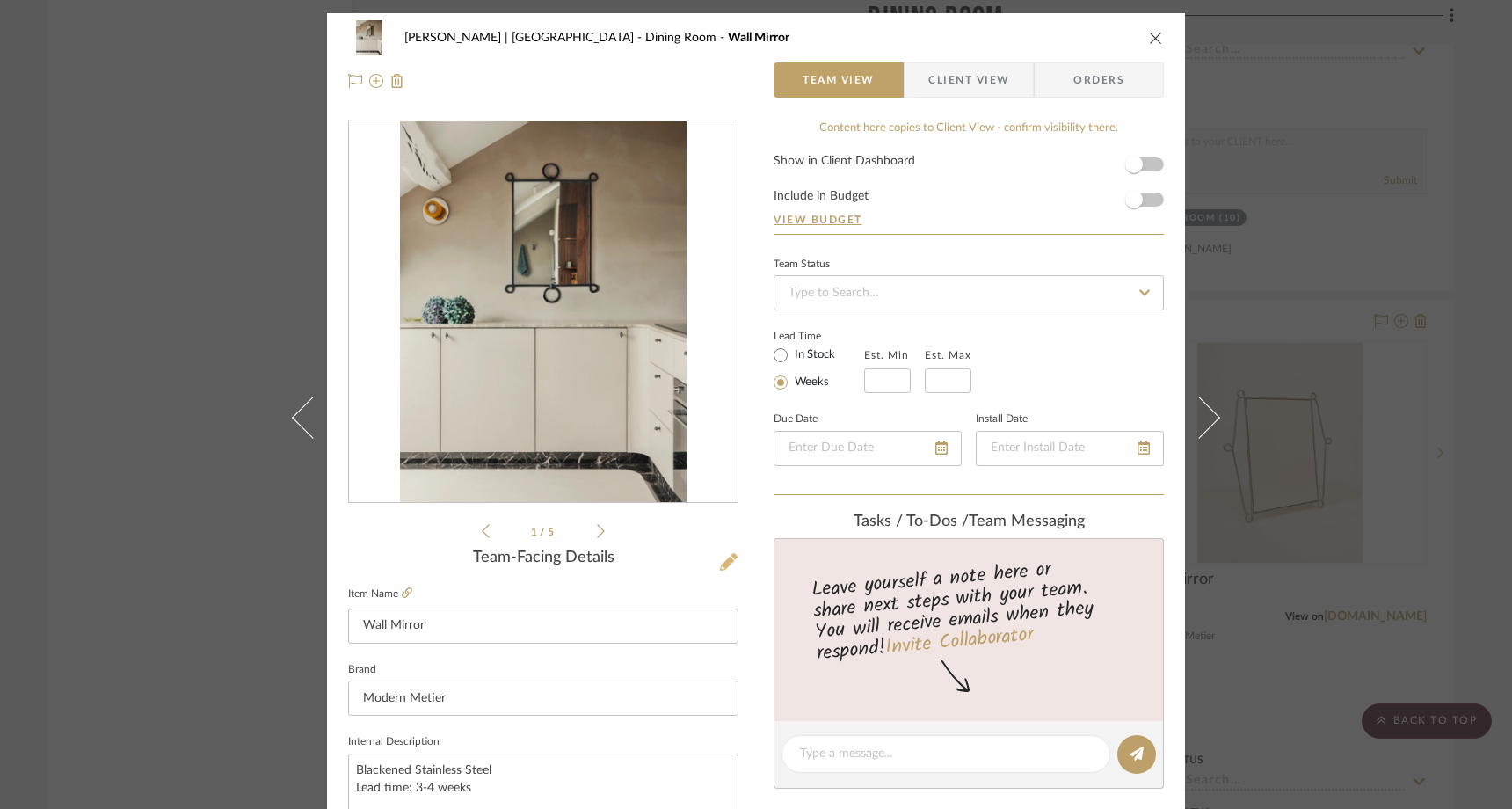 click 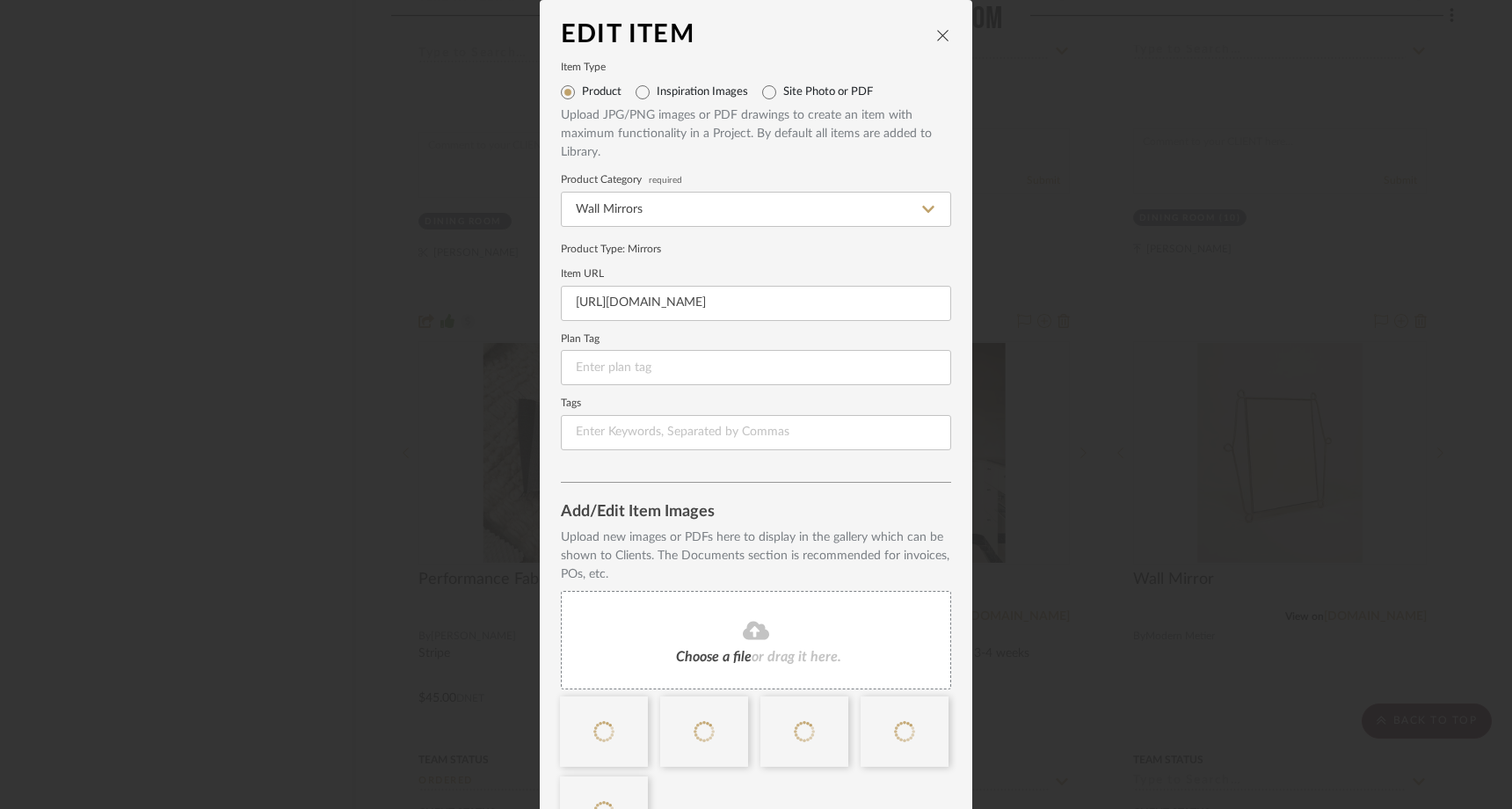 scroll, scrollTop: 109, scrollLeft: 0, axis: vertical 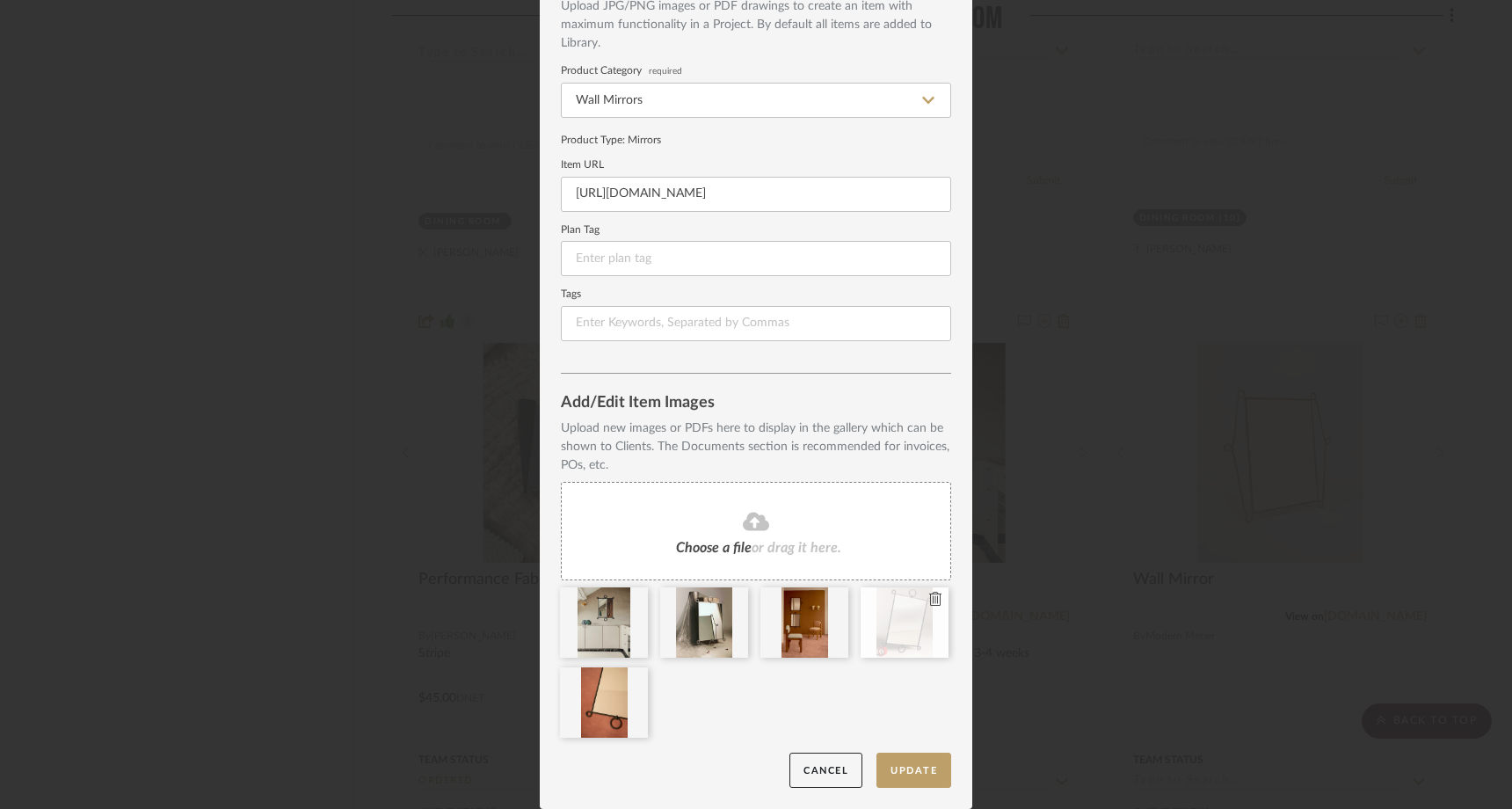 type 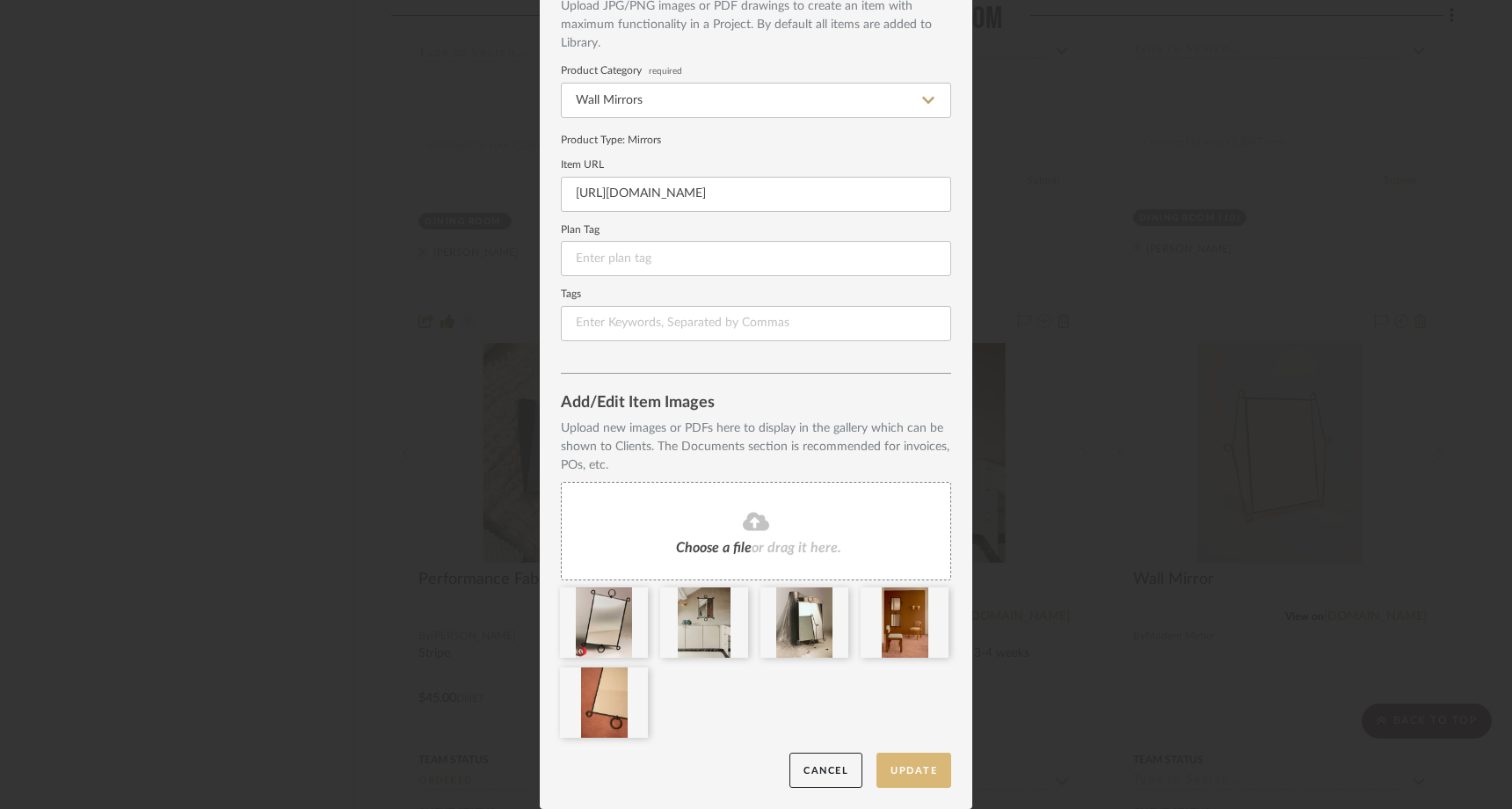 click on "Update" at bounding box center (913, 770) 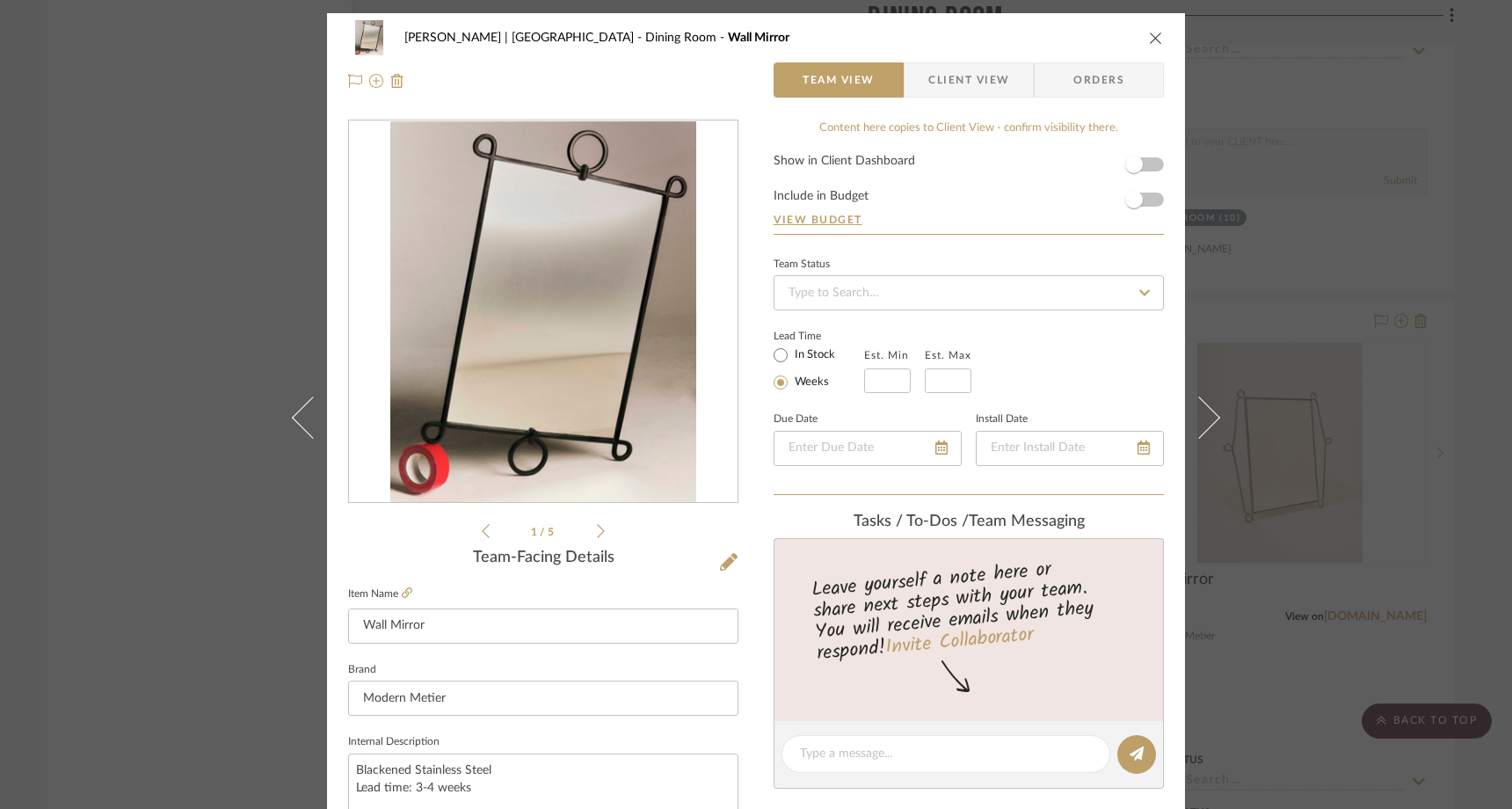 click at bounding box center [1156, 38] 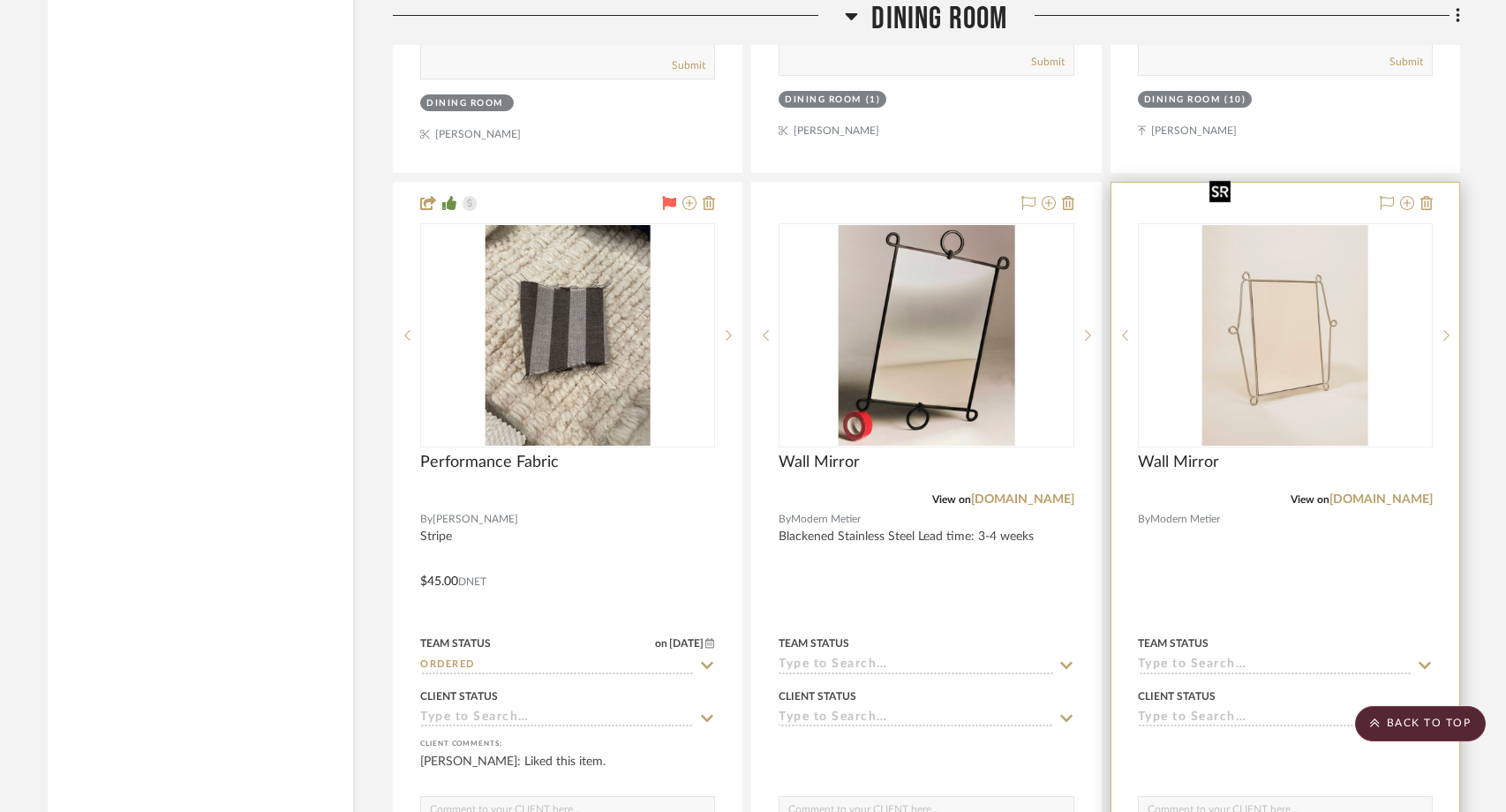scroll, scrollTop: 3827, scrollLeft: 0, axis: vertical 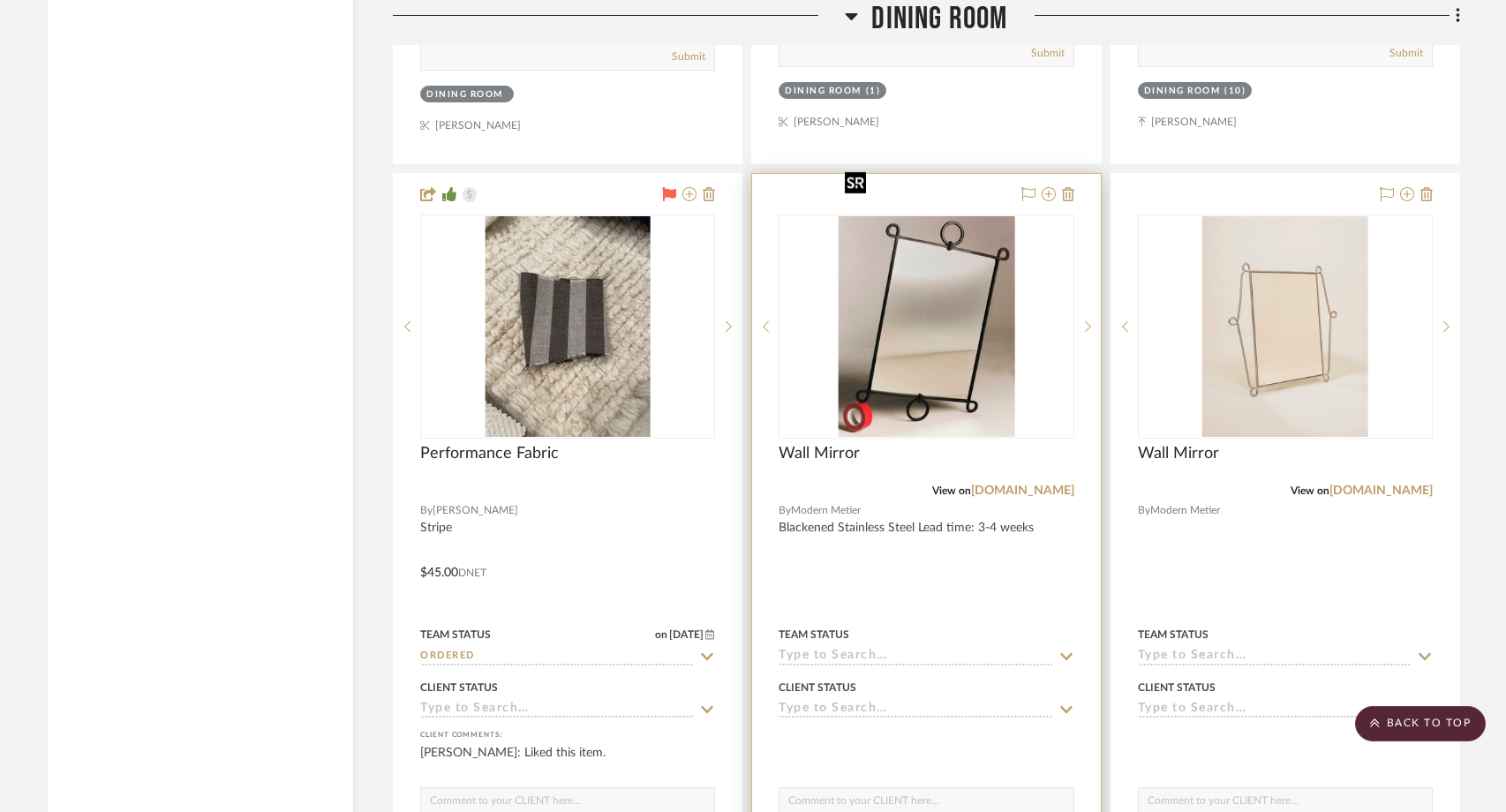 click at bounding box center [926, 327] 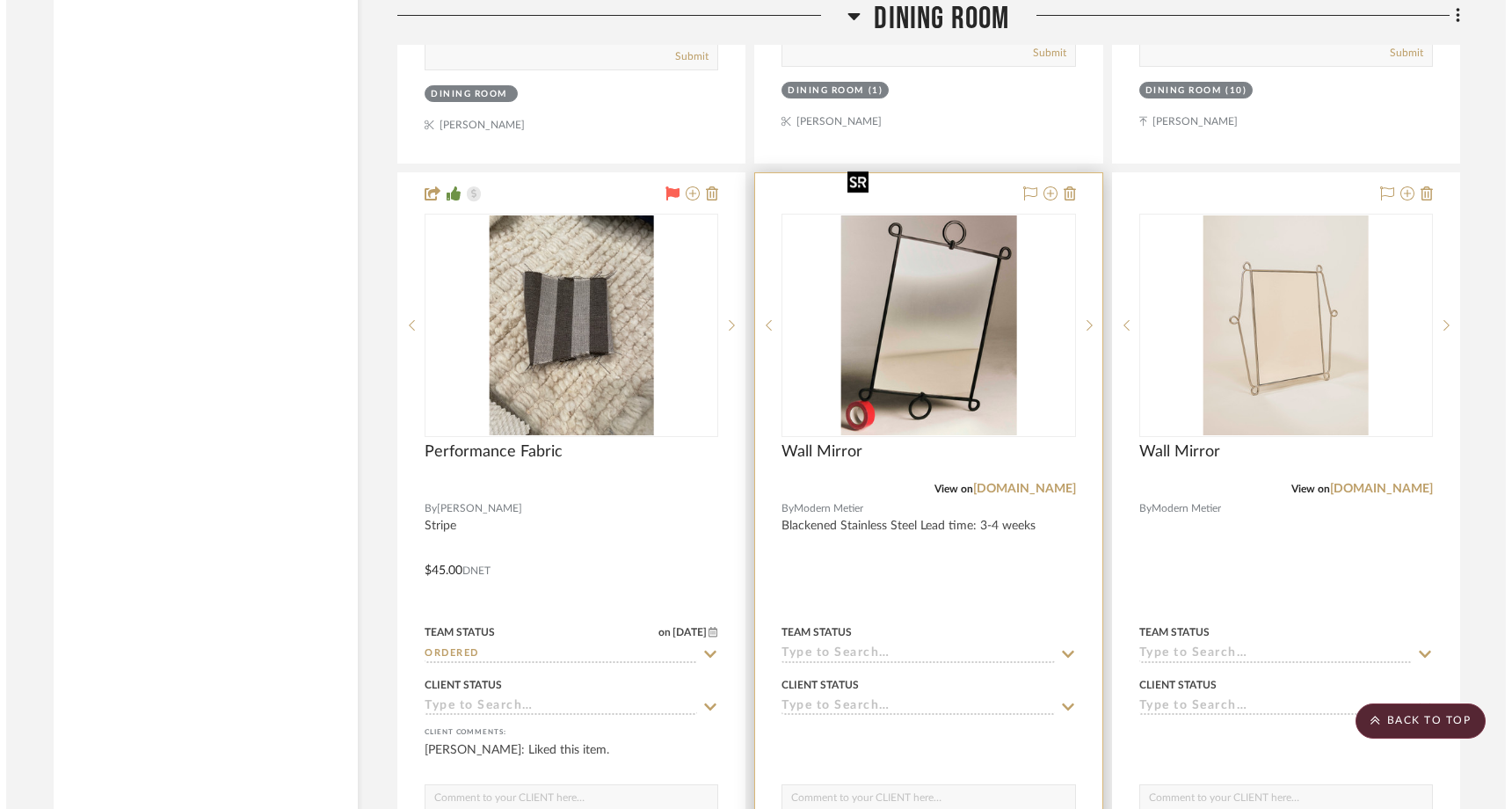 scroll, scrollTop: 0, scrollLeft: 0, axis: both 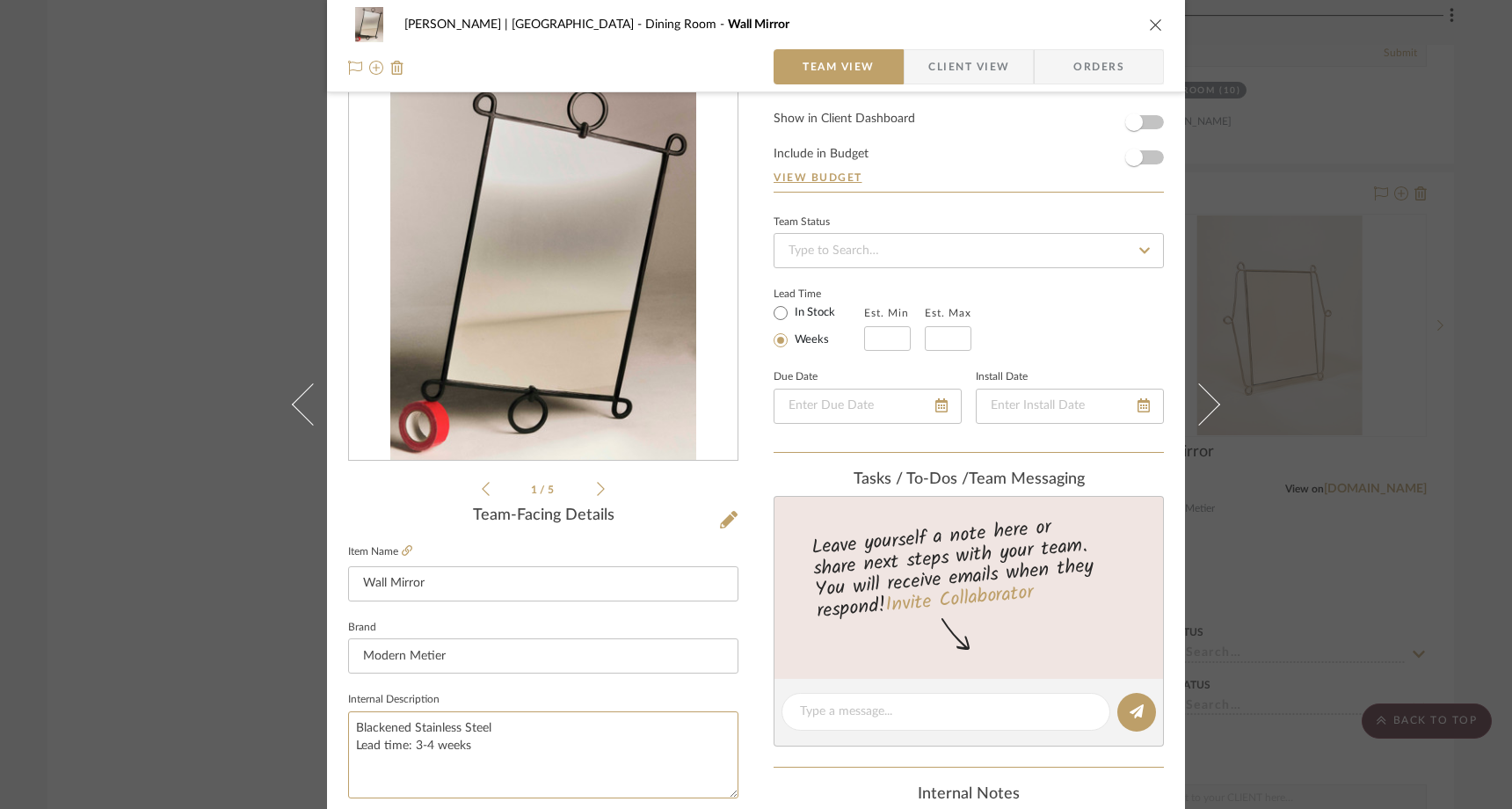 drag, startPoint x: 470, startPoint y: 746, endPoint x: 329, endPoint y: 734, distance: 141.50972 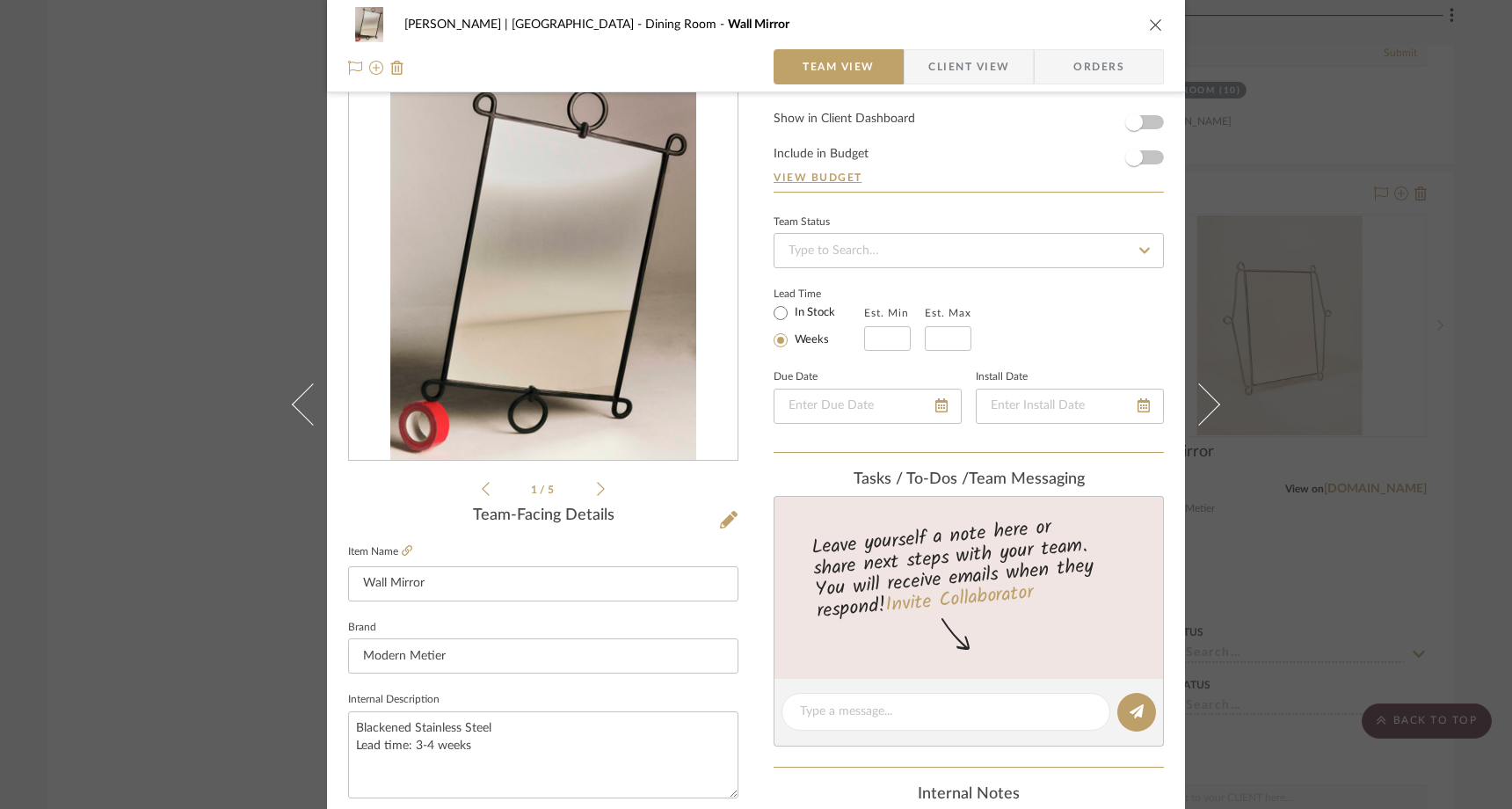click on "Internal Description  Blackened Stainless Steel
Lead time: 3-4 weeks" 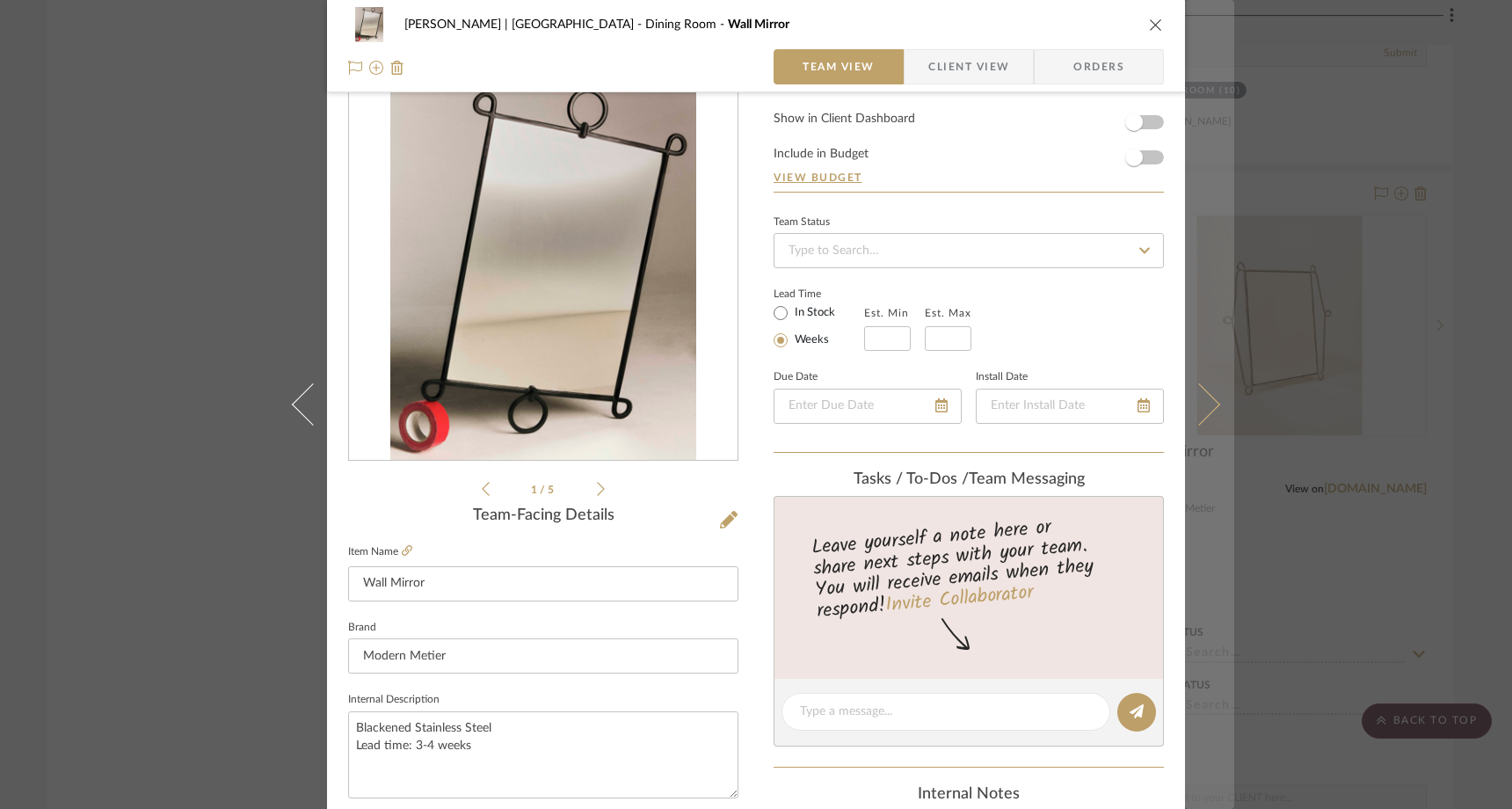 click at bounding box center (1199, 404) 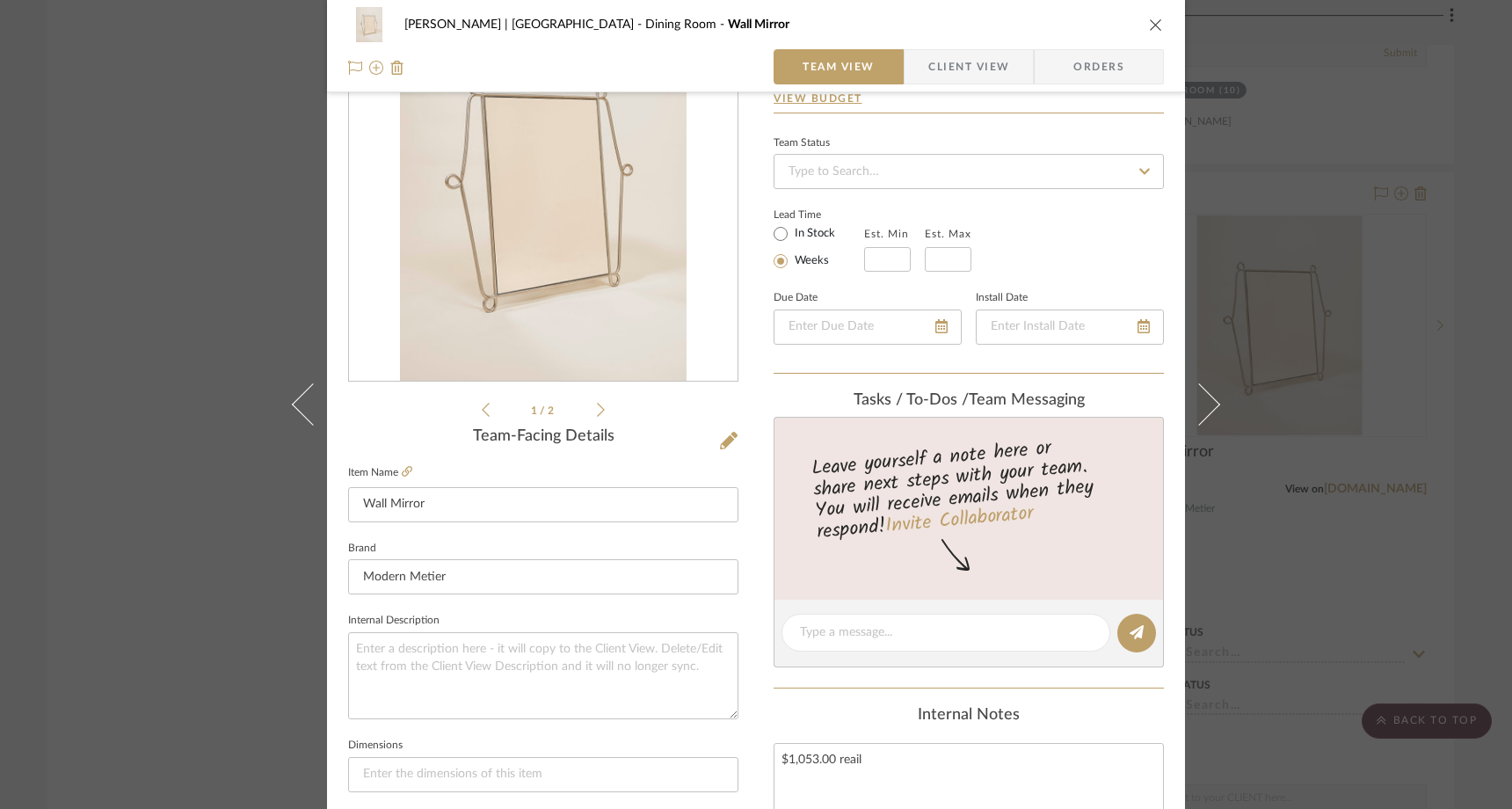 scroll, scrollTop: 129, scrollLeft: 0, axis: vertical 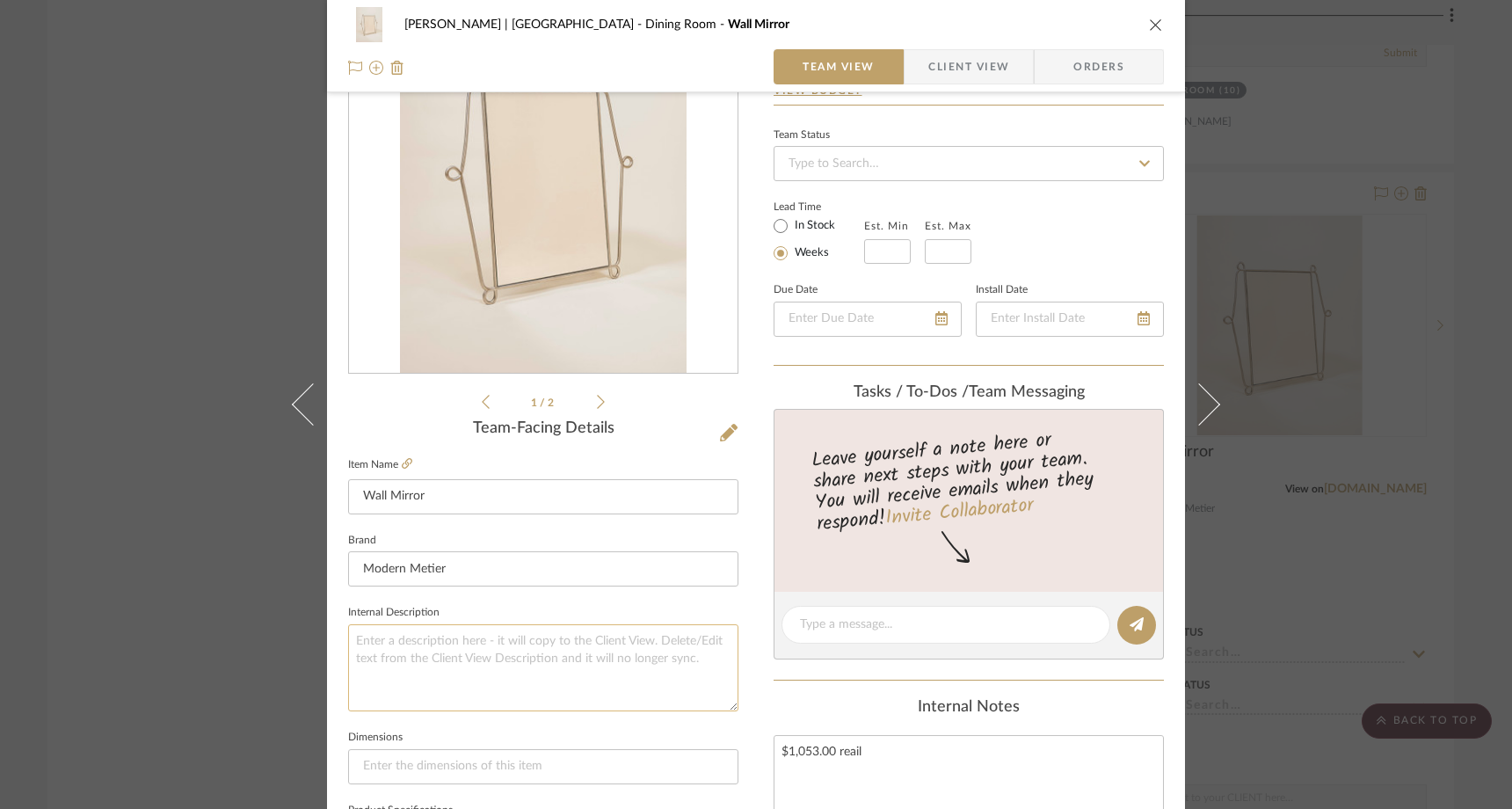 click 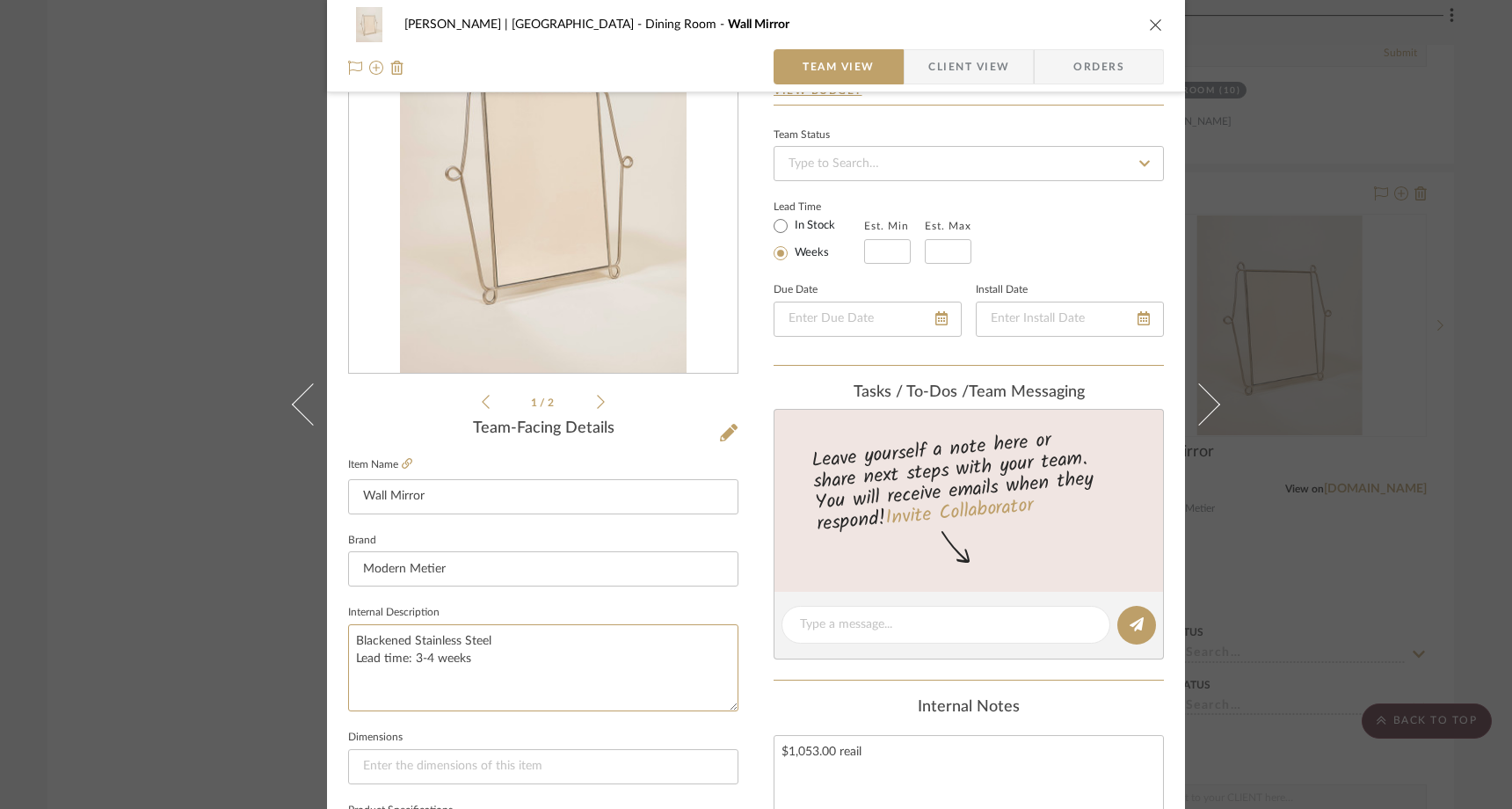 type on "Blackened Stainless Steel
Lead time: 3-4 weeks" 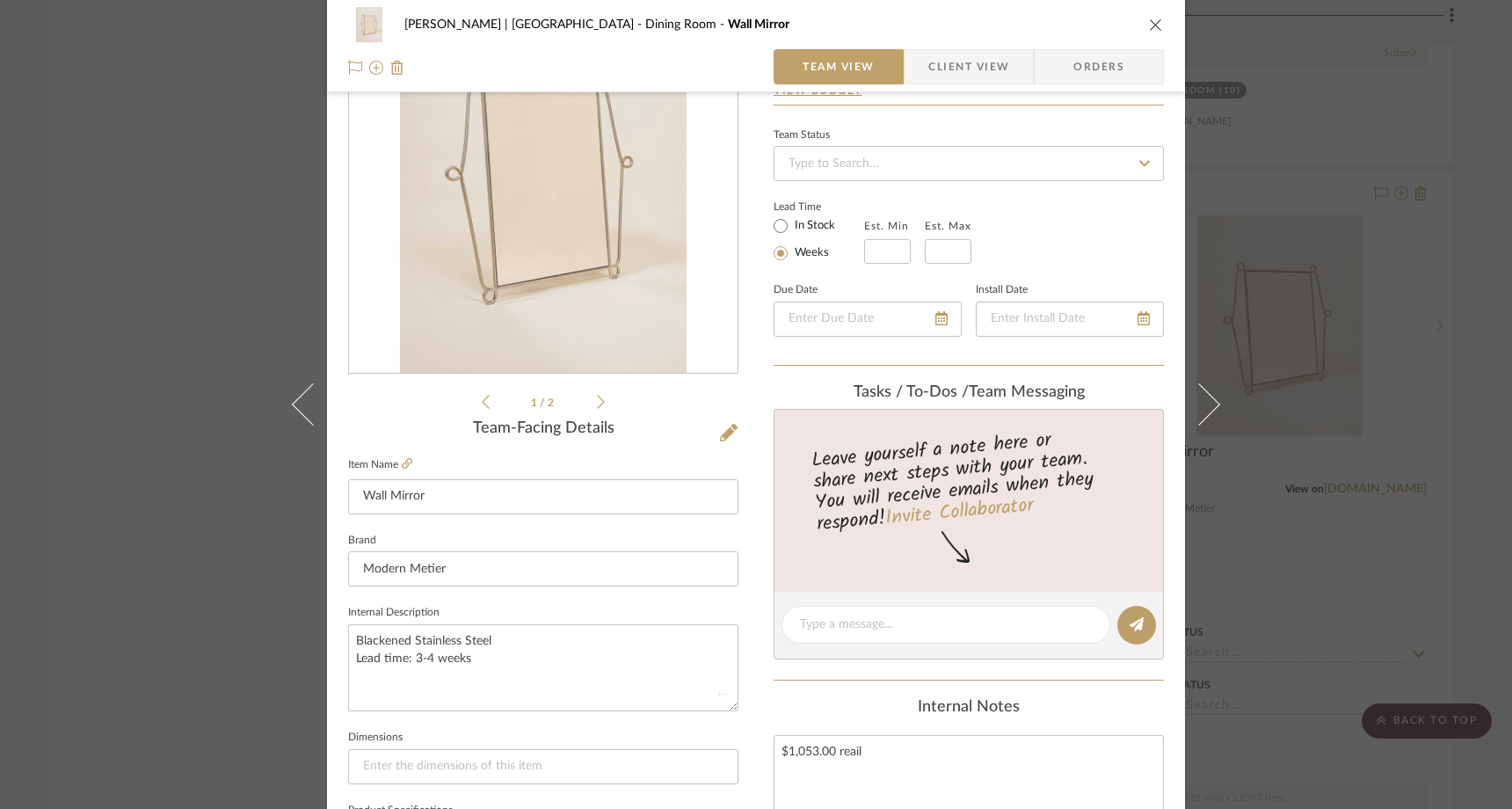 click on "Internal Description  Blackened Stainless Steel
Lead time: 3-4 weeks" 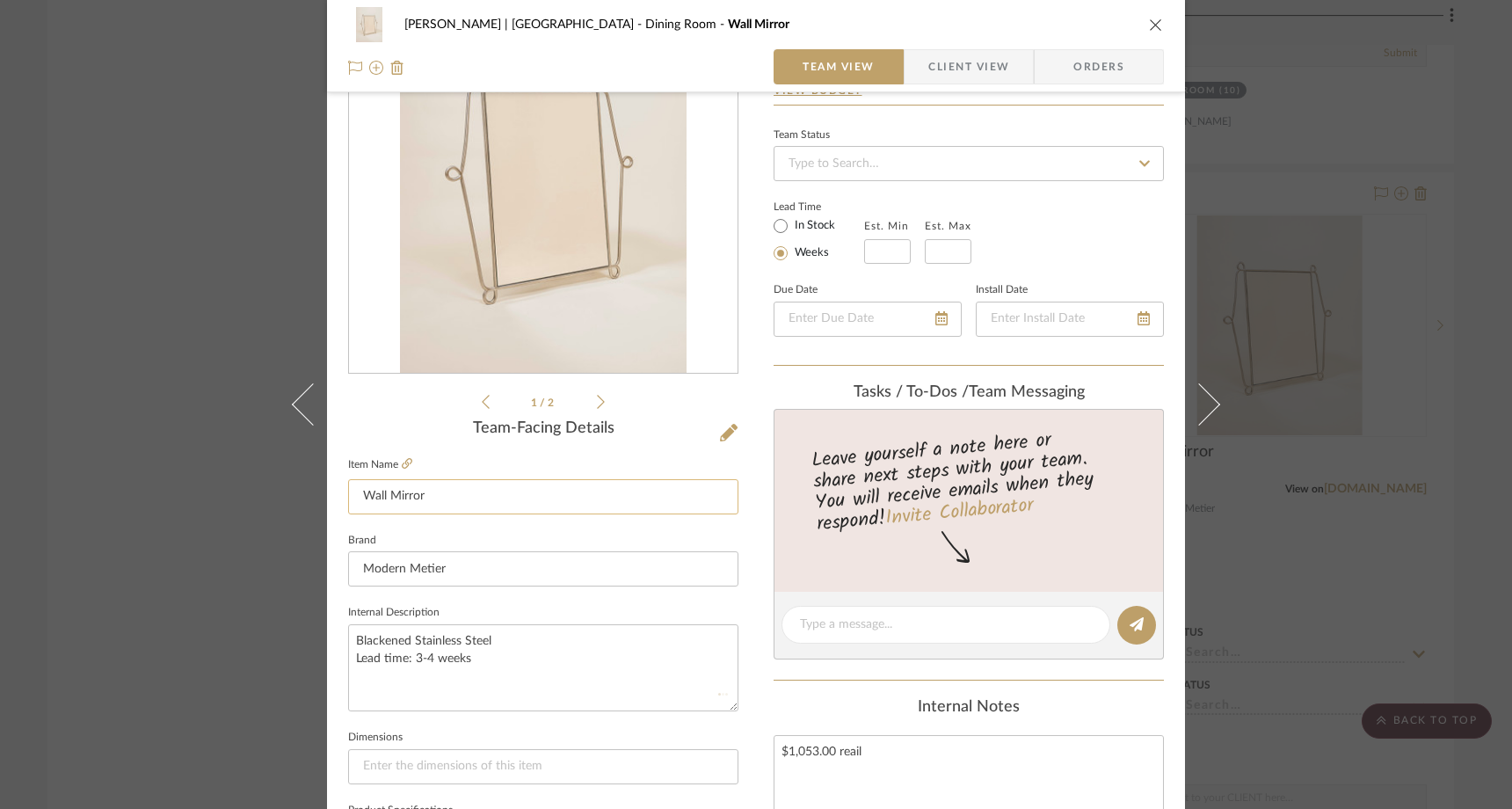 type 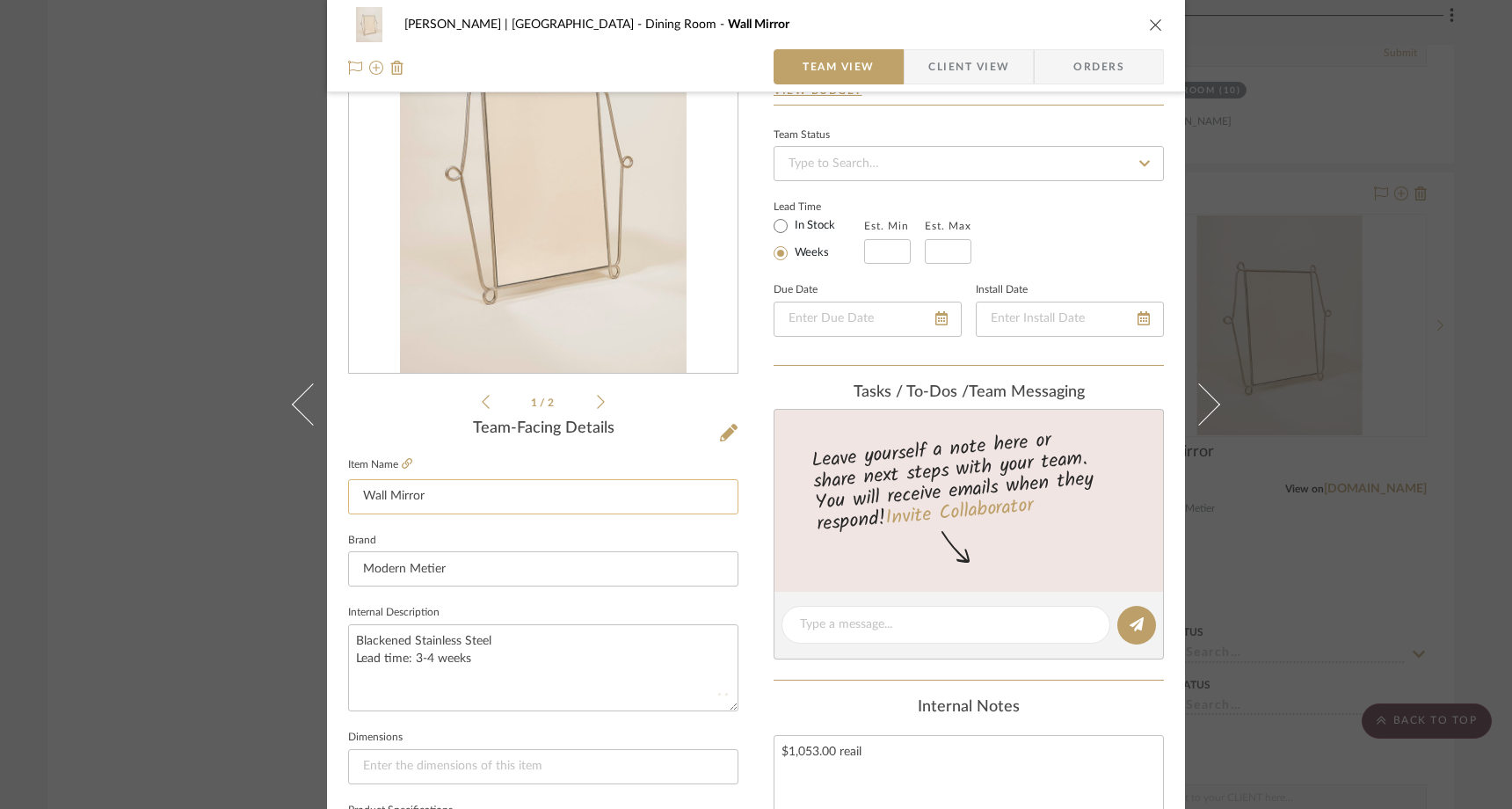 type 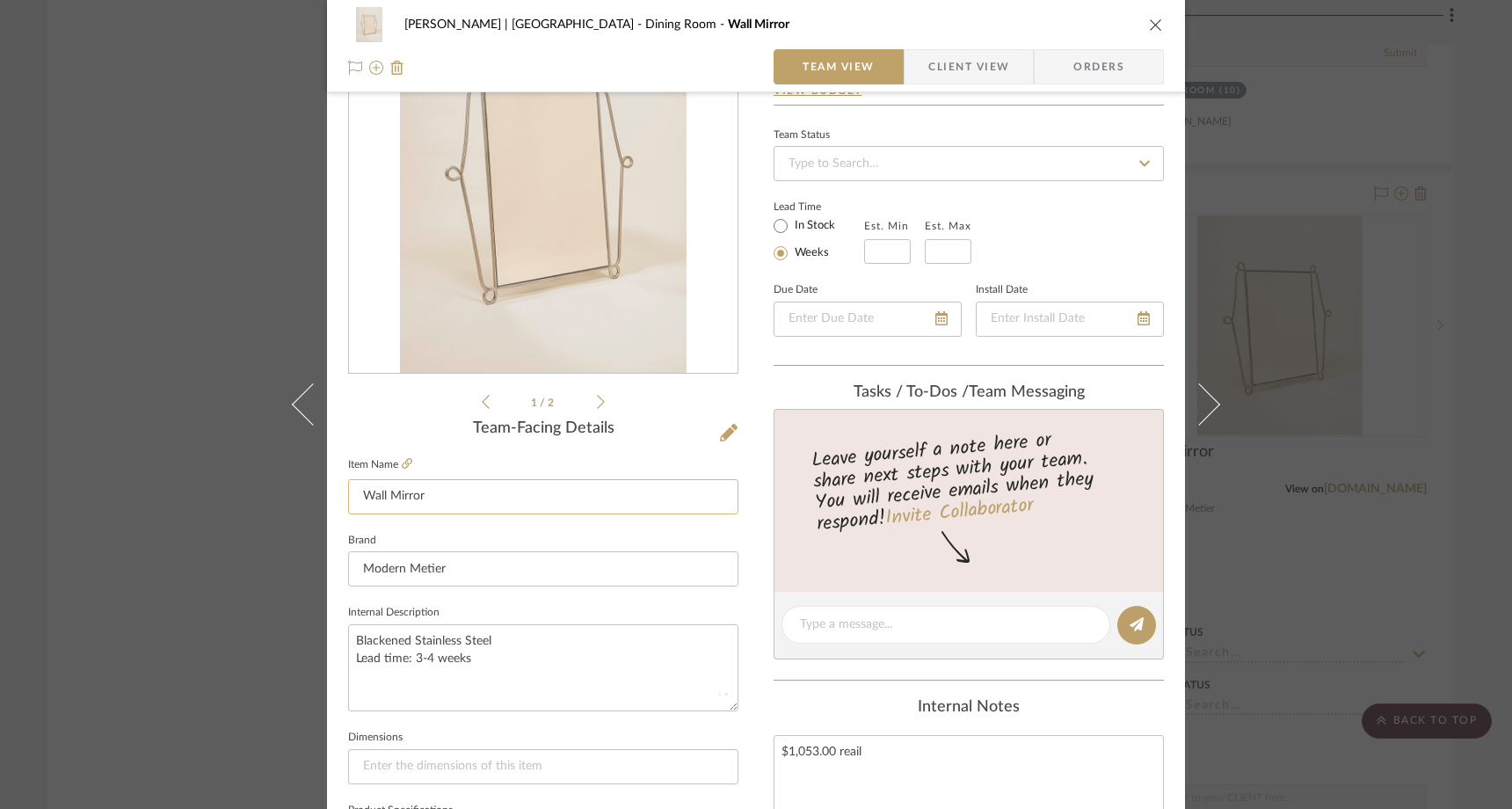 type 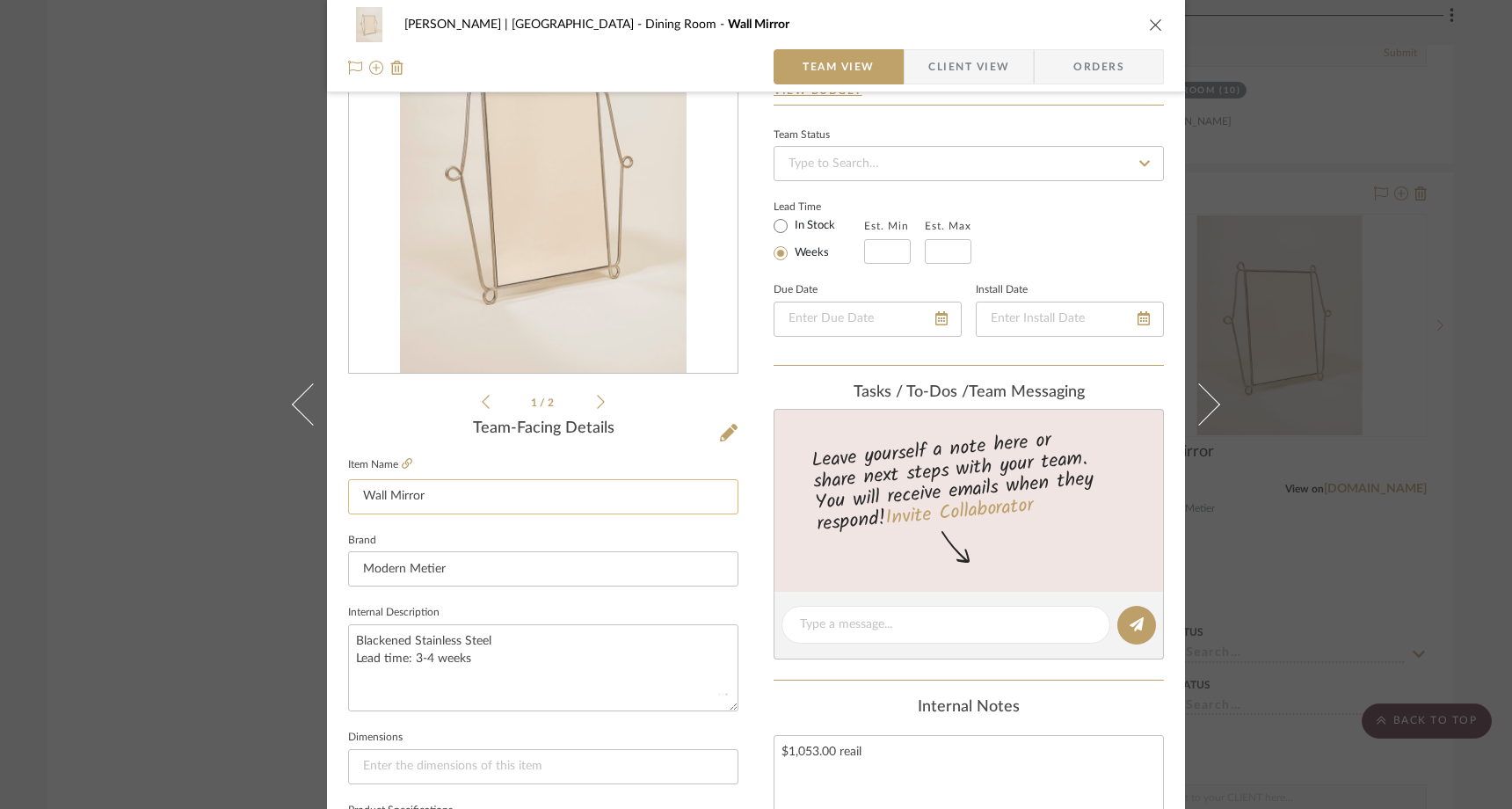 type 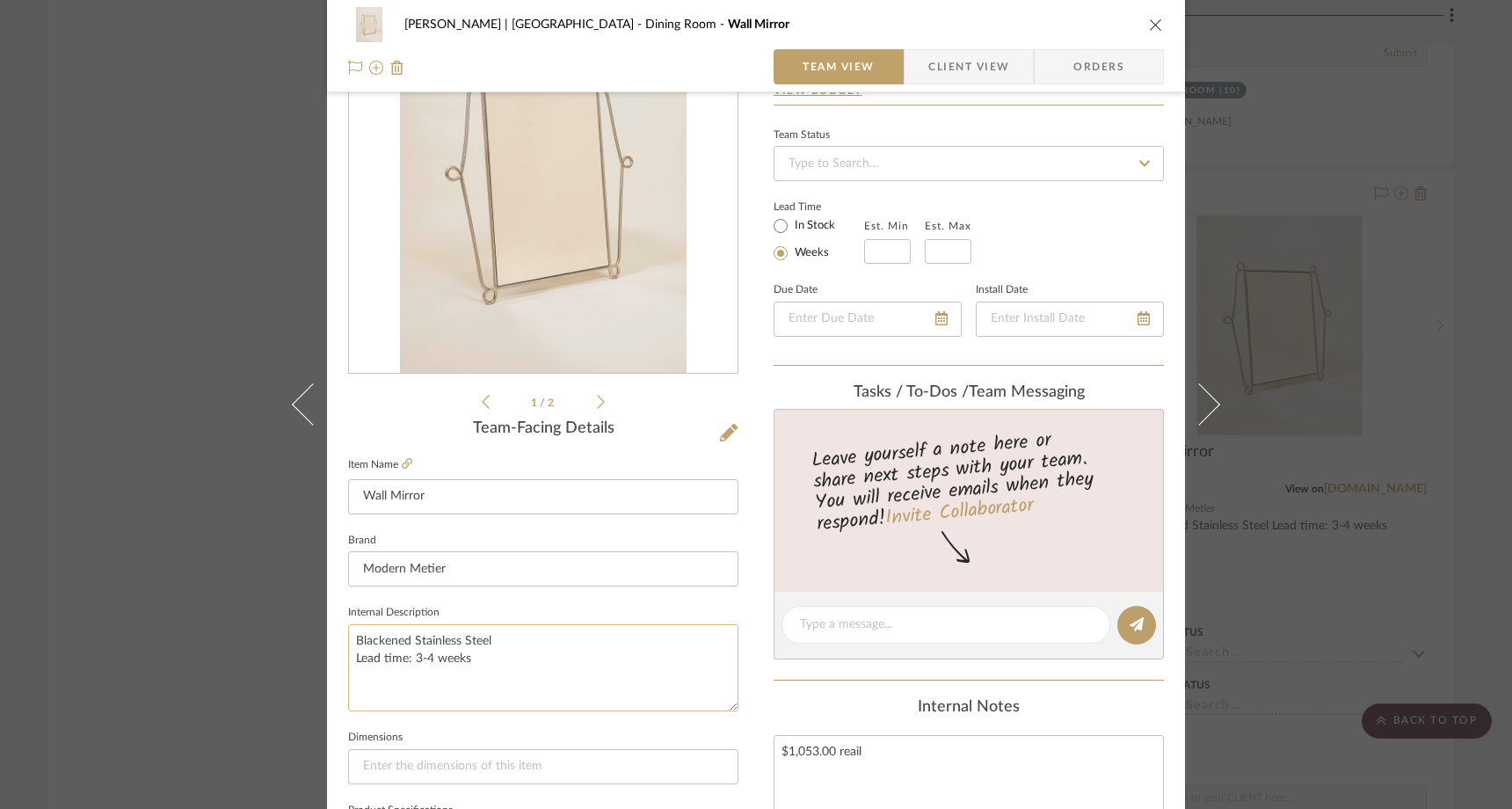 click on "Blackened Stainless Steel
Lead time: 3-4 weeks" 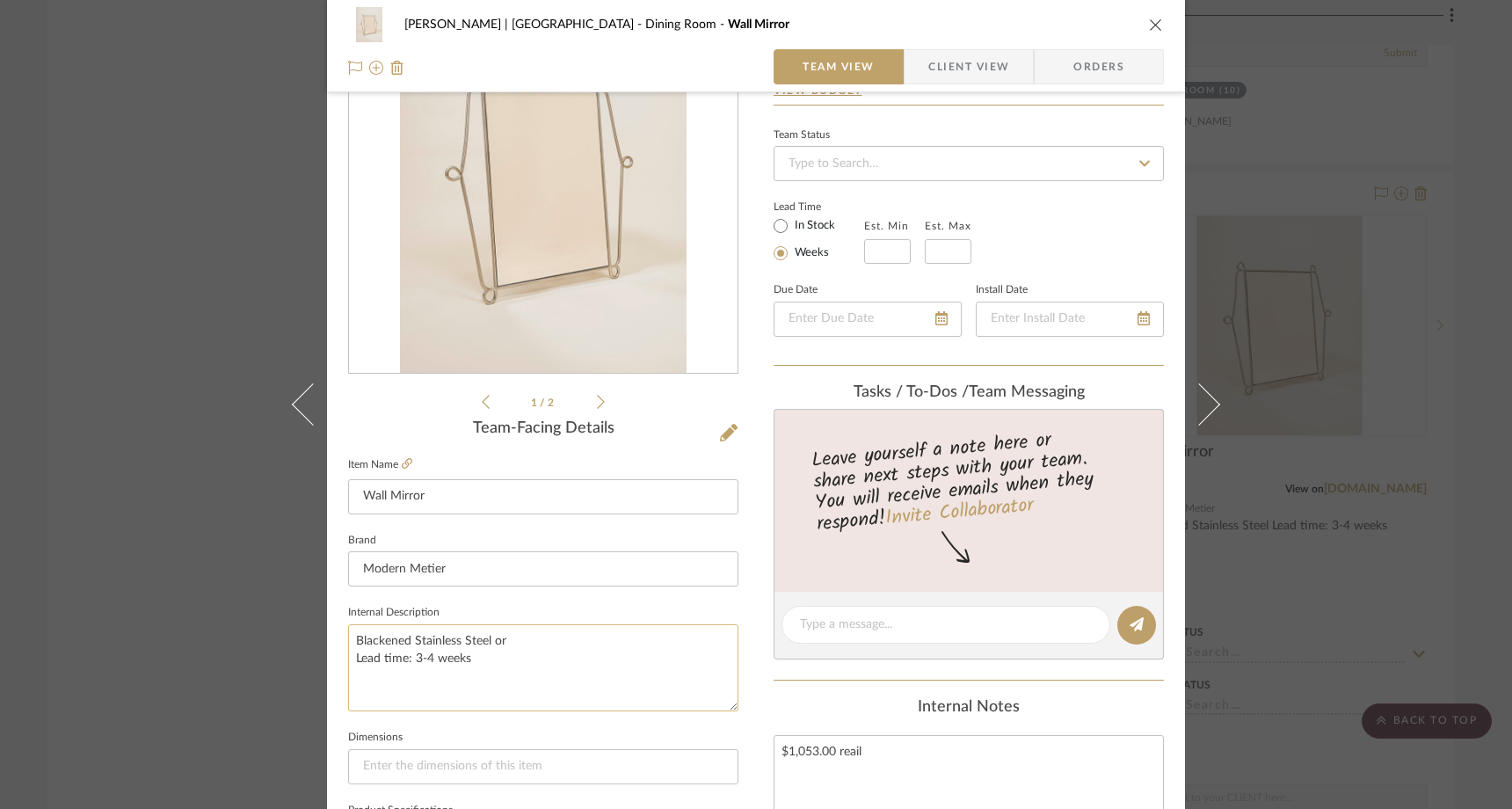 paste on "Brushed Stainless Steel" 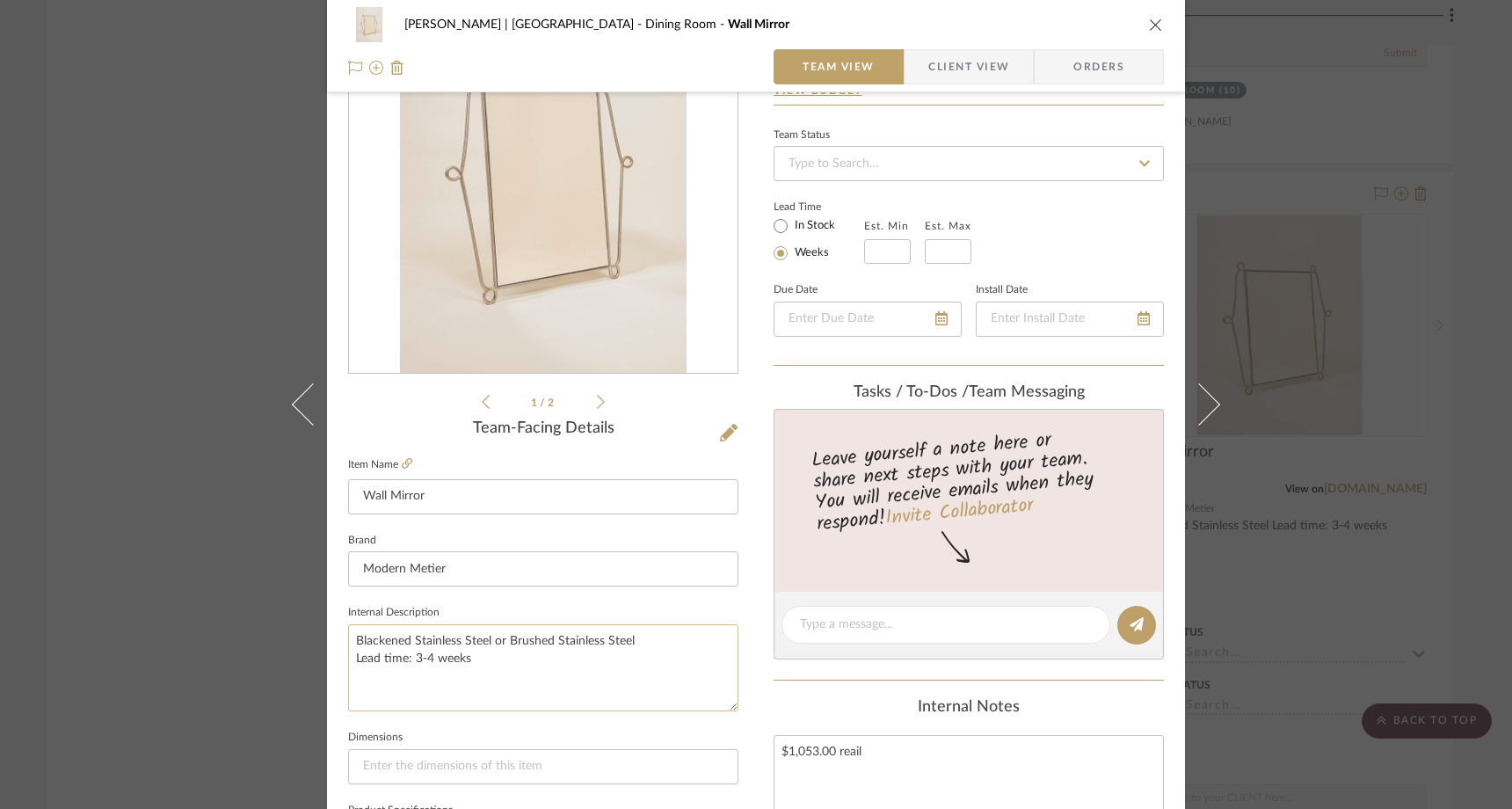 click on "Blackened Stainless Steel or Brushed Stainless Steel
Lead time: 3-4 weeks" 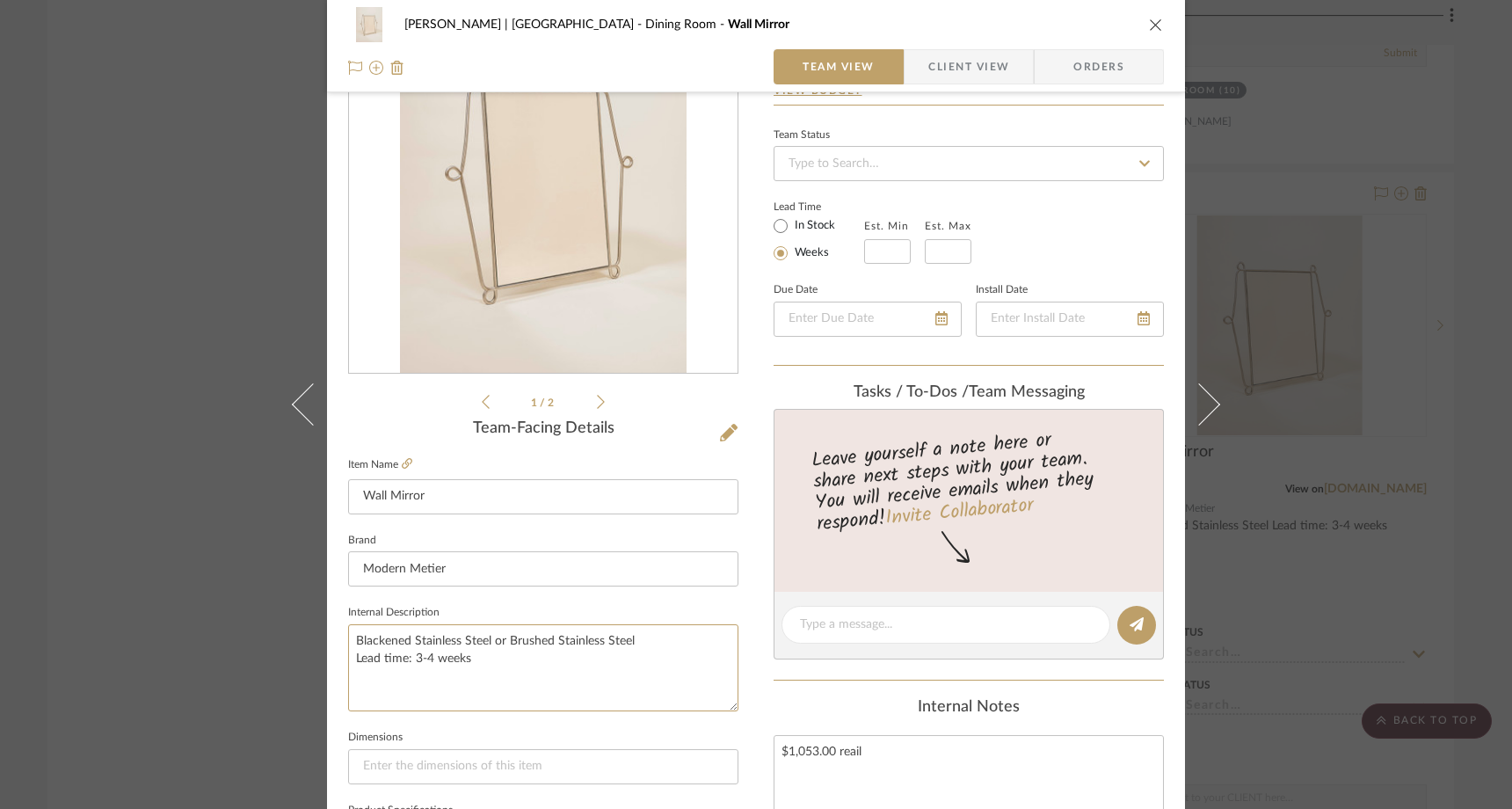 drag, startPoint x: 457, startPoint y: 659, endPoint x: 328, endPoint y: 637, distance: 130.8625 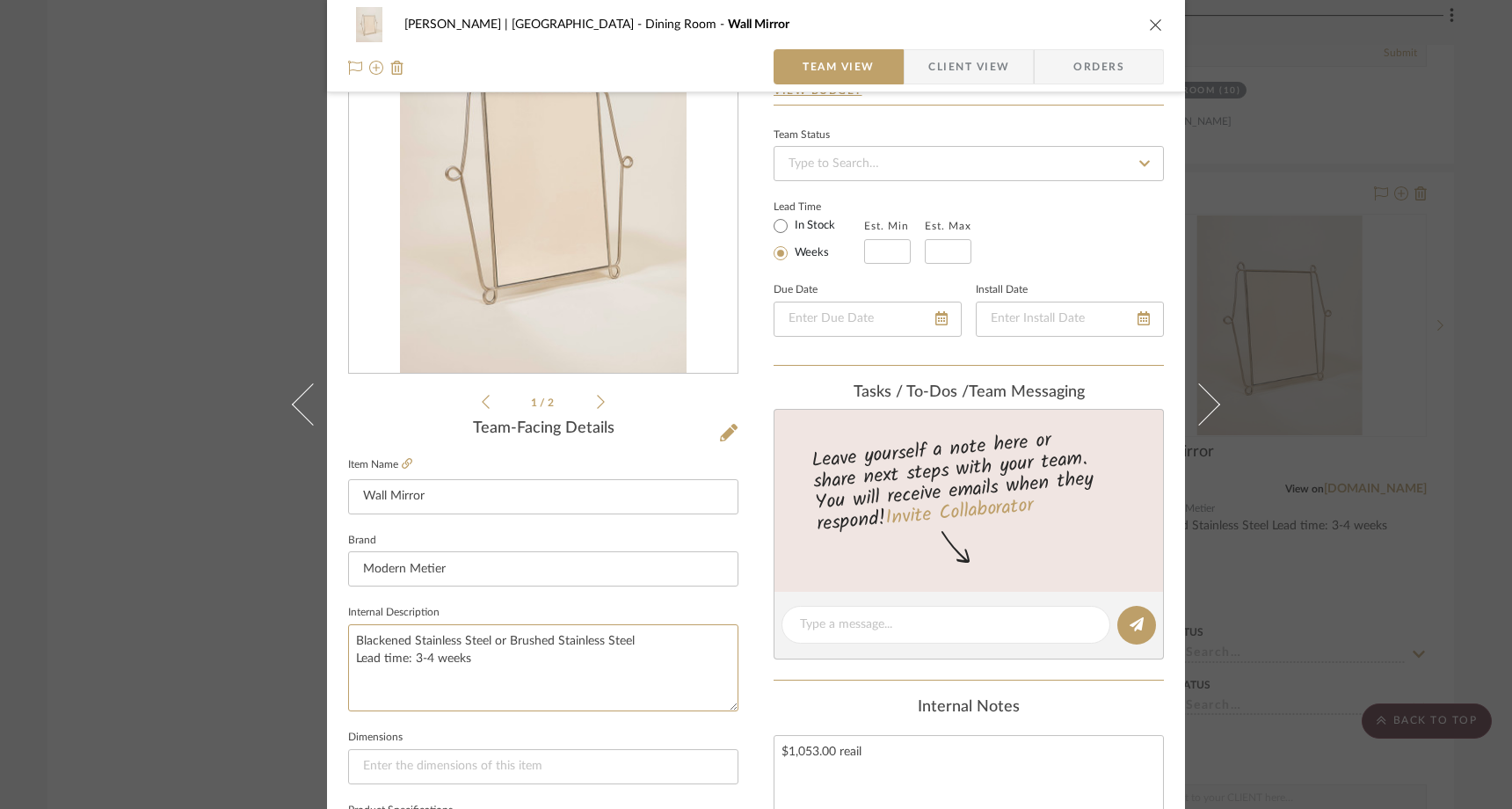 type on "Blackened Stainless Steel or Brushed Stainless Steel
Lead time: 3-4 weeks" 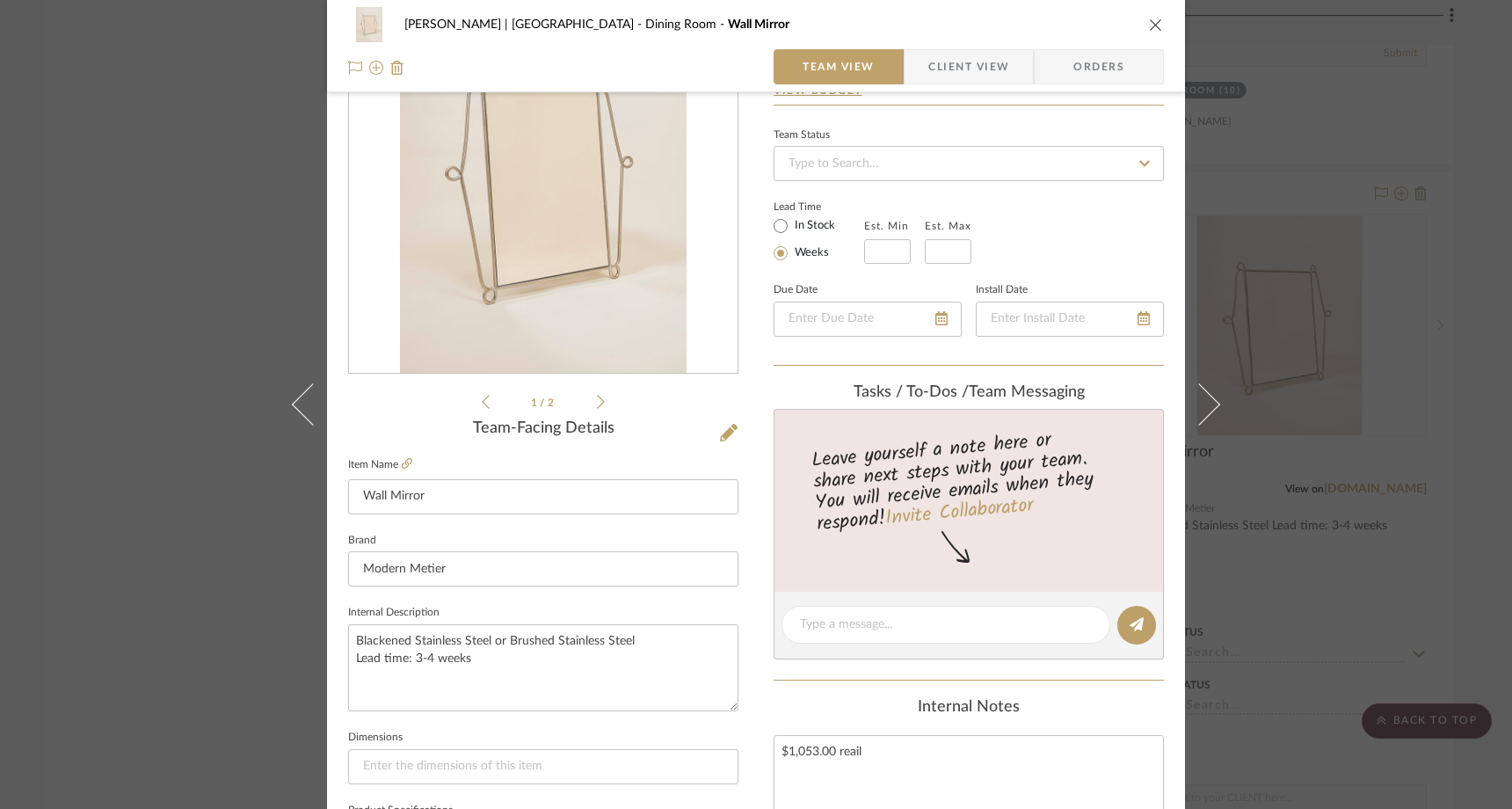 click on "1 / 2  Team-Facing Details   Item Name  Wall Mirror  Brand  Modern Metier  Internal Description  Blackened Stainless Steel or Brushed Stainless Steel
Lead time: 3-4 weeks  Dimensions   Product Specifications   Item Costs   View Budget   Markup %  20%  Unit Cost  $0.00  Cost Type  DNET  Client Unit Price   $0.00   Quantity  1  Unit Type  Each  Subtotal   $0.00   Tax %  8.875%  Total Tax   $0.00   Shipping Cost  $0.00  Ship. Markup %  0% Taxable  Total Shipping   $0.00  Total Client Price  $0.00  Your Cost  $0.00  Your Margin  $0.00" at bounding box center [543, 670] 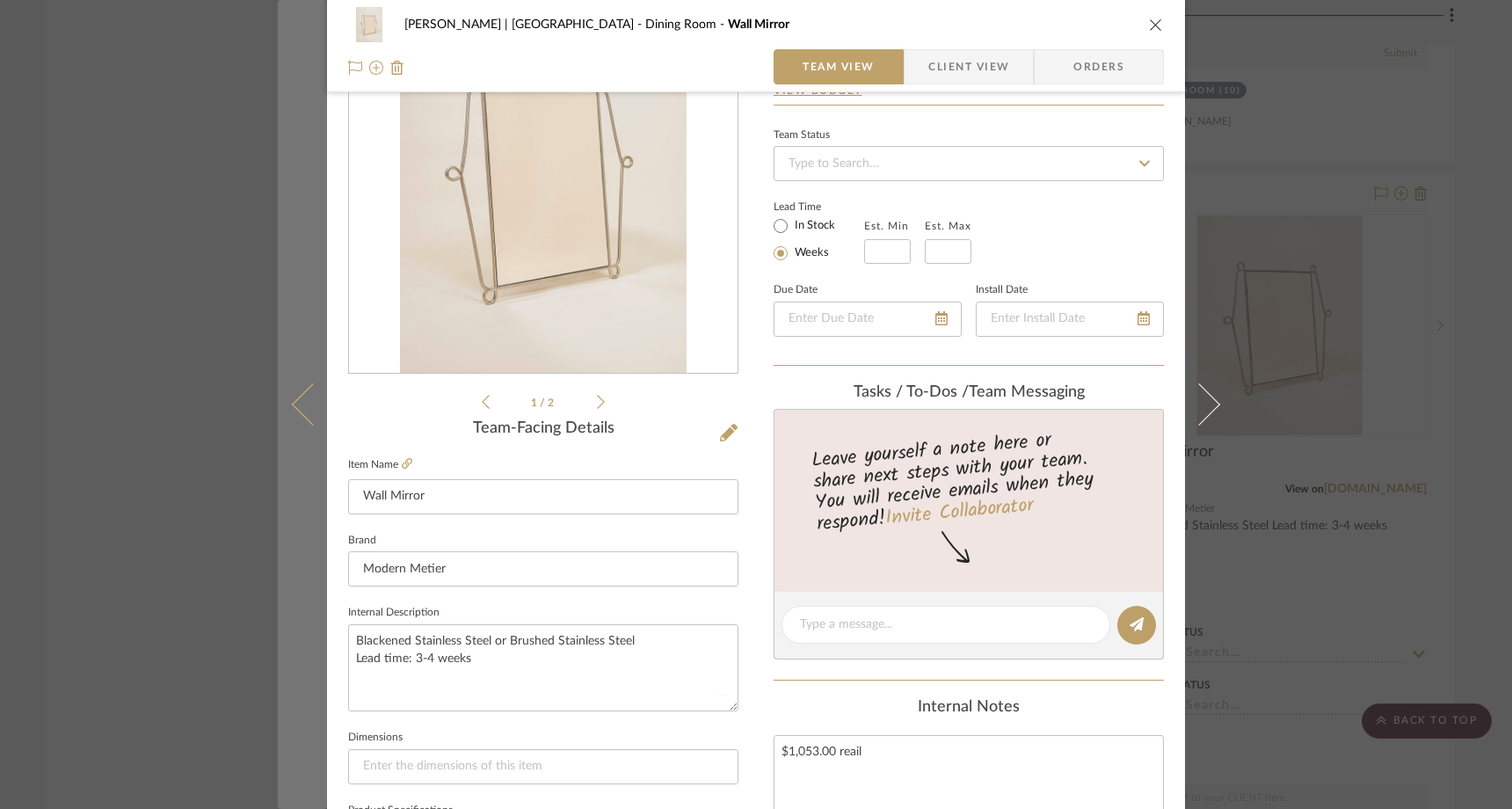 type 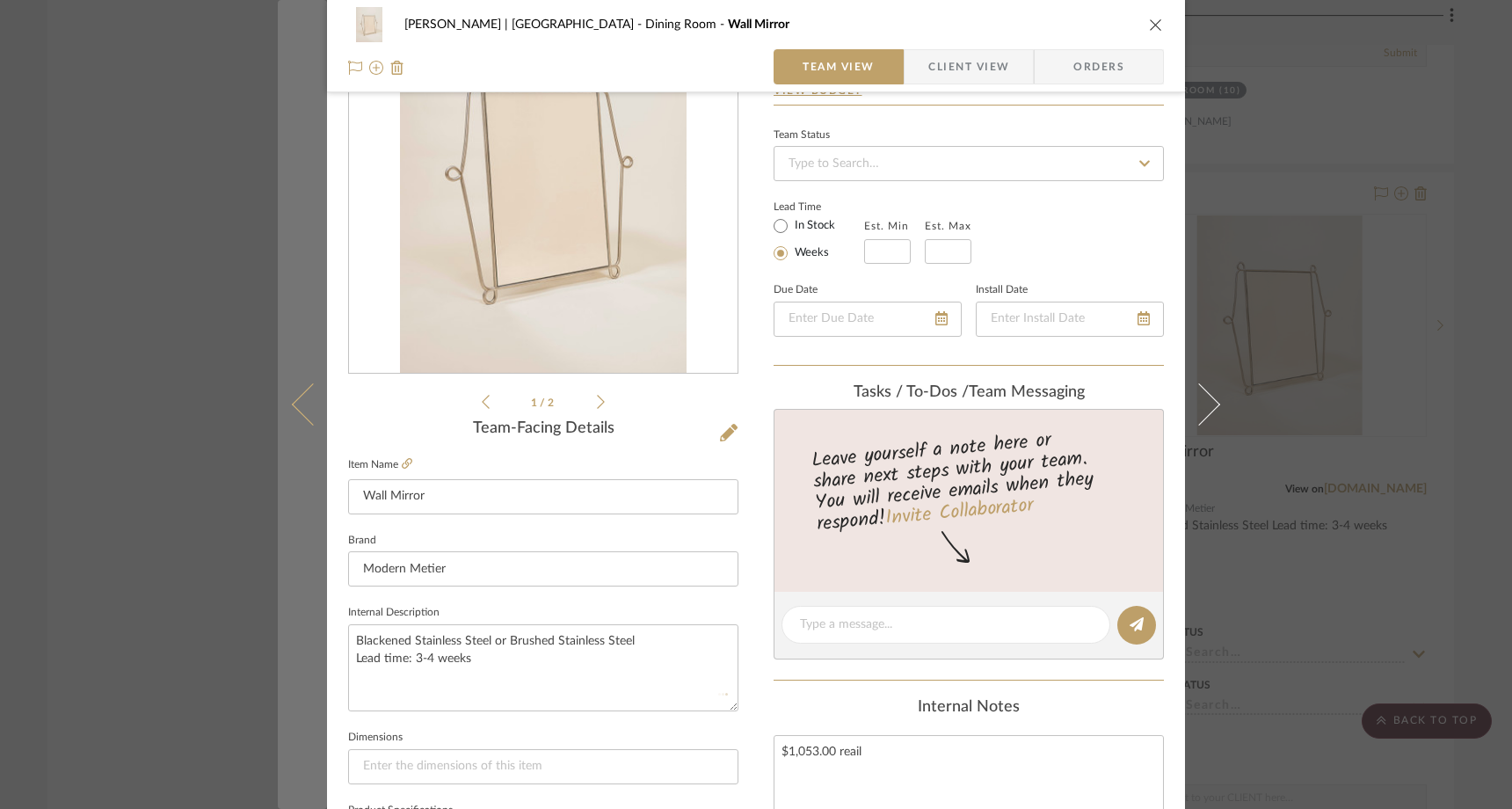 type 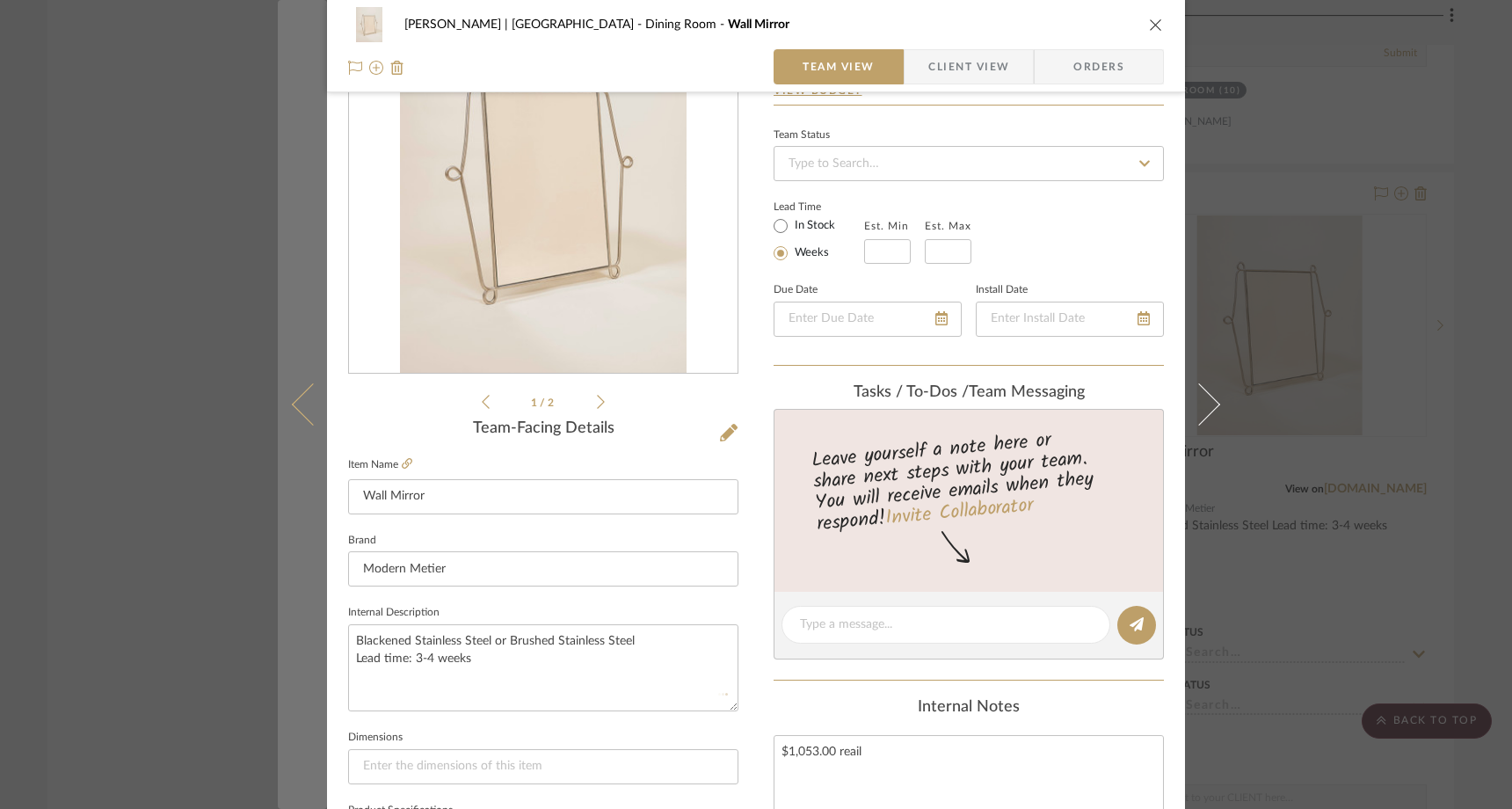 type 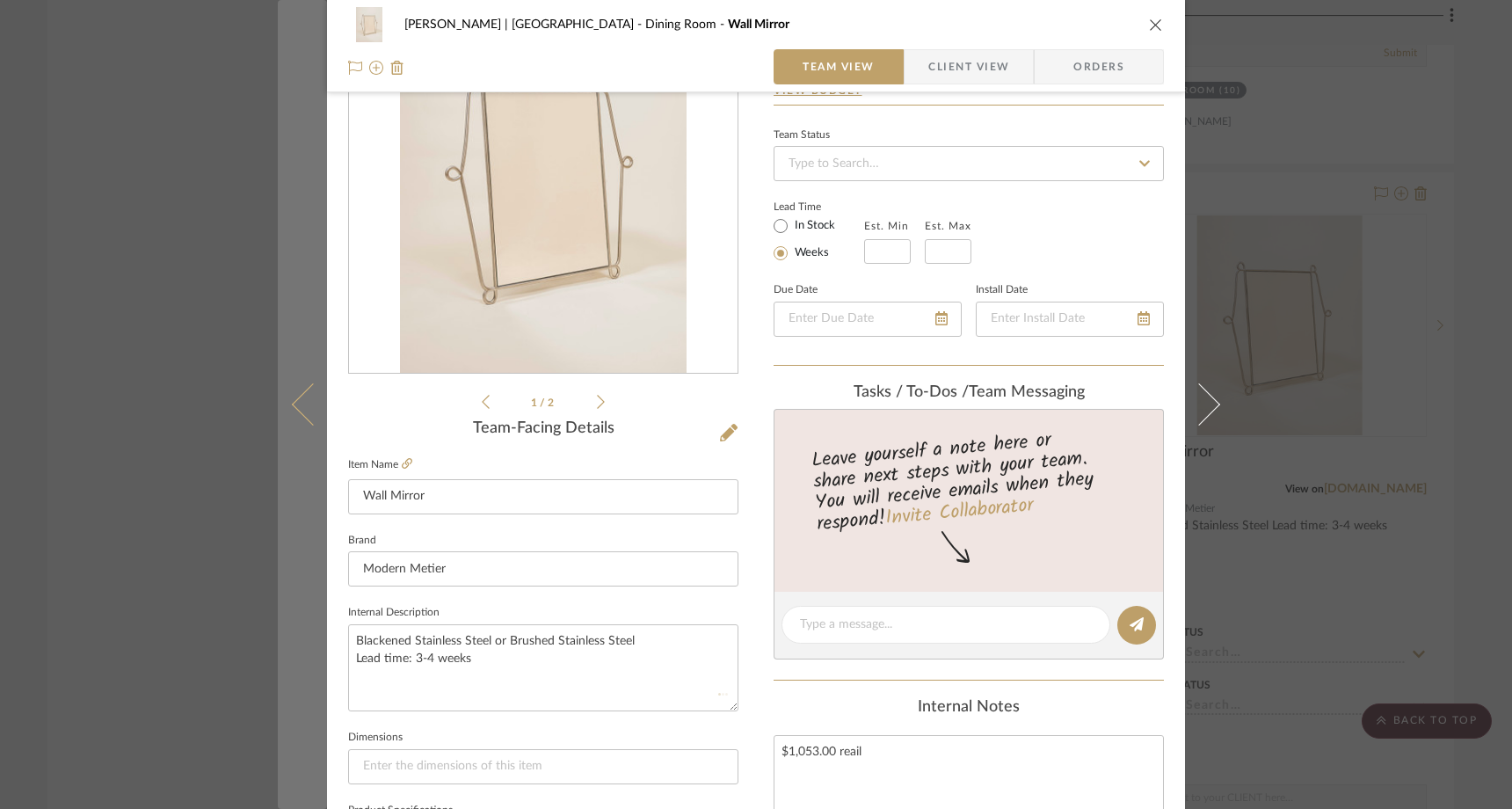 type 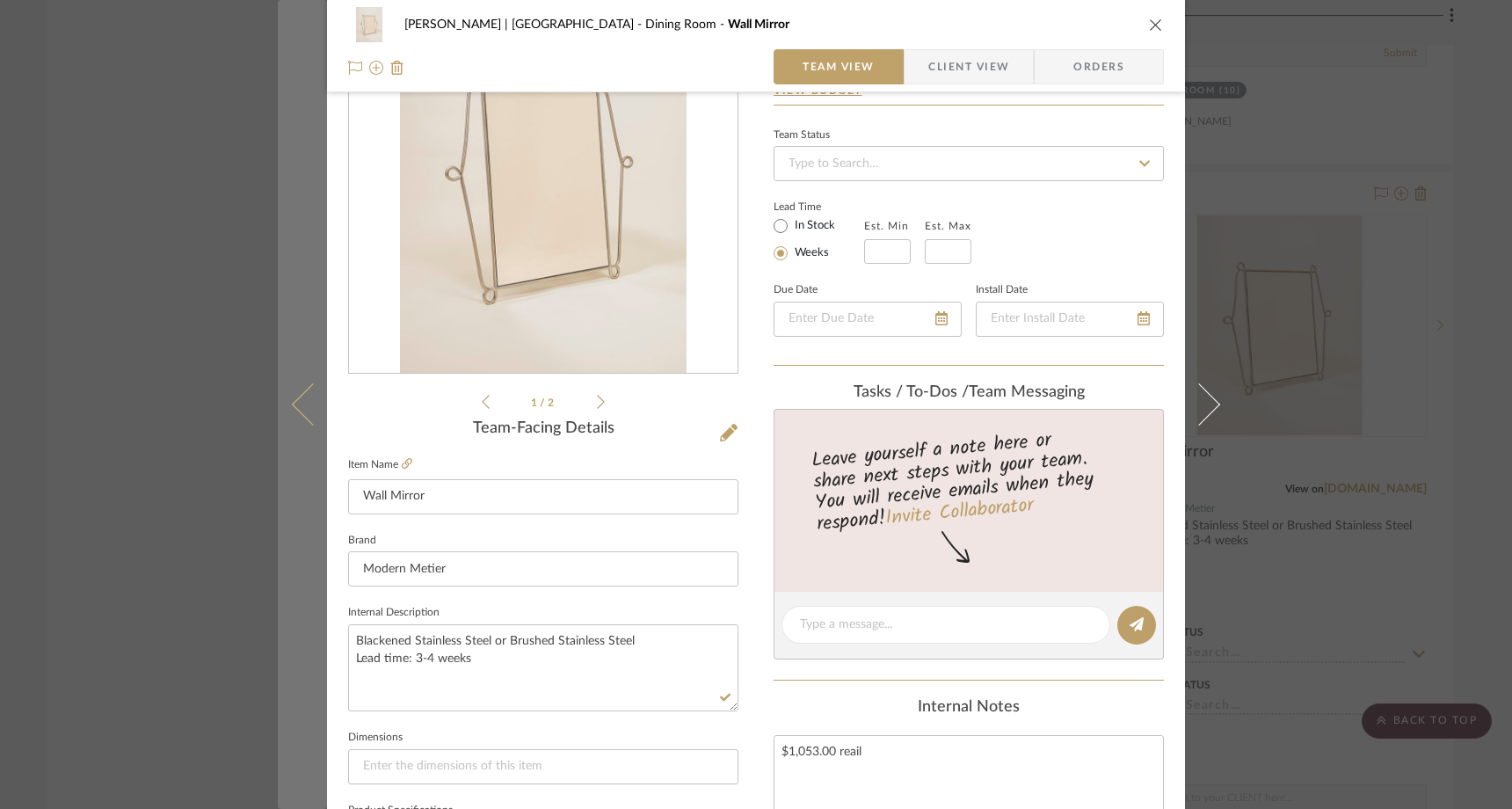 click at bounding box center (302, 404) 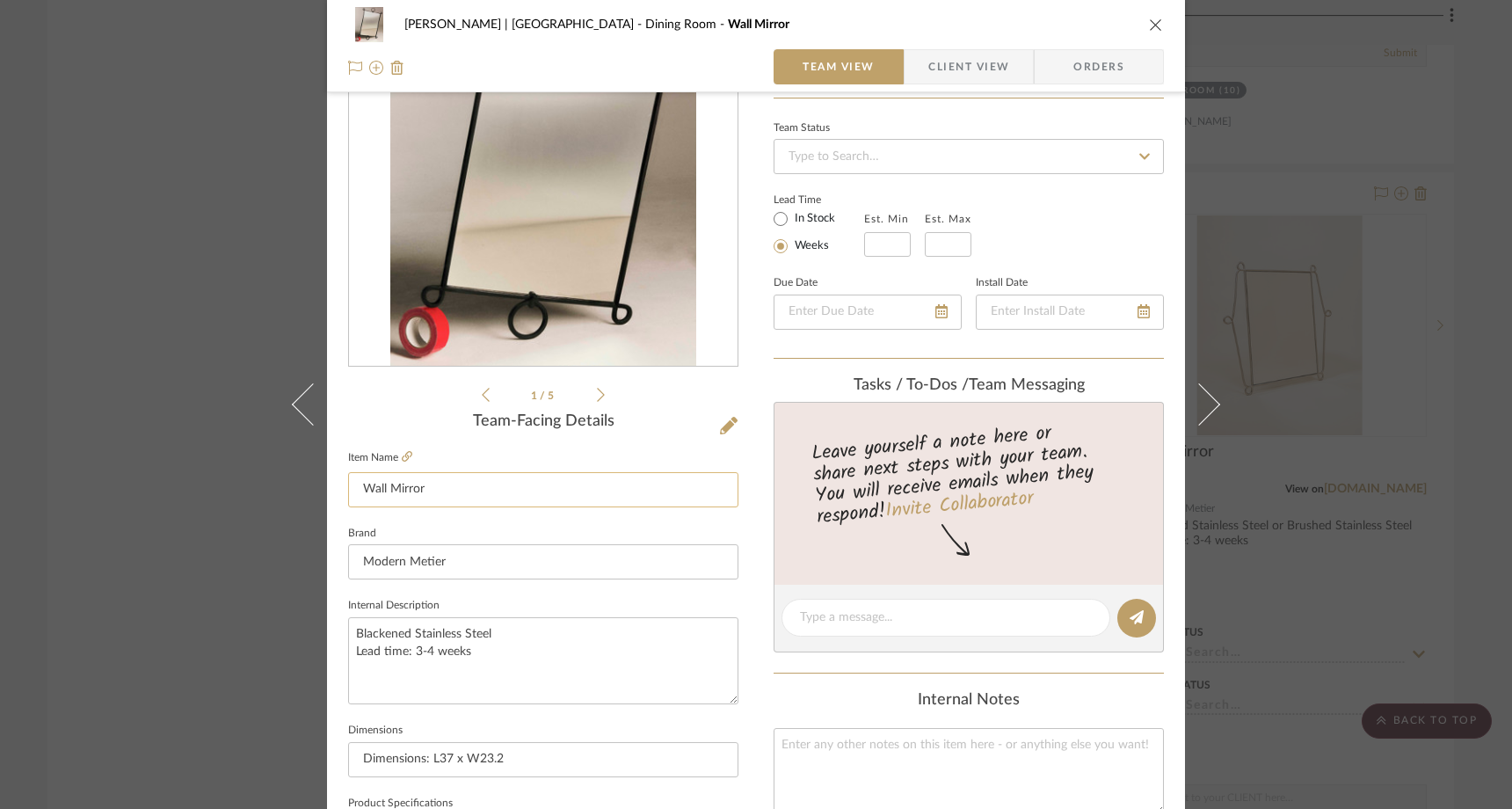 scroll, scrollTop: 157, scrollLeft: 0, axis: vertical 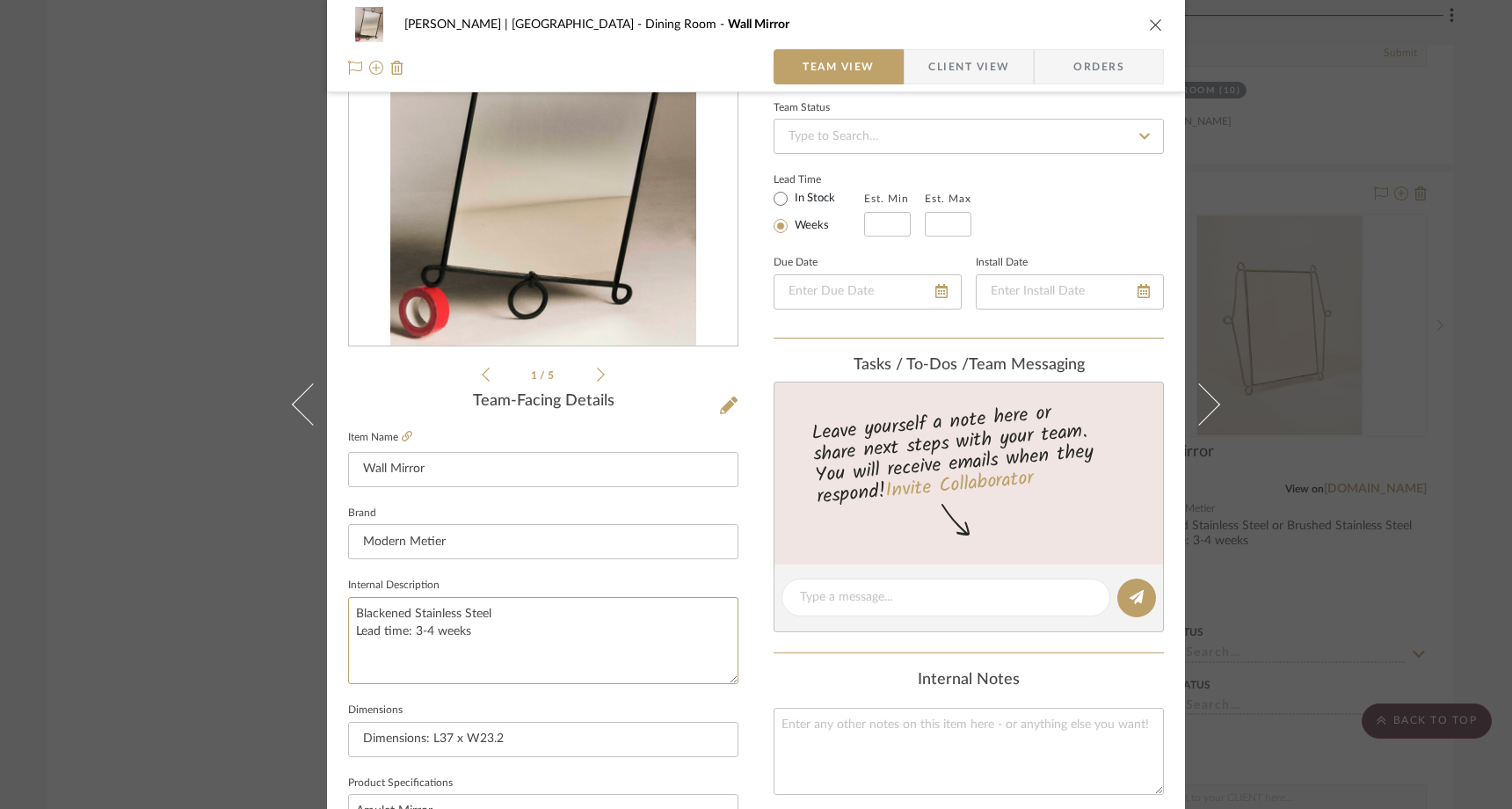 drag, startPoint x: 459, startPoint y: 630, endPoint x: 323, endPoint y: 608, distance: 137.76792 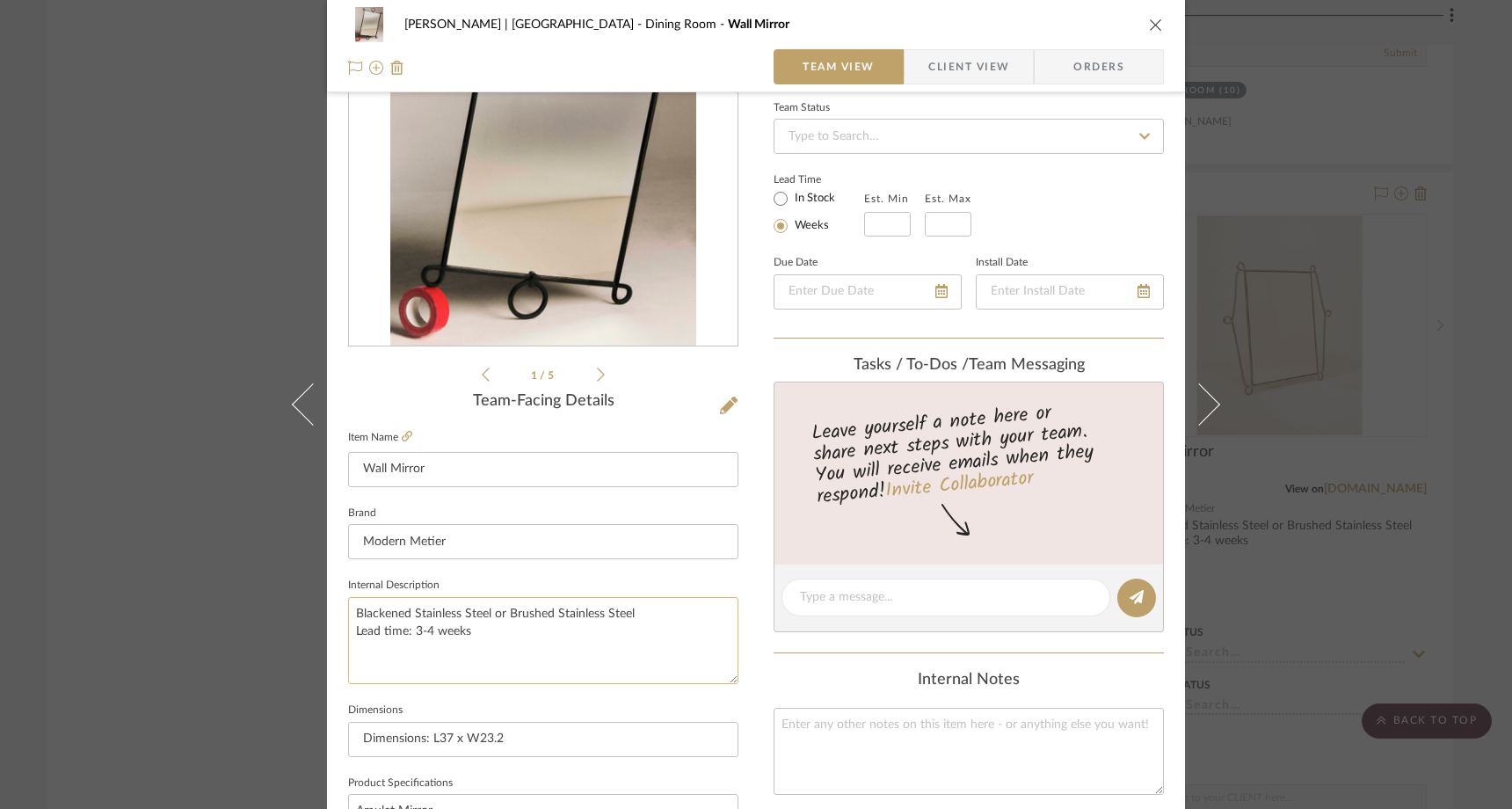 click on "Blackened Stainless Steel or Brushed Stainless Steel
Lead time: 3-4 weeks" 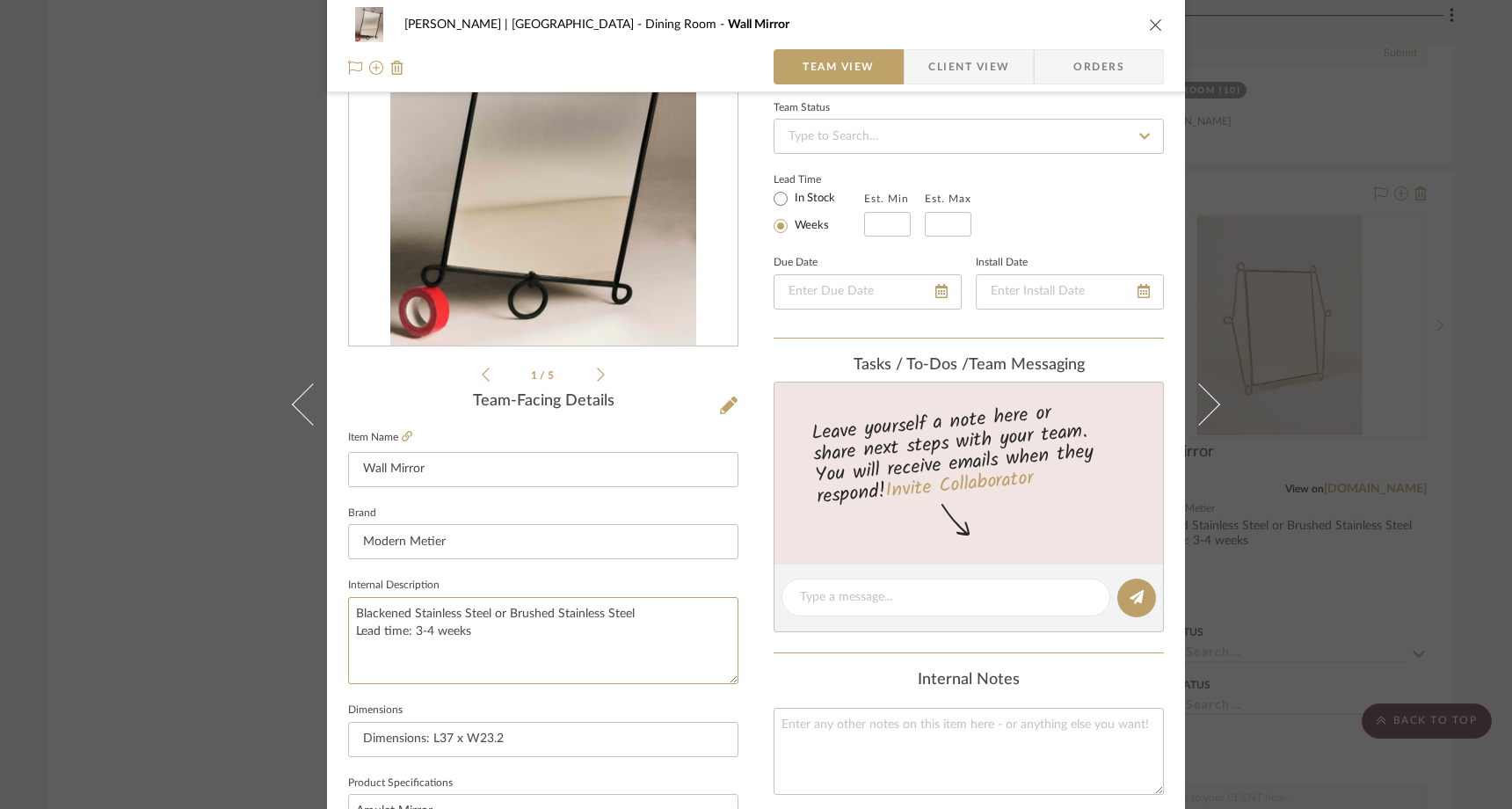 type on "Blackened Stainless Steel or Brushed Stainless Steel
Lead time: 3-4 weeks" 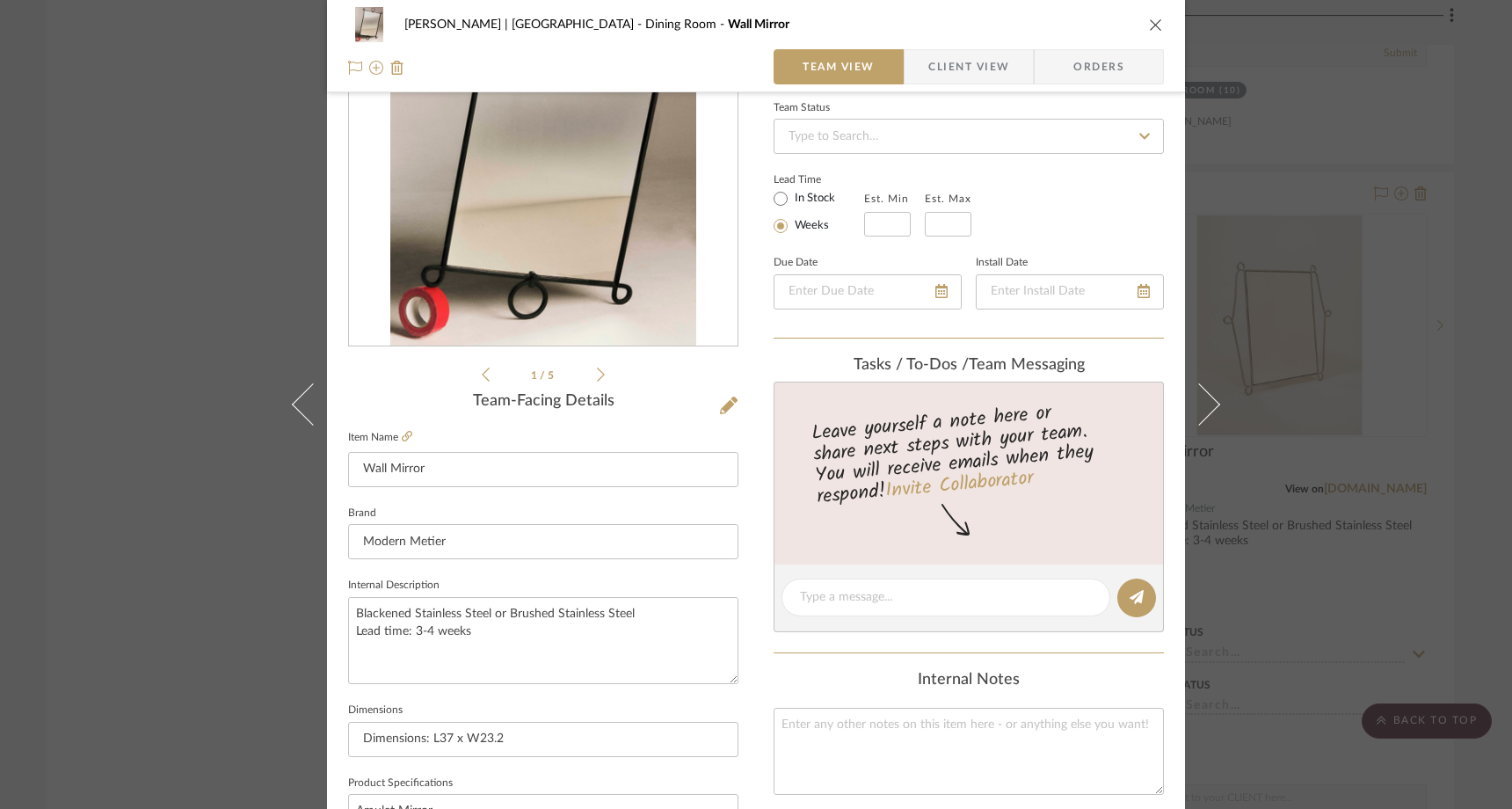 click on "Ferree | Brooklyn Heights Dining Room Wall Mirror Team View Client View Orders 1 / 5  Team-Facing Details   Item Name  Wall Mirror  Brand  Modern Metier  Internal Description  Blackened Stainless Steel or Brushed Stainless Steel
Lead time: 3-4 weeks  Dimensions  Dimensions: L37 x W23.2  Product Specifications  Amulet Mirror
Blackened Stainless Steel
$882.00retail - check for trade discount  Item Costs   View Budget   Markup %  20%  Unit Cost  $0.00  Cost Type  DNET  Client Unit Price   $0.00   Quantity  1  Unit Type  Each  Subtotal   $0.00   Tax %  8.875%  Total Tax   $0.00   Shipping Cost  $0.00  Ship. Markup %  0% Taxable  Total Shipping   $0.00  Total Client Price  $0.00  Your Cost  $0.00  Your Margin  $0.00  Content here copies to Client View - confirm visibility there.  Show in Client Dashboard   Include in Budget   View Budget  Team Status  Lead Time  In Stock Weeks  Est. Min   Est. Max   Due Date   Install Date  Tasks / To-Dos /  team Messaging Invite Collaborator Internal Notes  Documents  (1)" at bounding box center (756, 404) 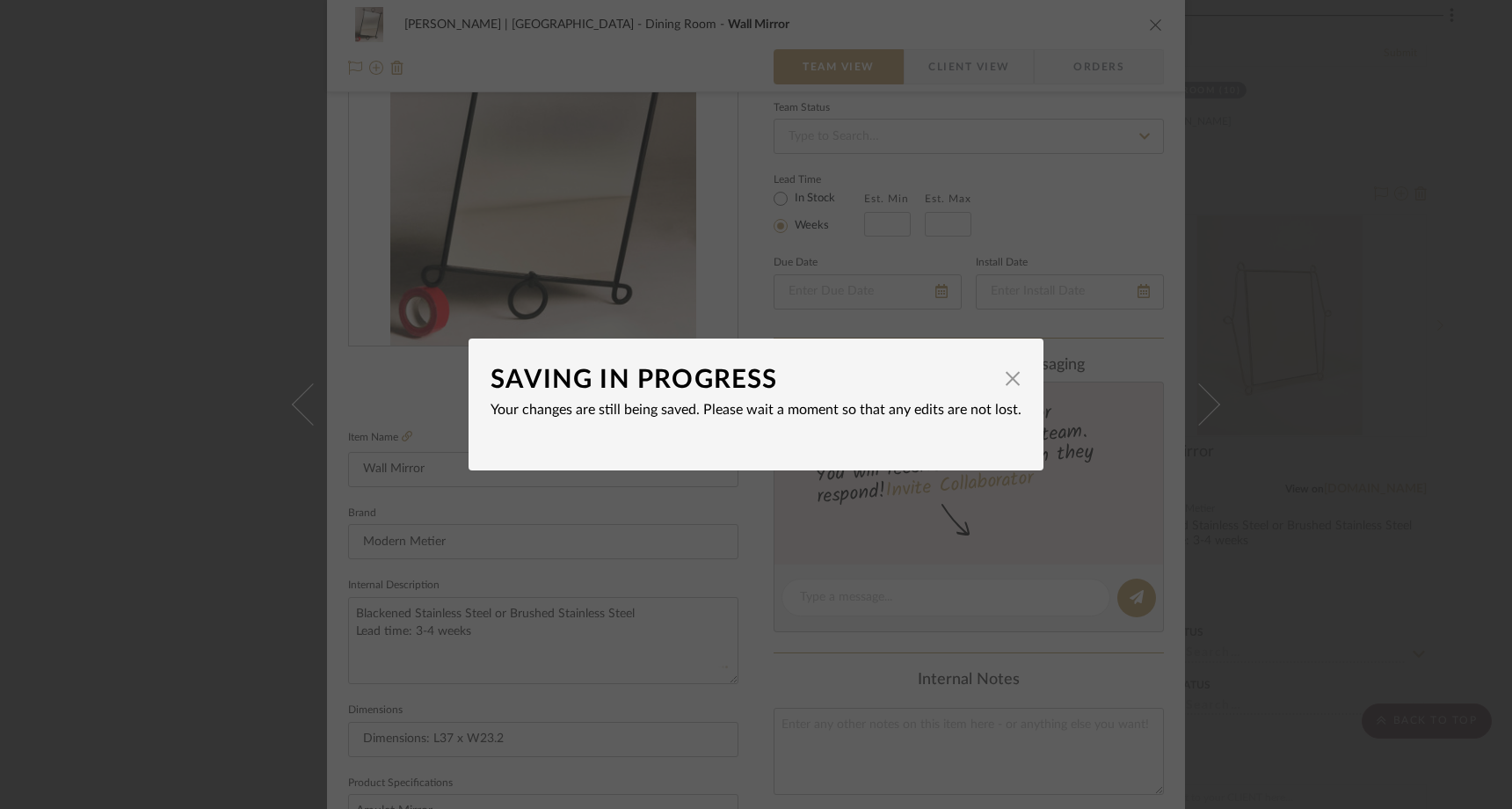 type 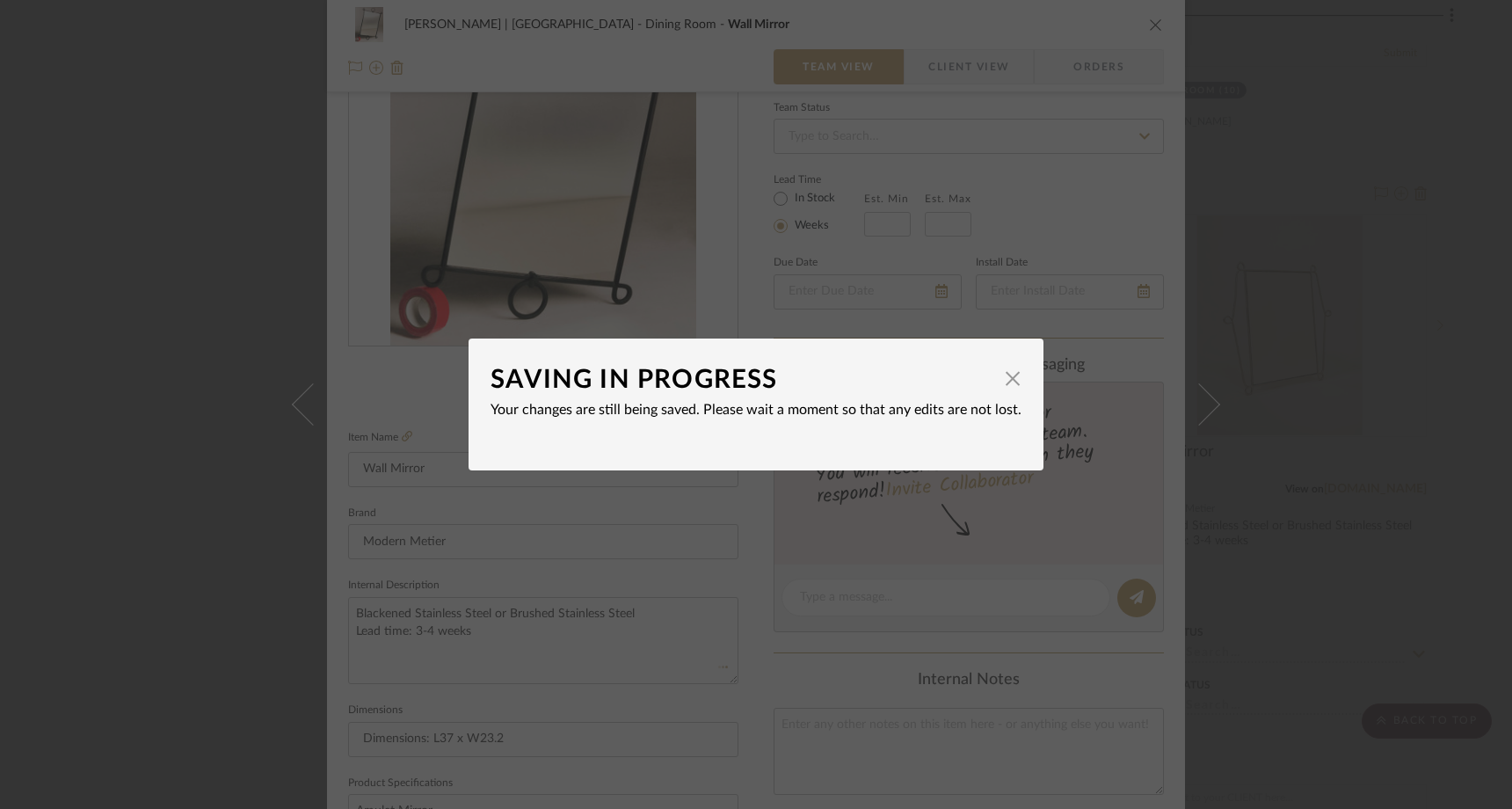 type 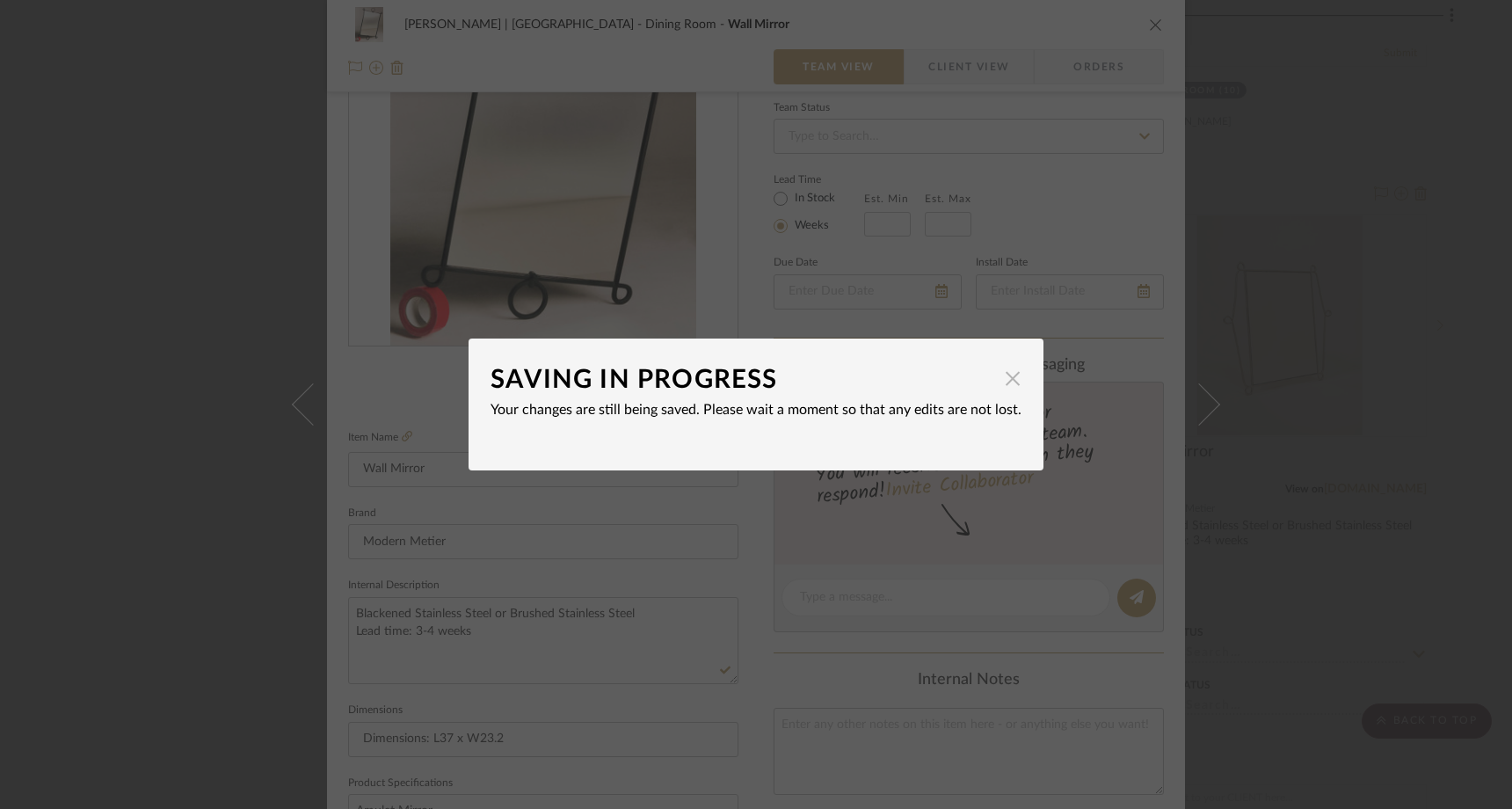 click at bounding box center (1013, 378) 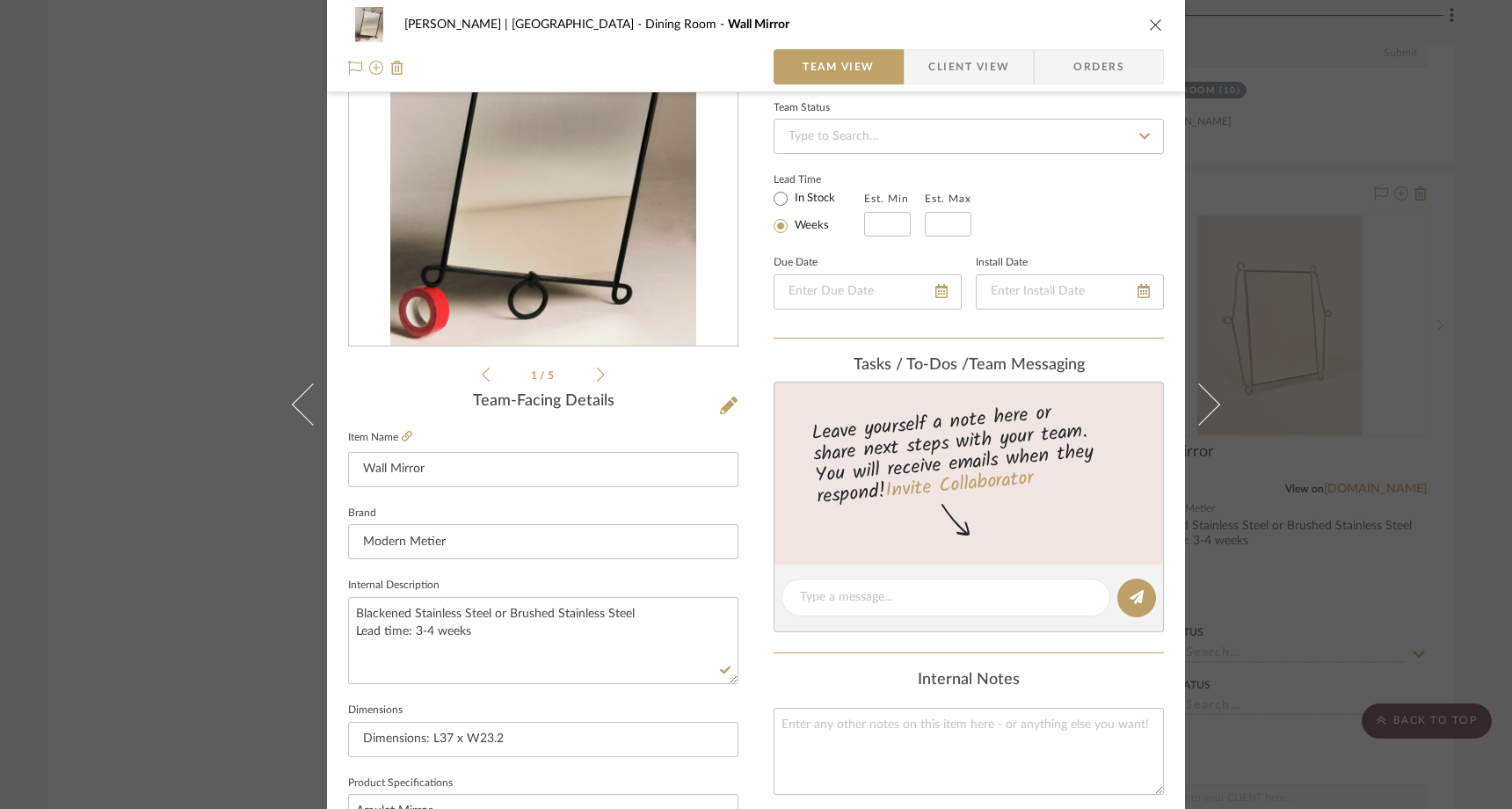 click on "Ferree | Brooklyn Heights Dining Room Wall Mirror Team View Client View Orders 1 / 5  Team-Facing Details   Item Name  Wall Mirror  Brand  Modern Metier  Internal Description  Blackened Stainless Steel or Brushed Stainless Steel
Lead time: 3-4 weeks  Dimensions  Dimensions: L37 x W23.2  Product Specifications  Amulet Mirror
Blackened Stainless Steel
$882.00retail - check for trade discount  Item Costs   View Budget   Markup %  20%  Unit Cost  $0.00  Cost Type  DNET  Client Unit Price   $0.00   Quantity  1  Unit Type  Each  Subtotal   $0.00   Tax %  8.875%  Total Tax   $0.00   Shipping Cost  $0.00  Ship. Markup %  0% Taxable  Total Shipping   $0.00  Total Client Price  $0.00  Your Cost  $0.00  Your Margin  $0.00  Content here copies to Client View - confirm visibility there.  Show in Client Dashboard   Include in Budget   View Budget  Team Status  Lead Time  In Stock Weeks  Est. Min   Est. Max   Due Date   Install Date  Tasks / To-Dos /  team Messaging Invite Collaborator Internal Notes  Documents  (1)" at bounding box center (756, 404) 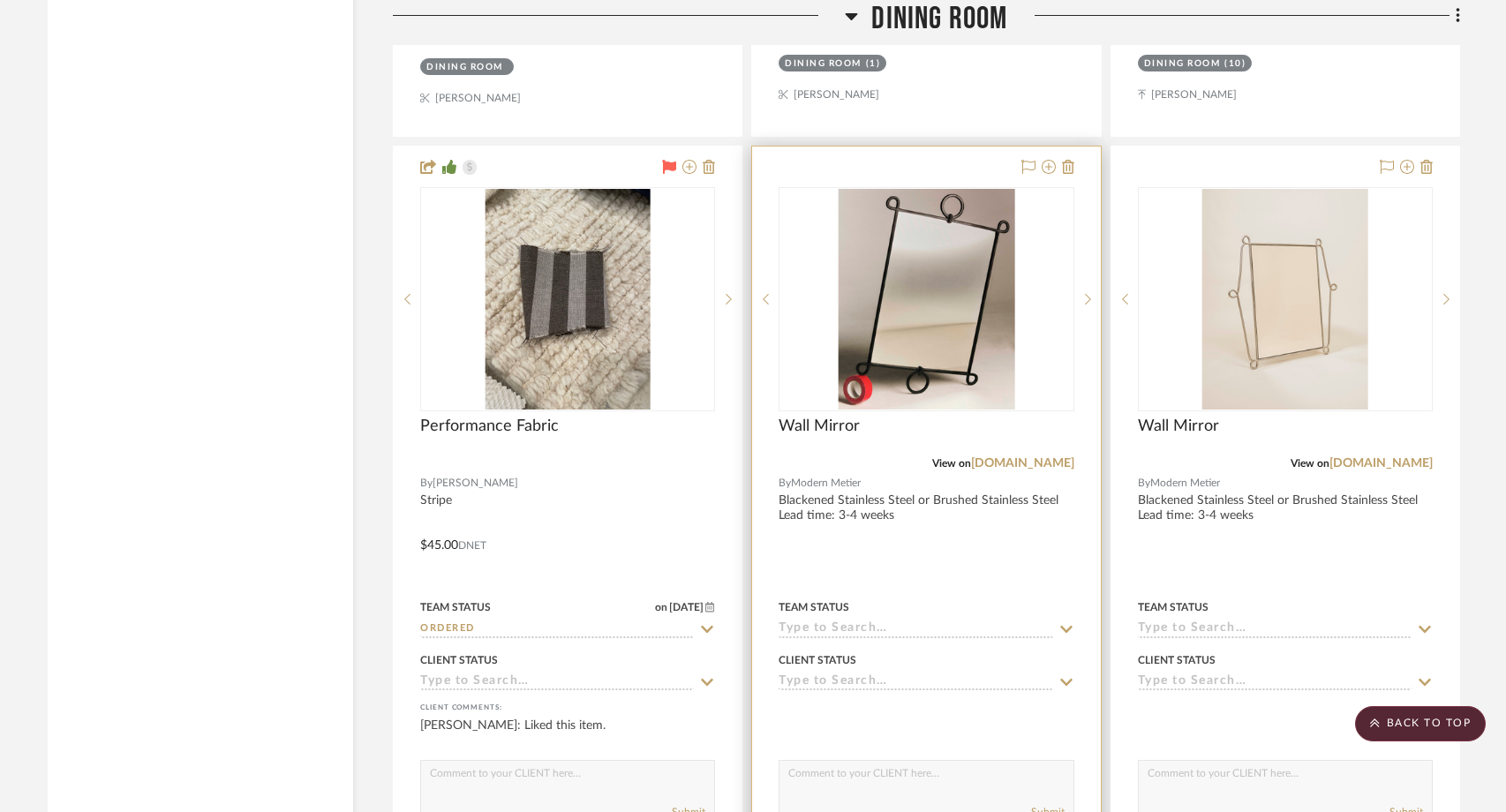 scroll, scrollTop: 3858, scrollLeft: 0, axis: vertical 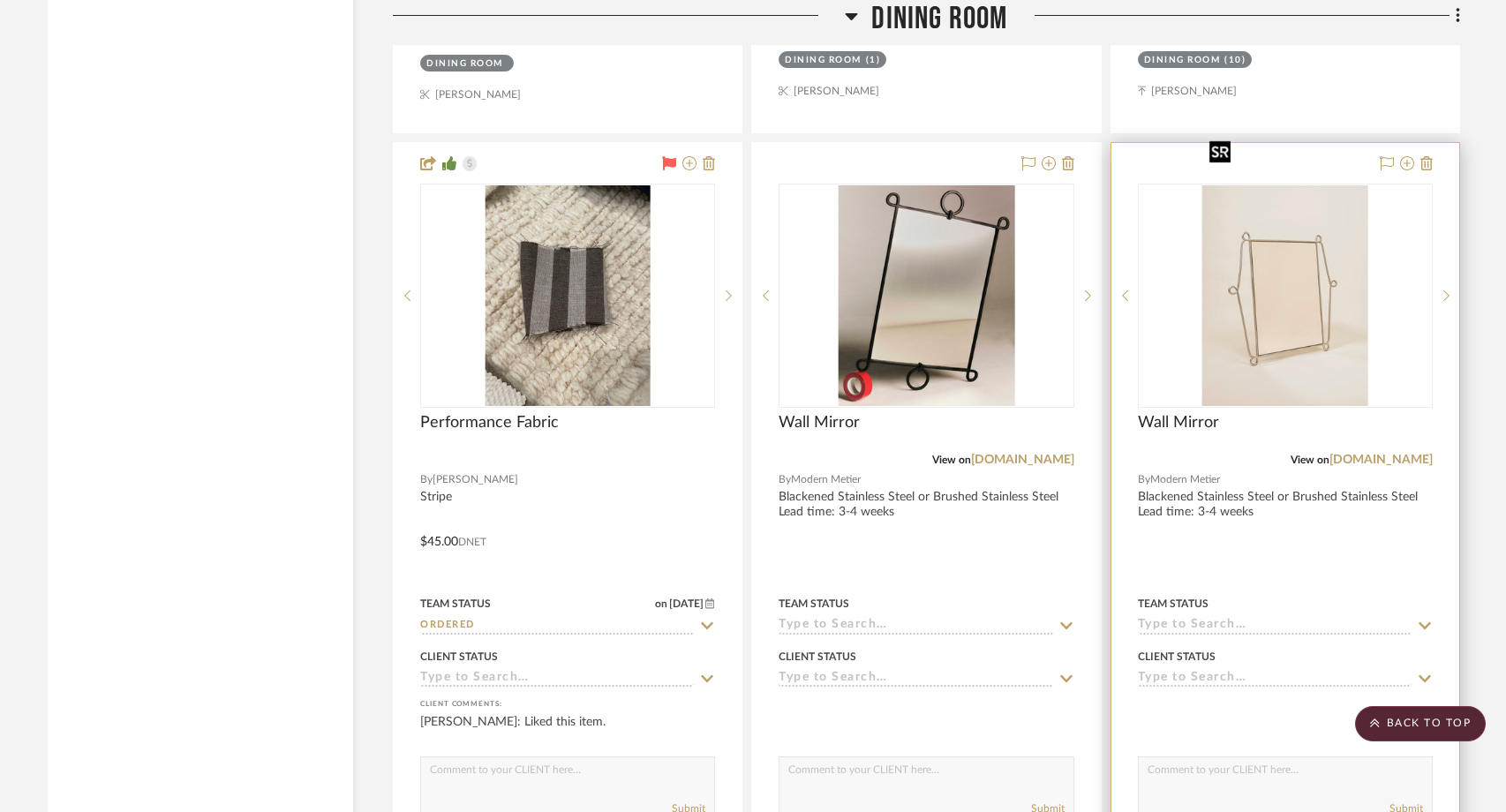 click at bounding box center (1285, 296) 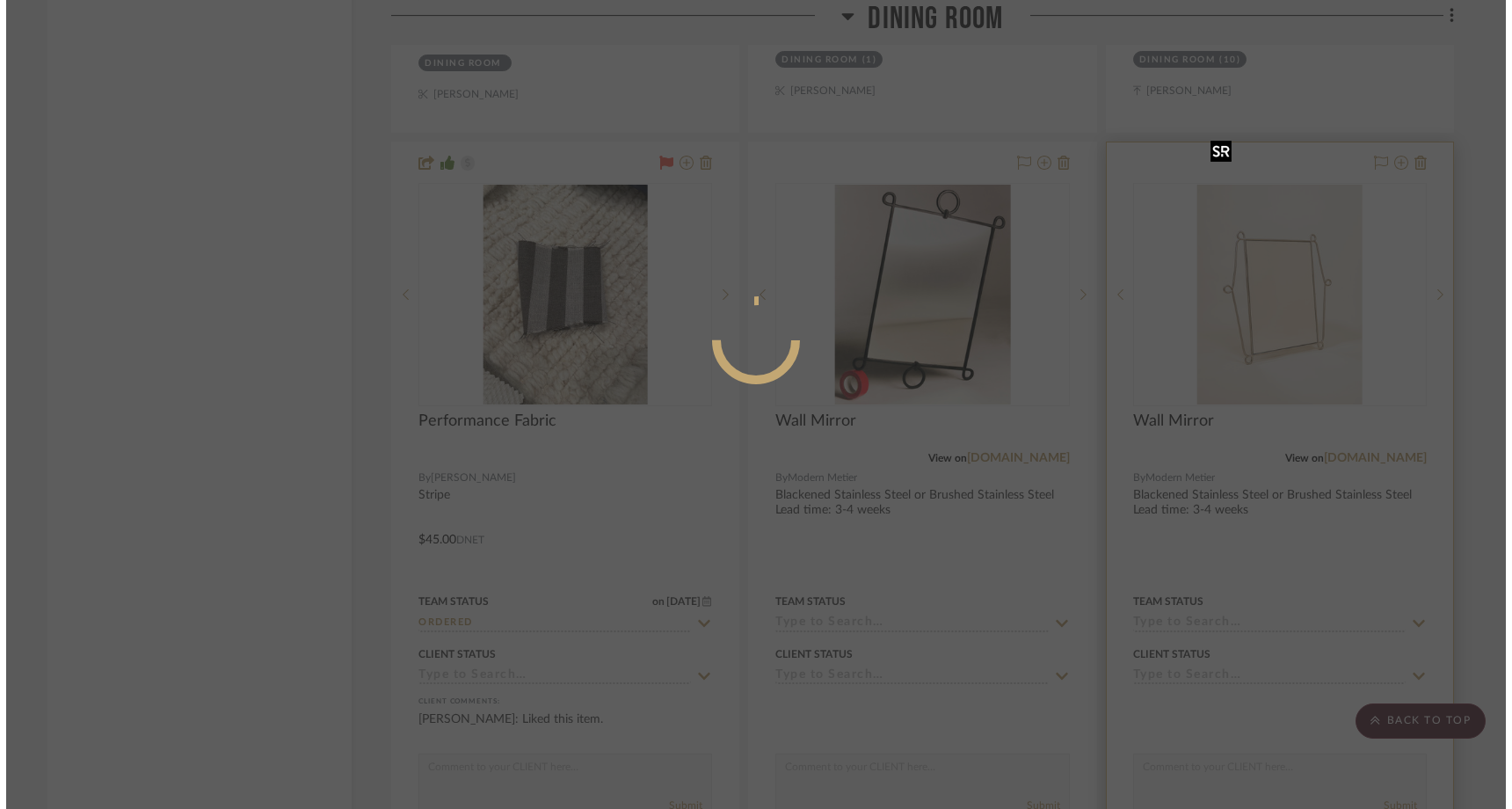 scroll, scrollTop: 0, scrollLeft: 0, axis: both 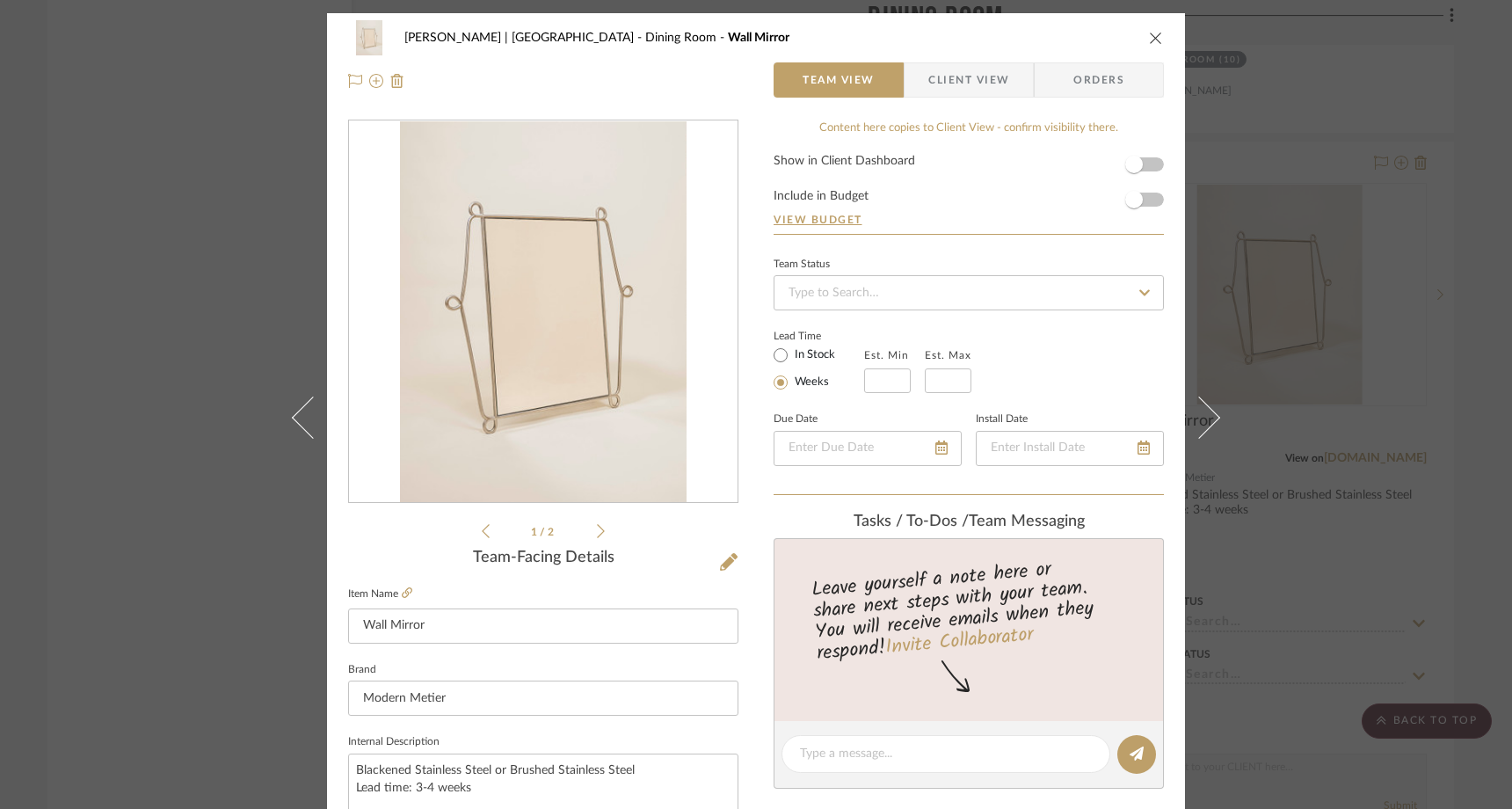 click at bounding box center [1156, 38] 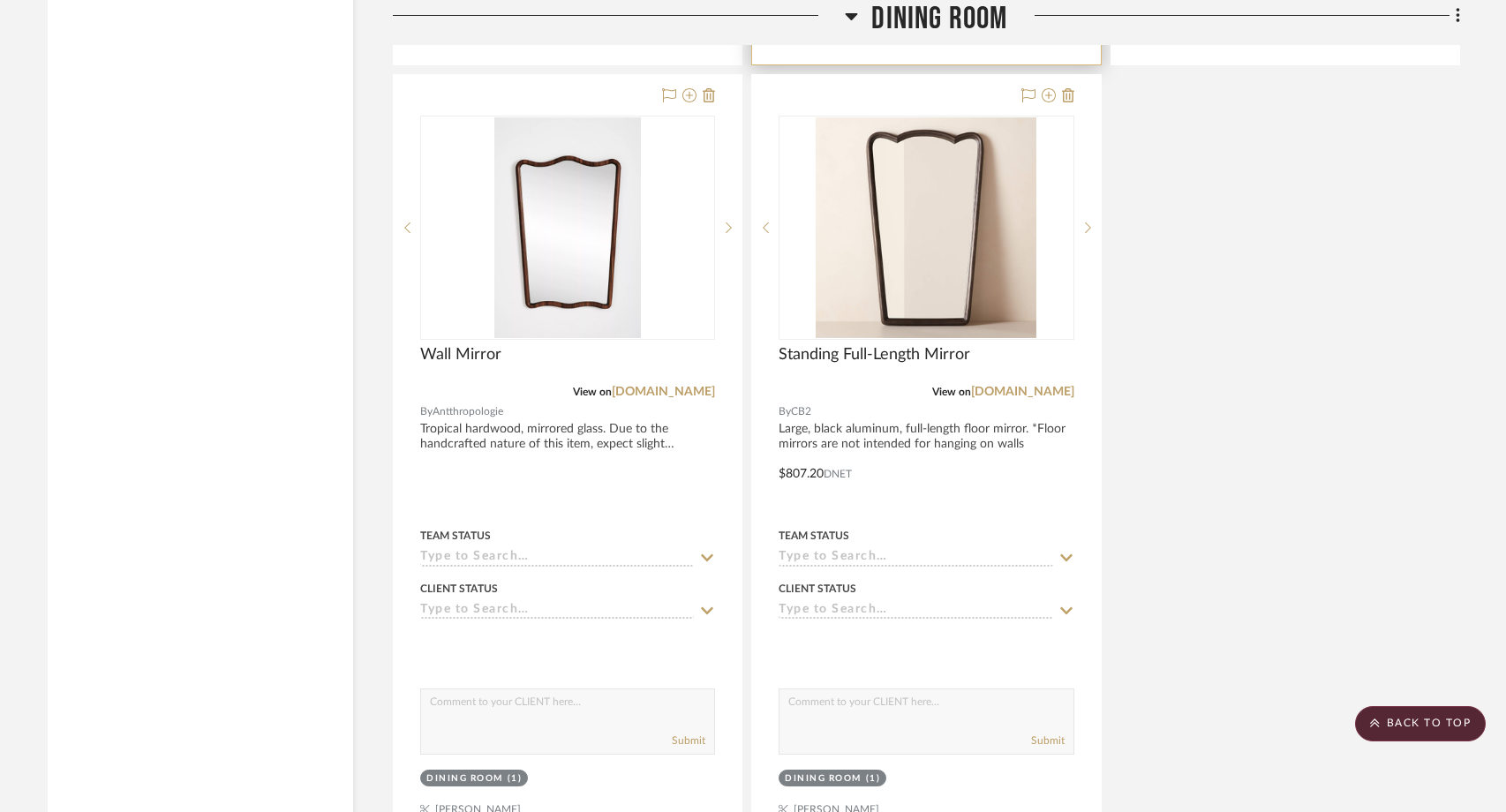 scroll, scrollTop: 4750, scrollLeft: 0, axis: vertical 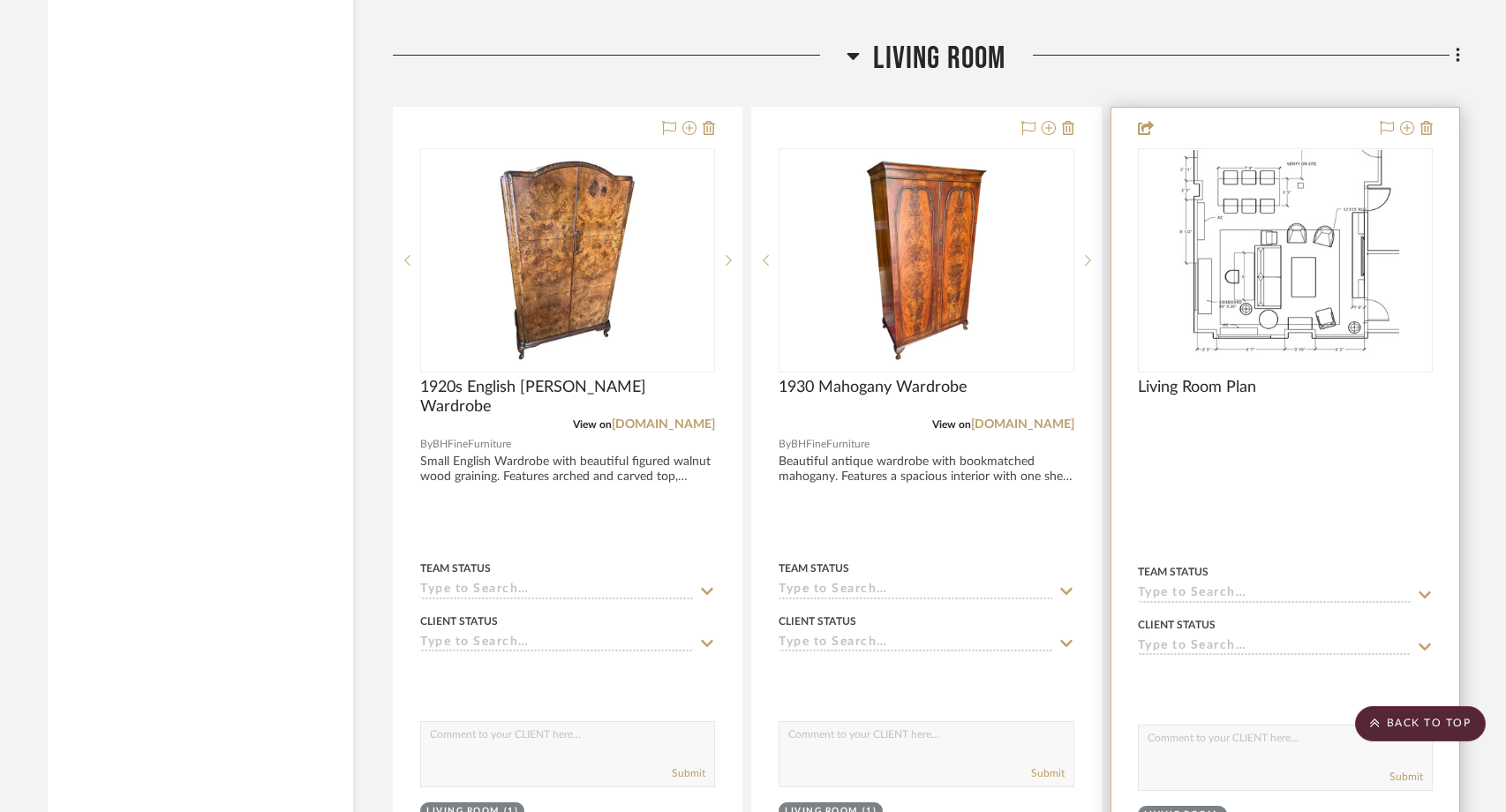 type 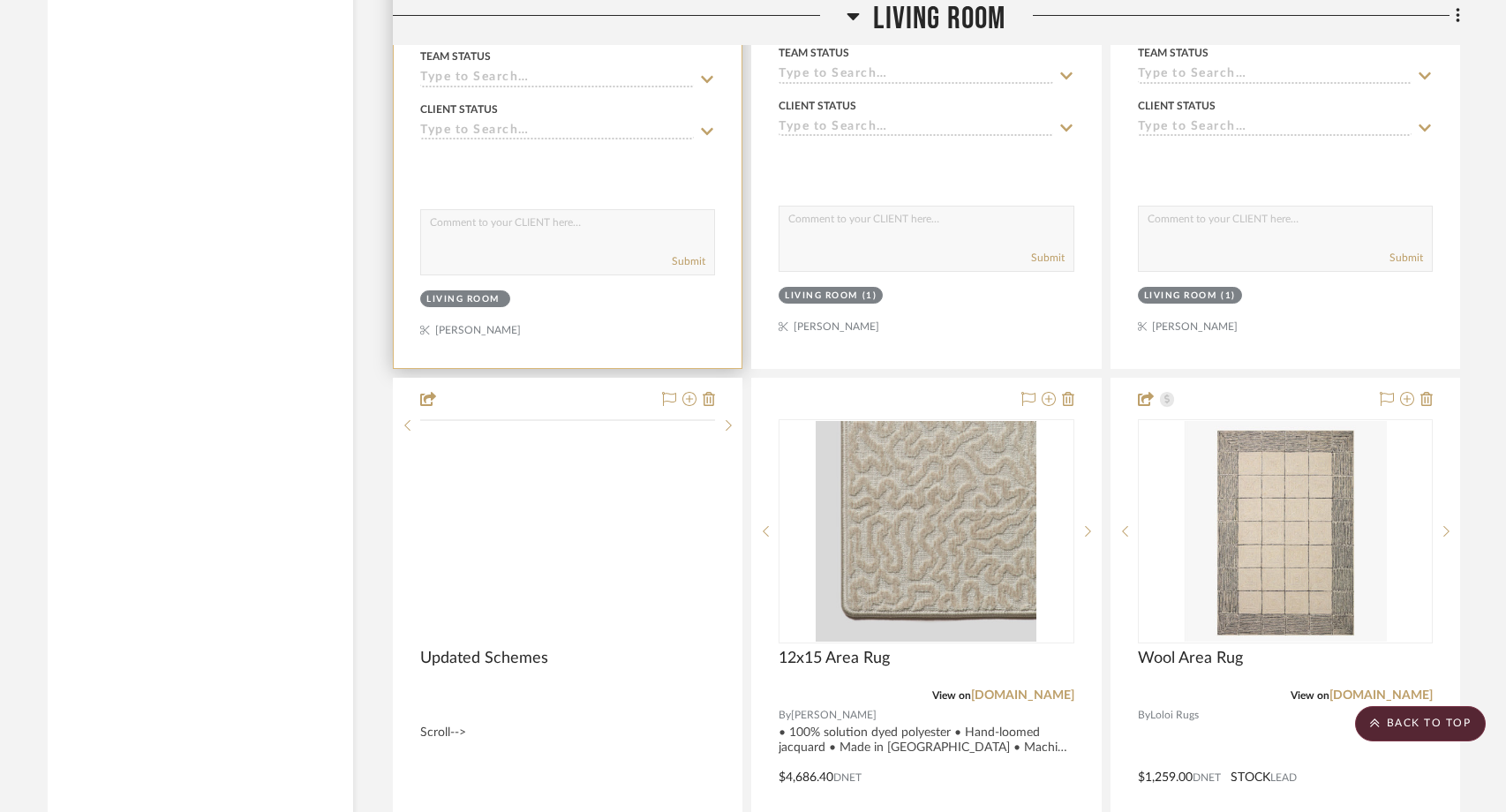 scroll, scrollTop: 6210, scrollLeft: 0, axis: vertical 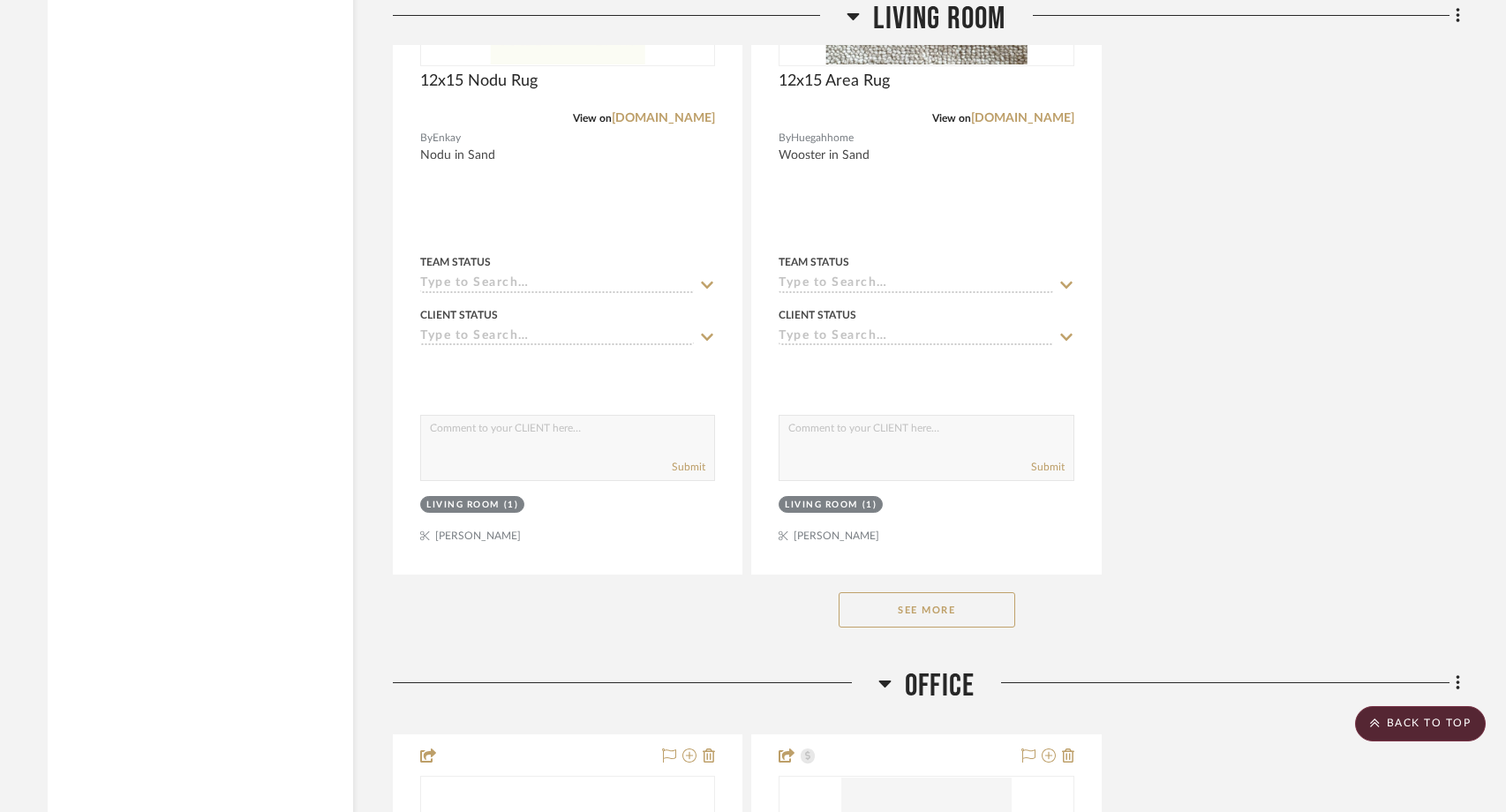 click on "See More" 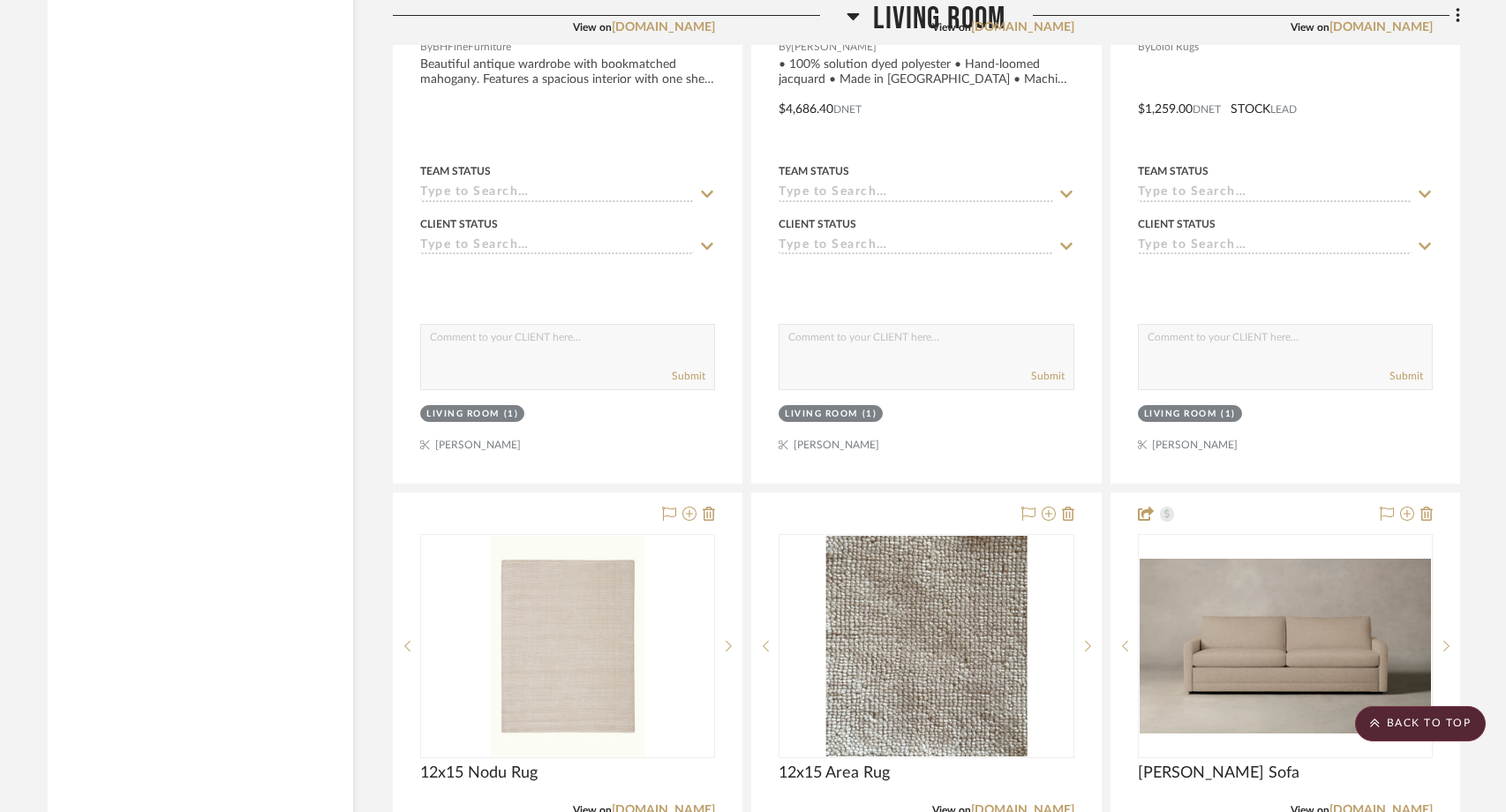 scroll, scrollTop: 6939, scrollLeft: 0, axis: vertical 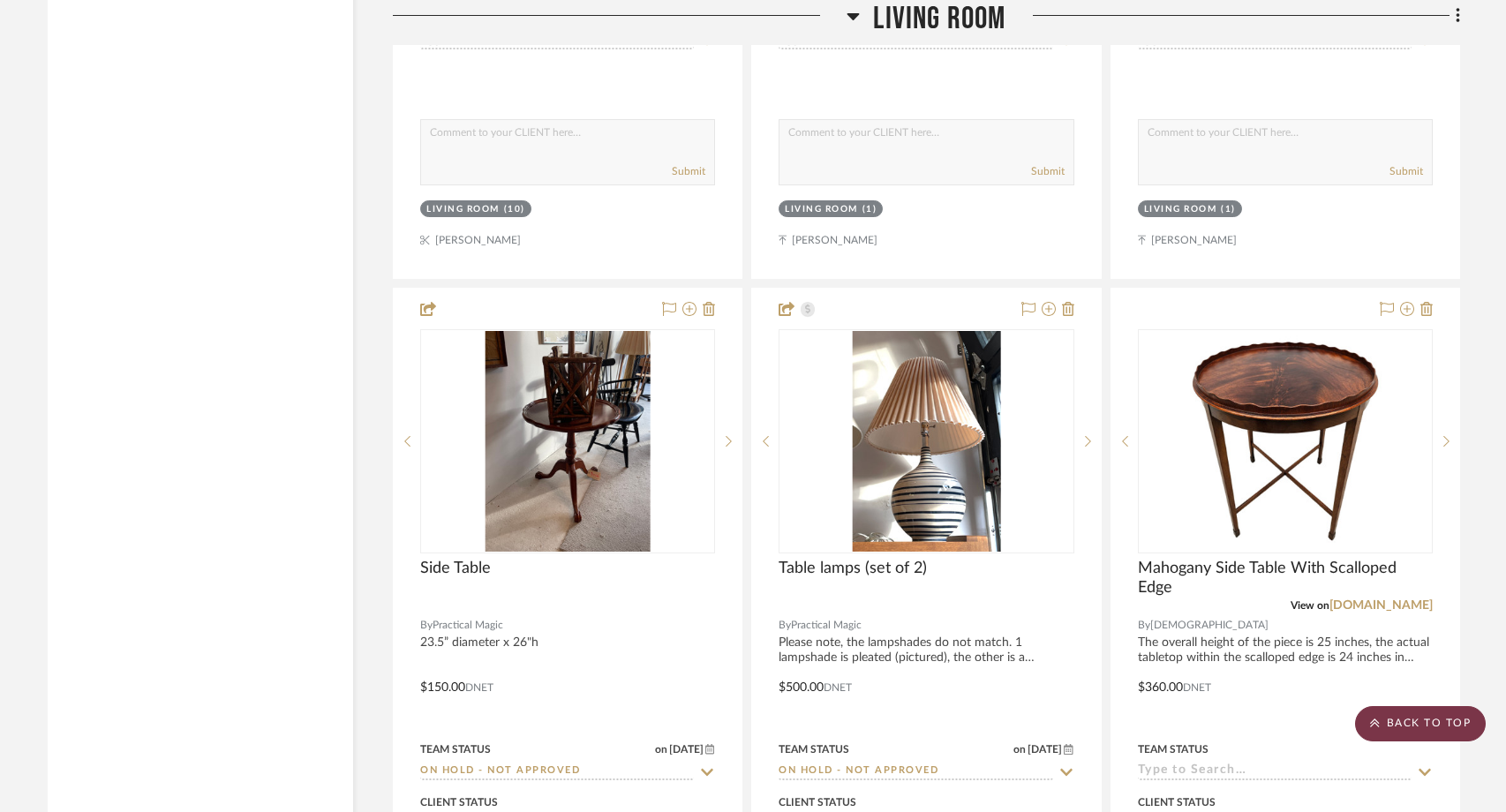 click 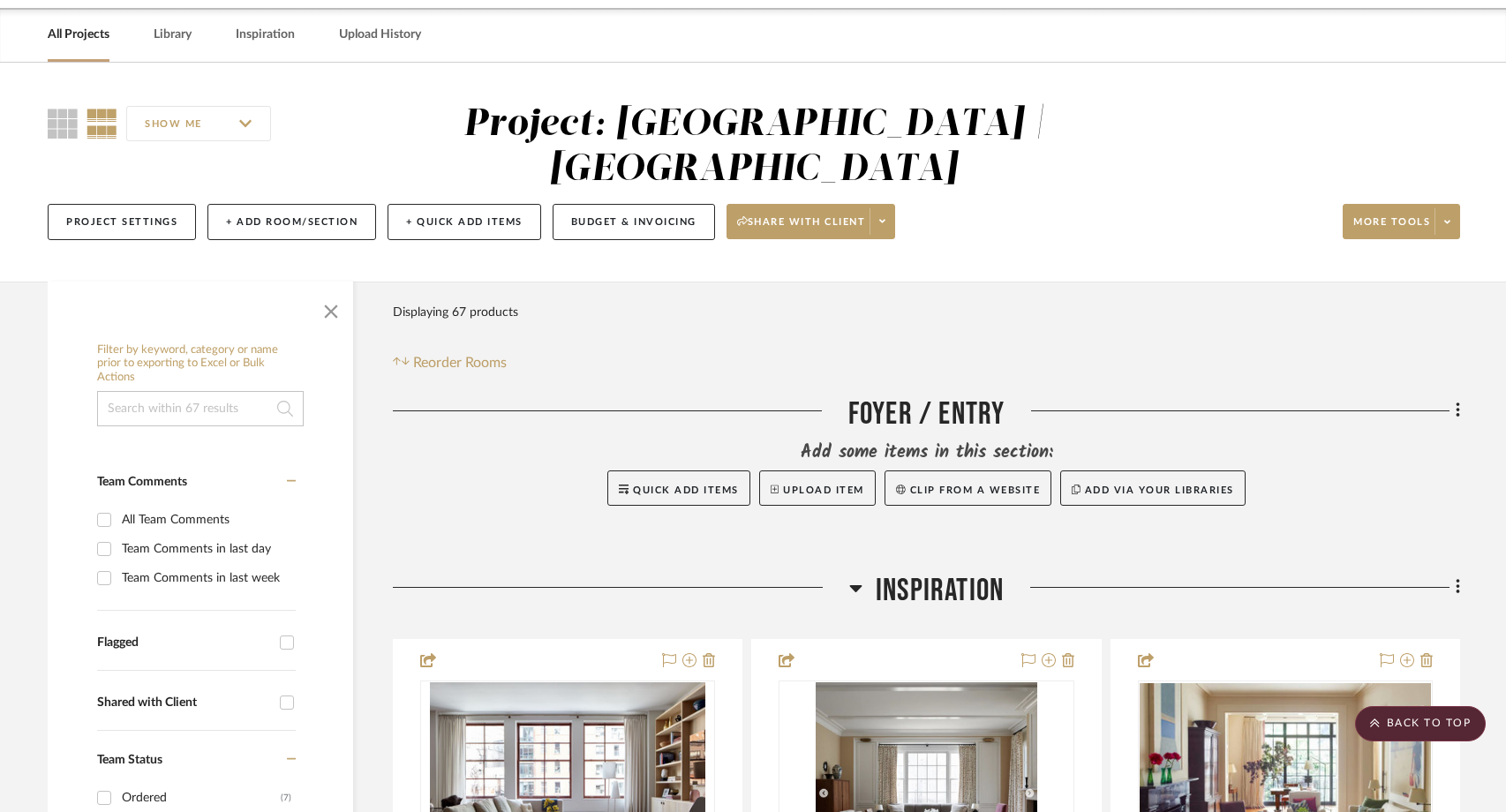 scroll, scrollTop: 0, scrollLeft: 0, axis: both 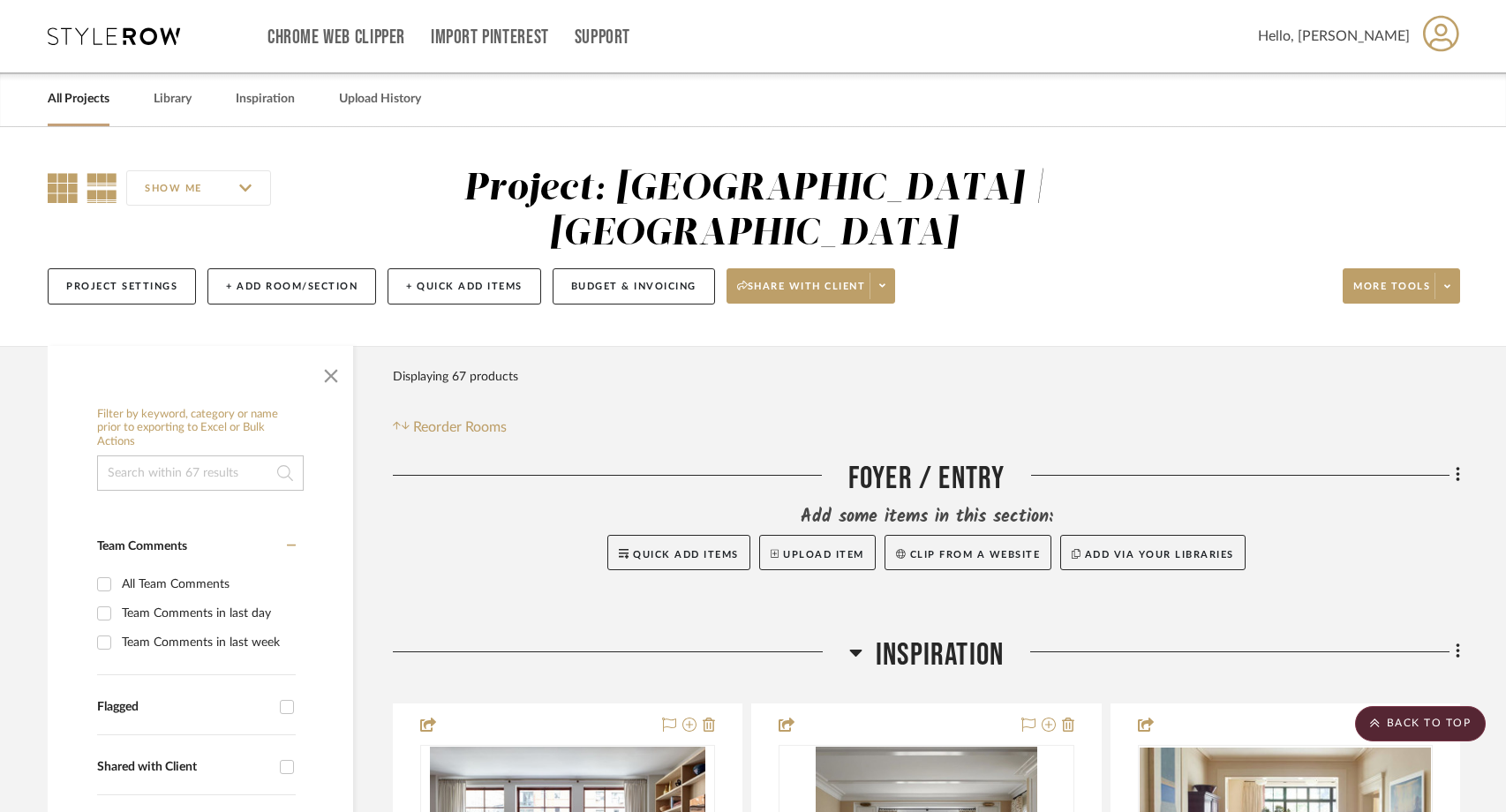 click 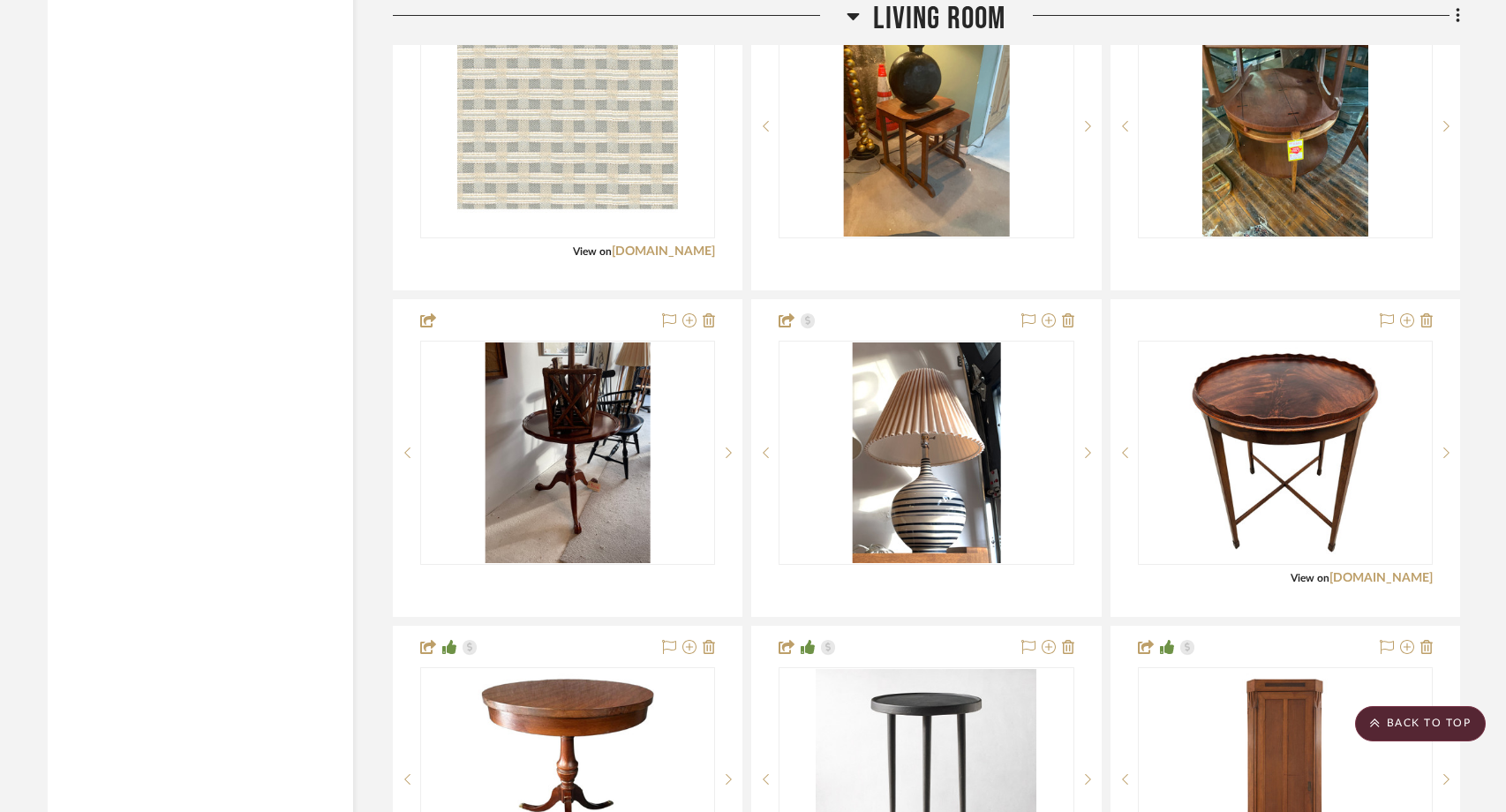 scroll, scrollTop: 4282, scrollLeft: 0, axis: vertical 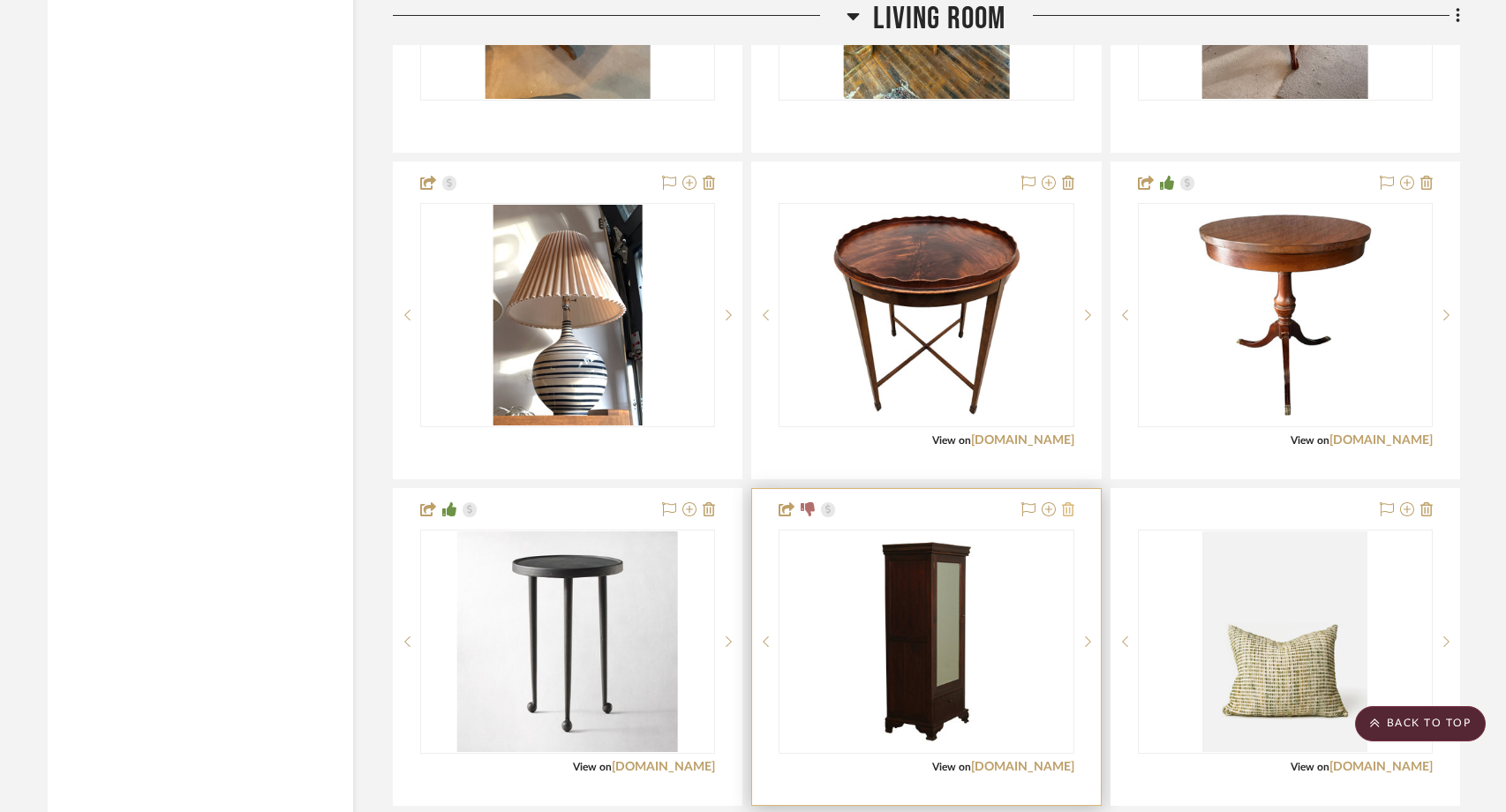 click 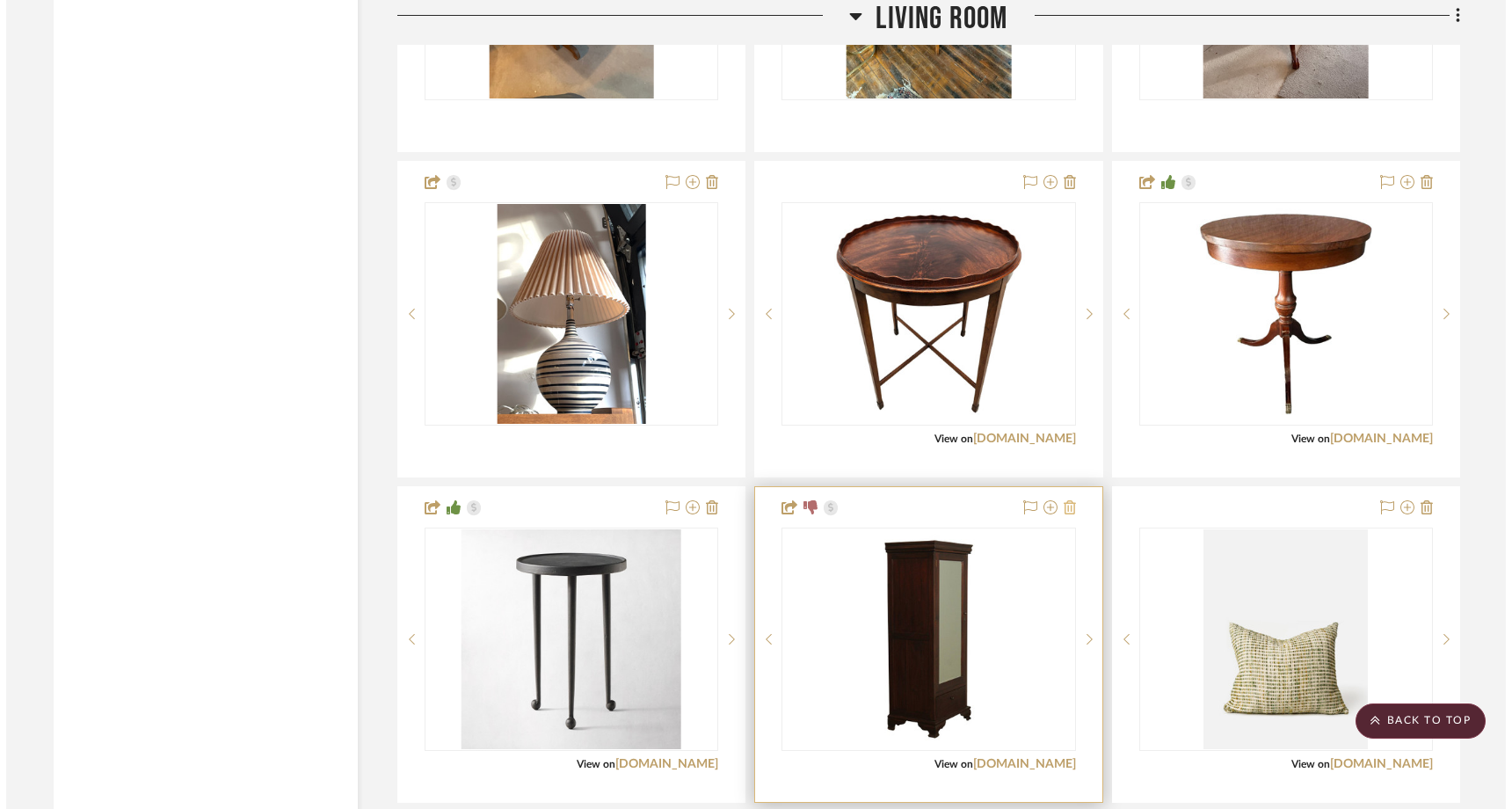scroll, scrollTop: 0, scrollLeft: 0, axis: both 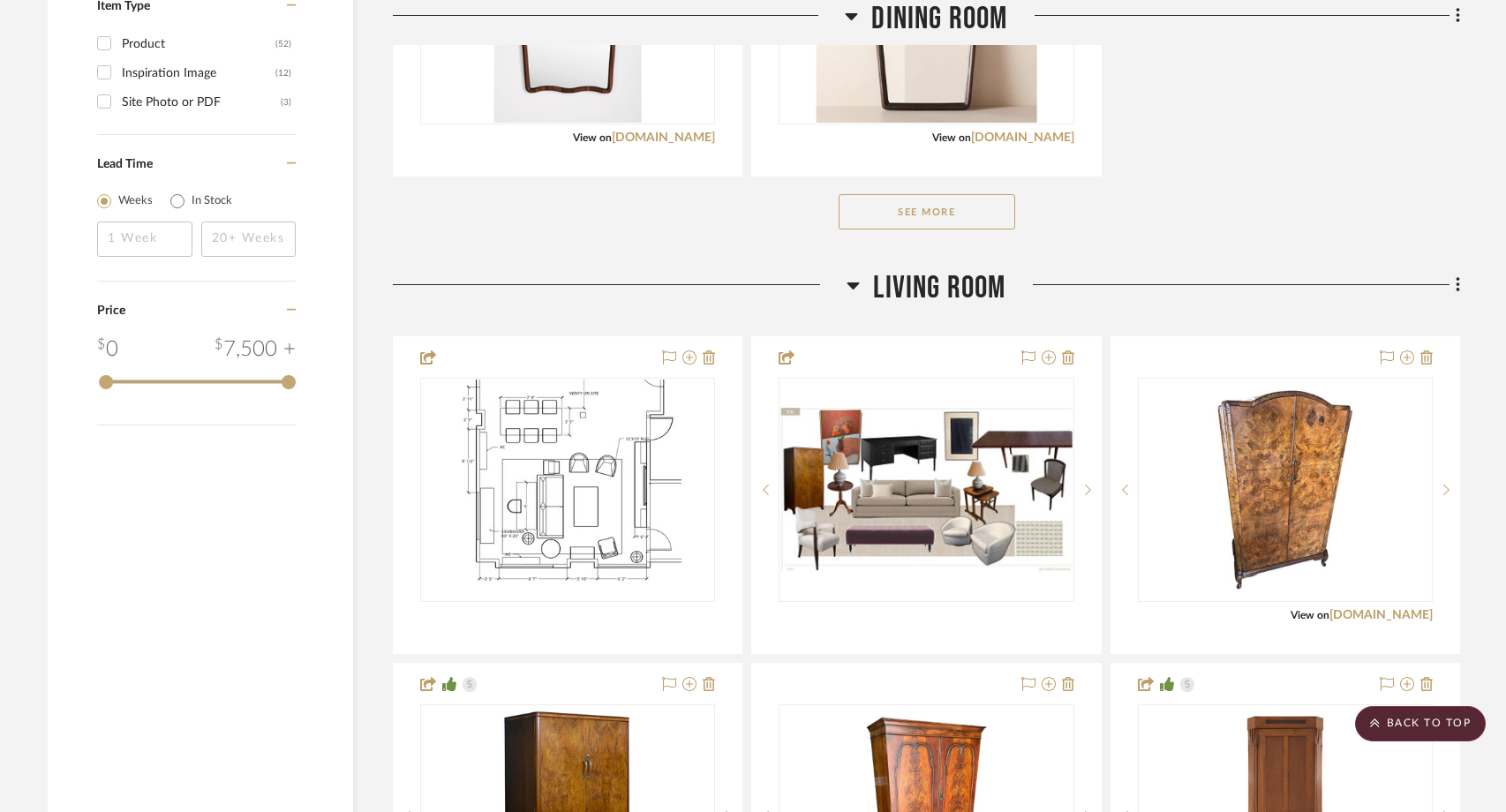 drag, startPoint x: 609, startPoint y: 687, endPoint x: 418, endPoint y: 9, distance: 704.39 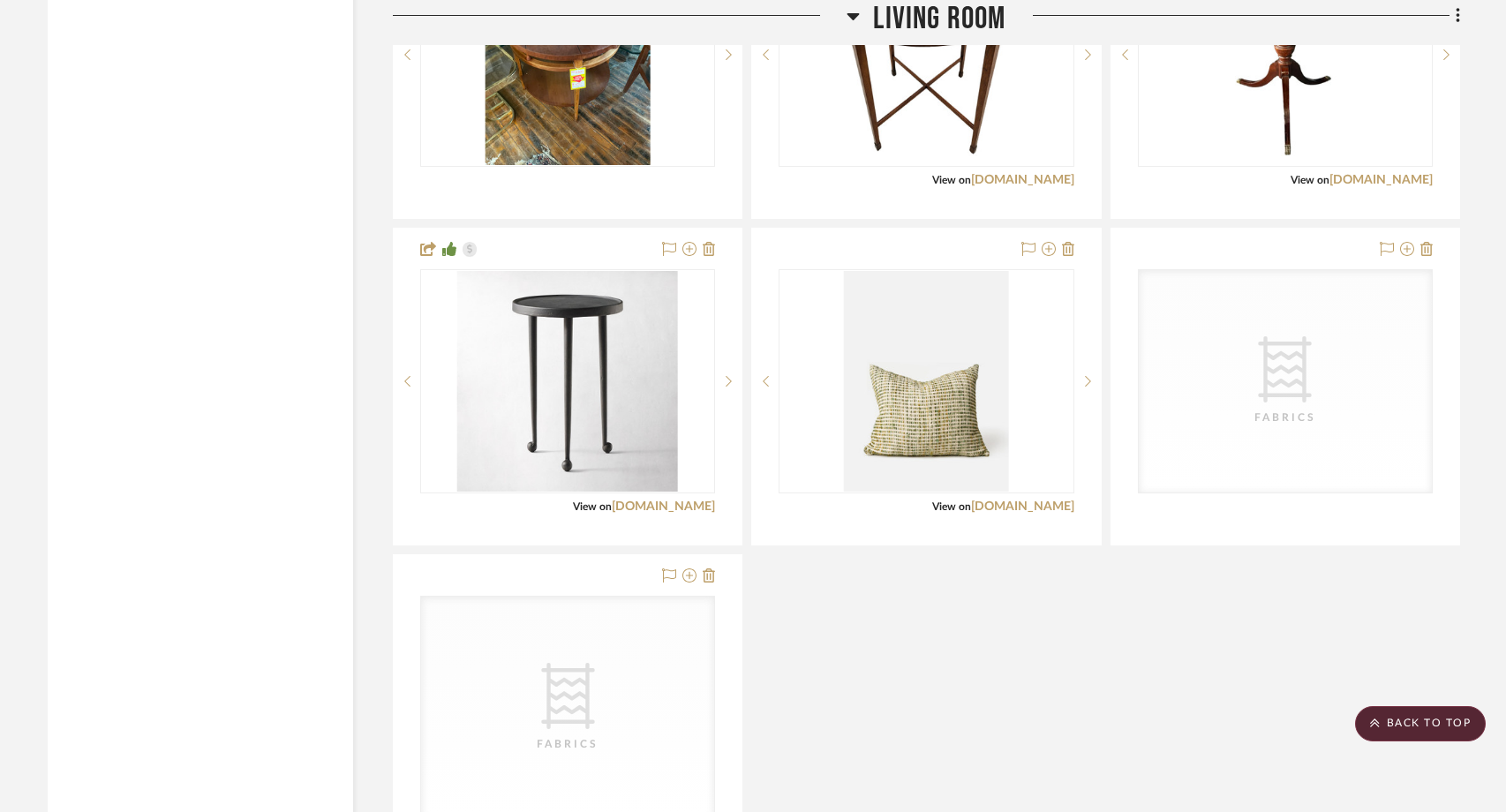 scroll, scrollTop: 5129, scrollLeft: 0, axis: vertical 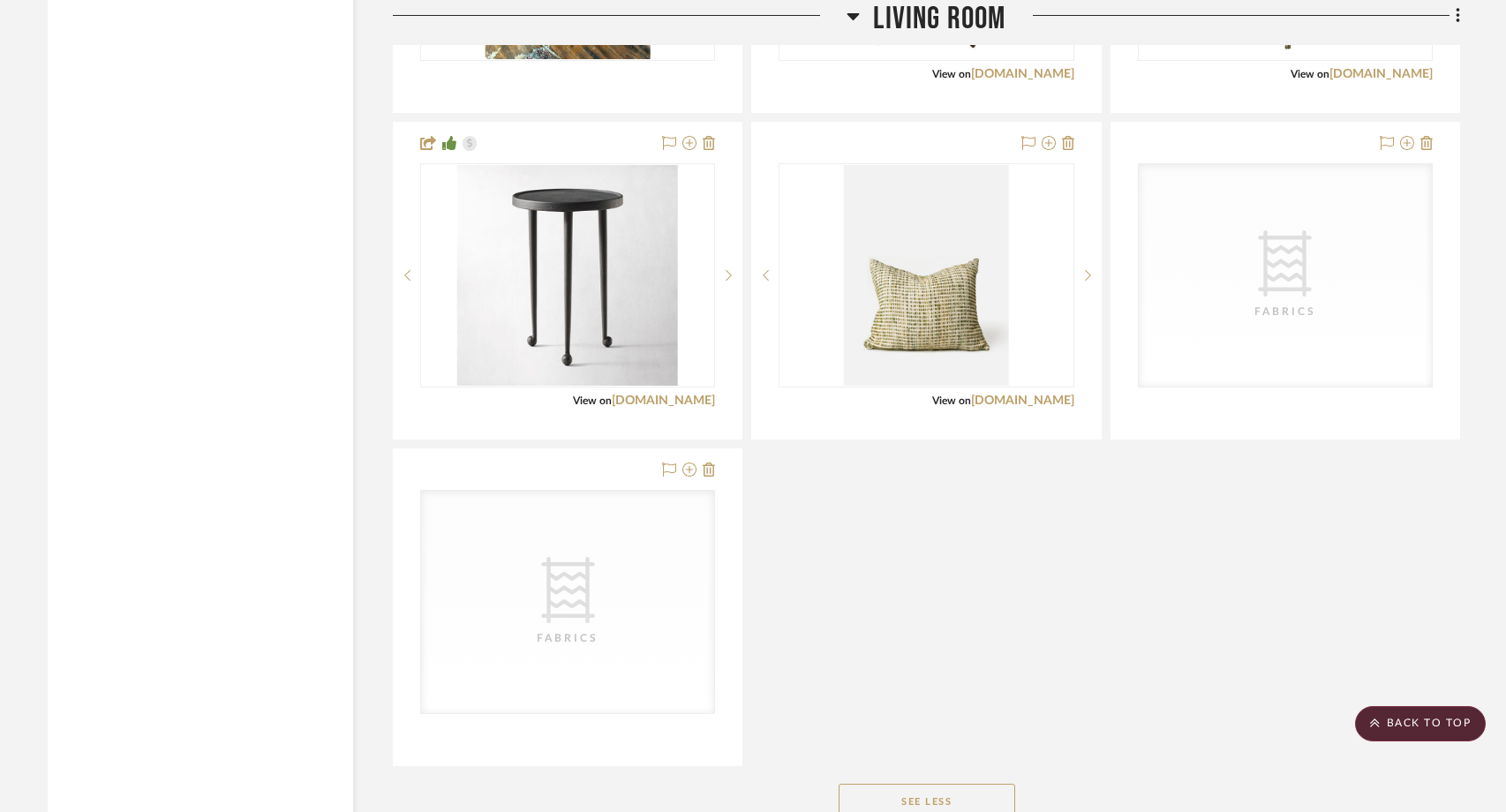 click on "See Less" 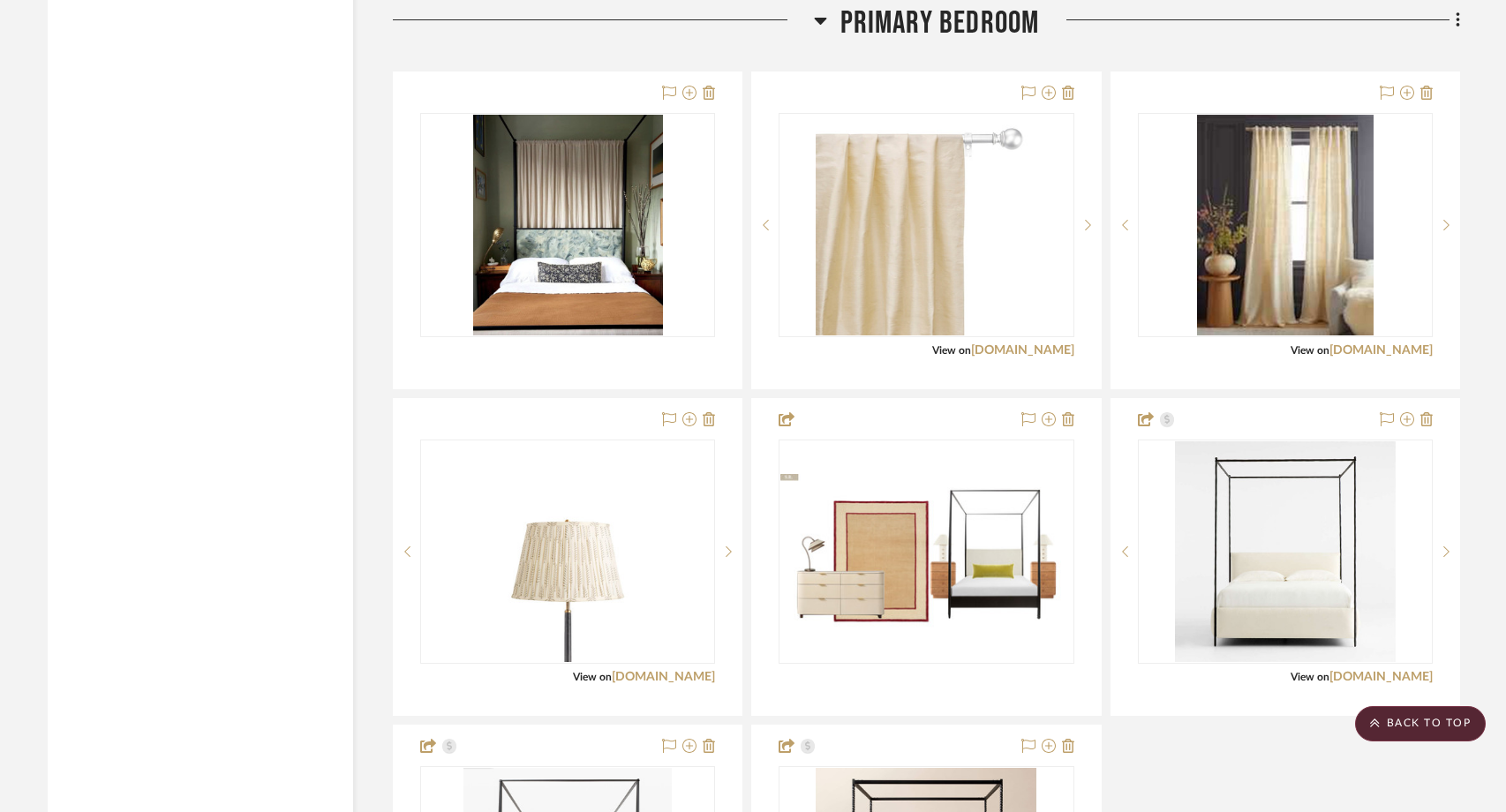 scroll, scrollTop: 4436, scrollLeft: 0, axis: vertical 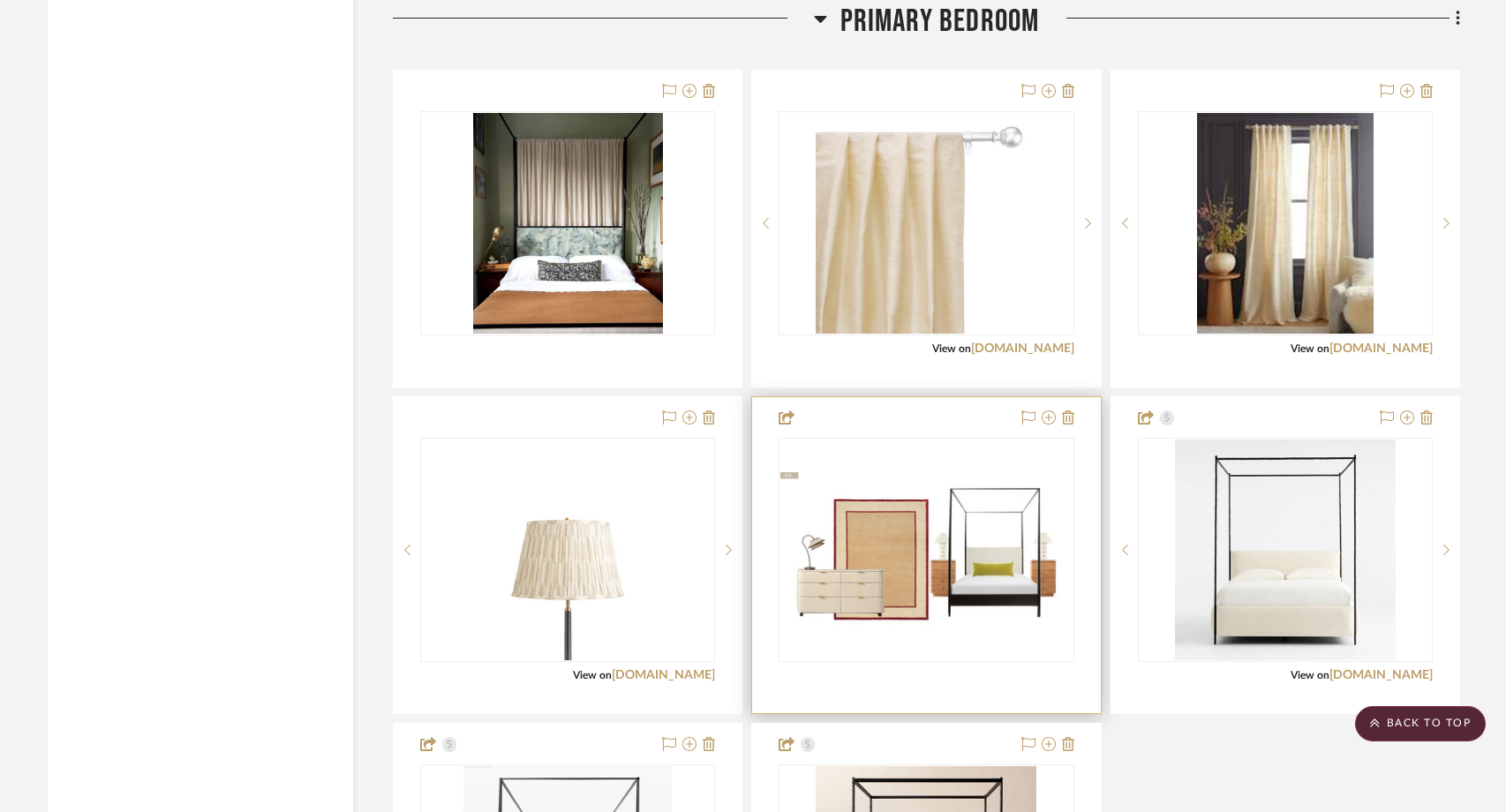 type 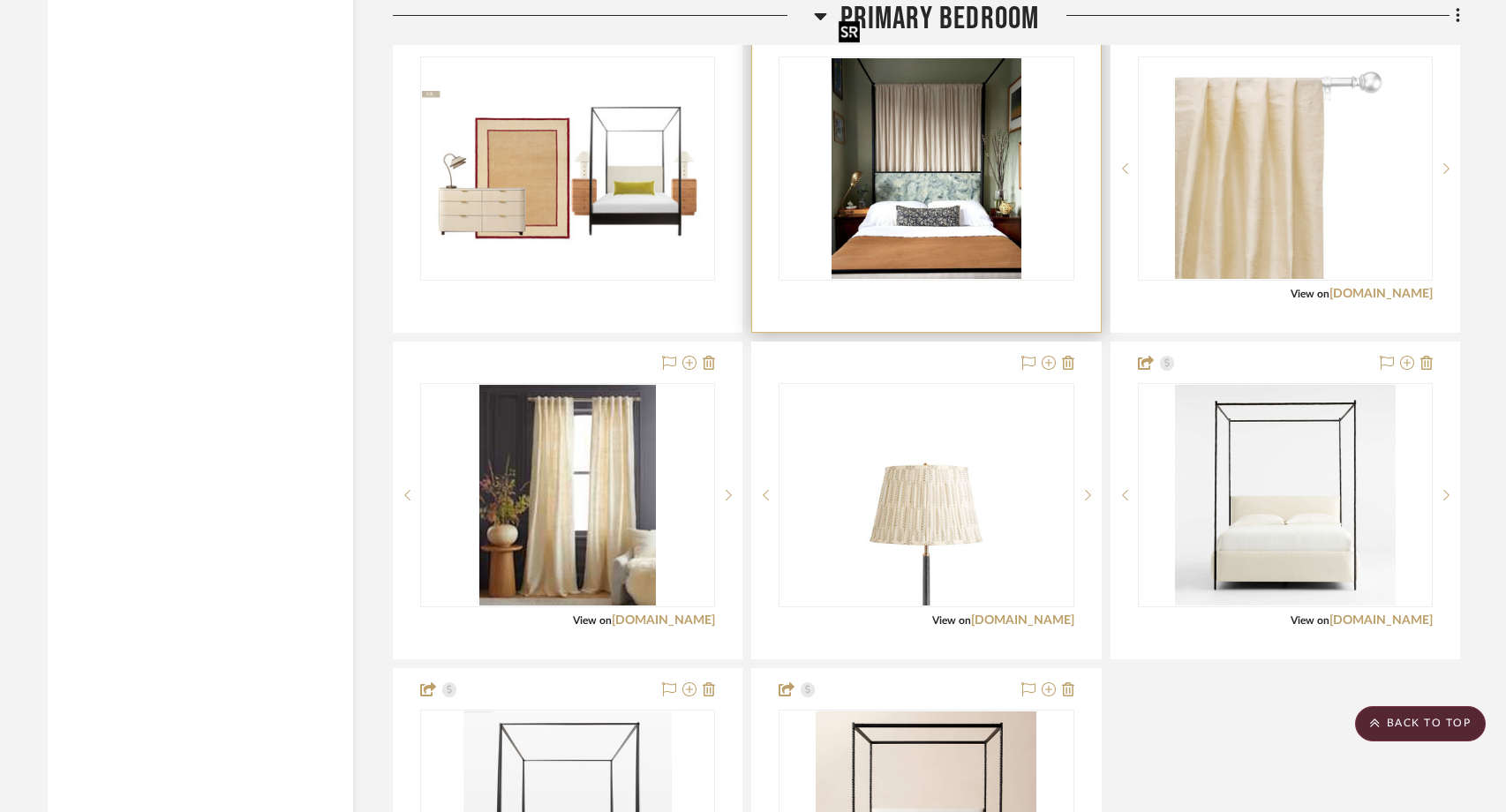 scroll, scrollTop: 4500, scrollLeft: 0, axis: vertical 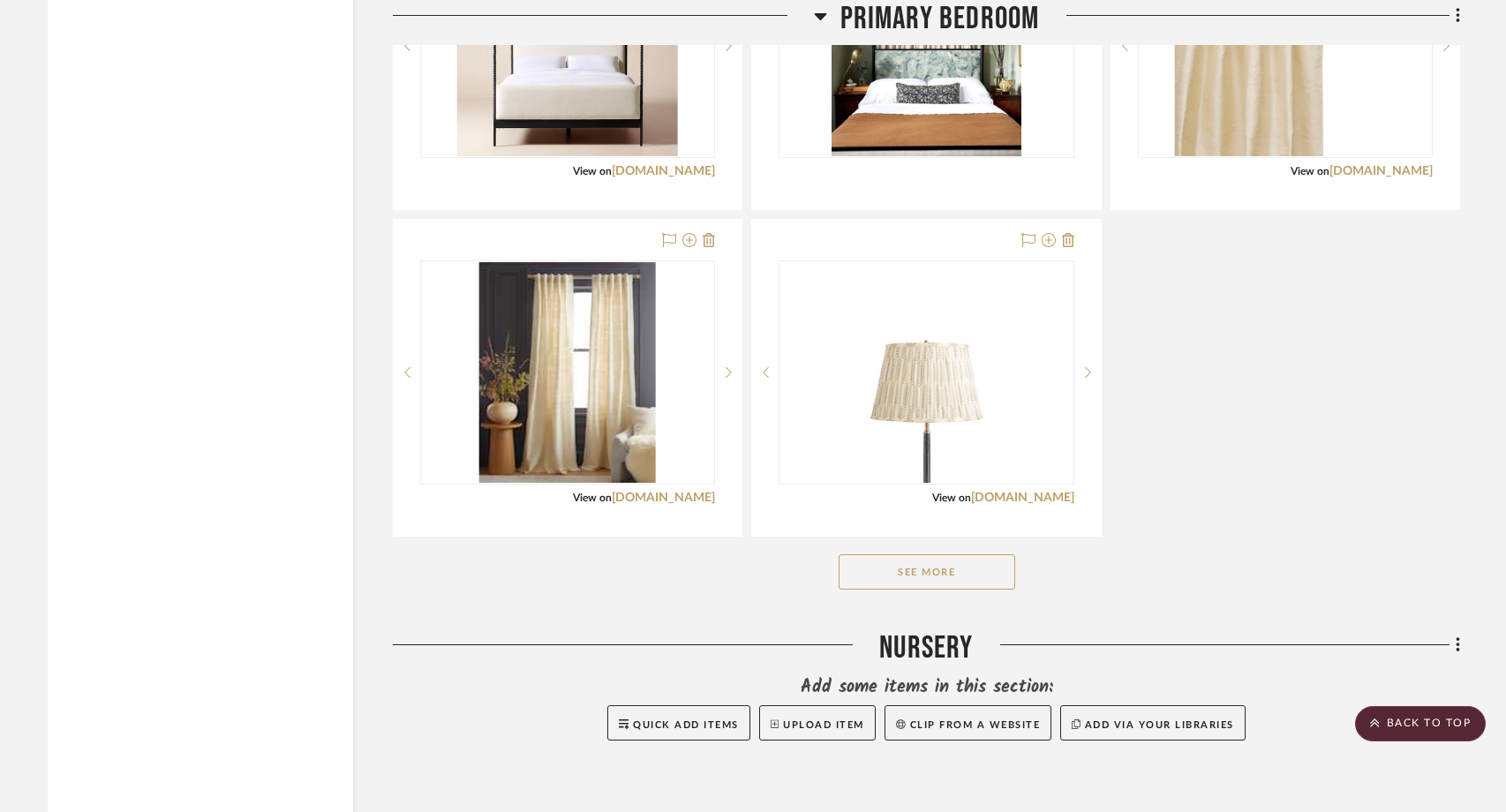 click on "See More" 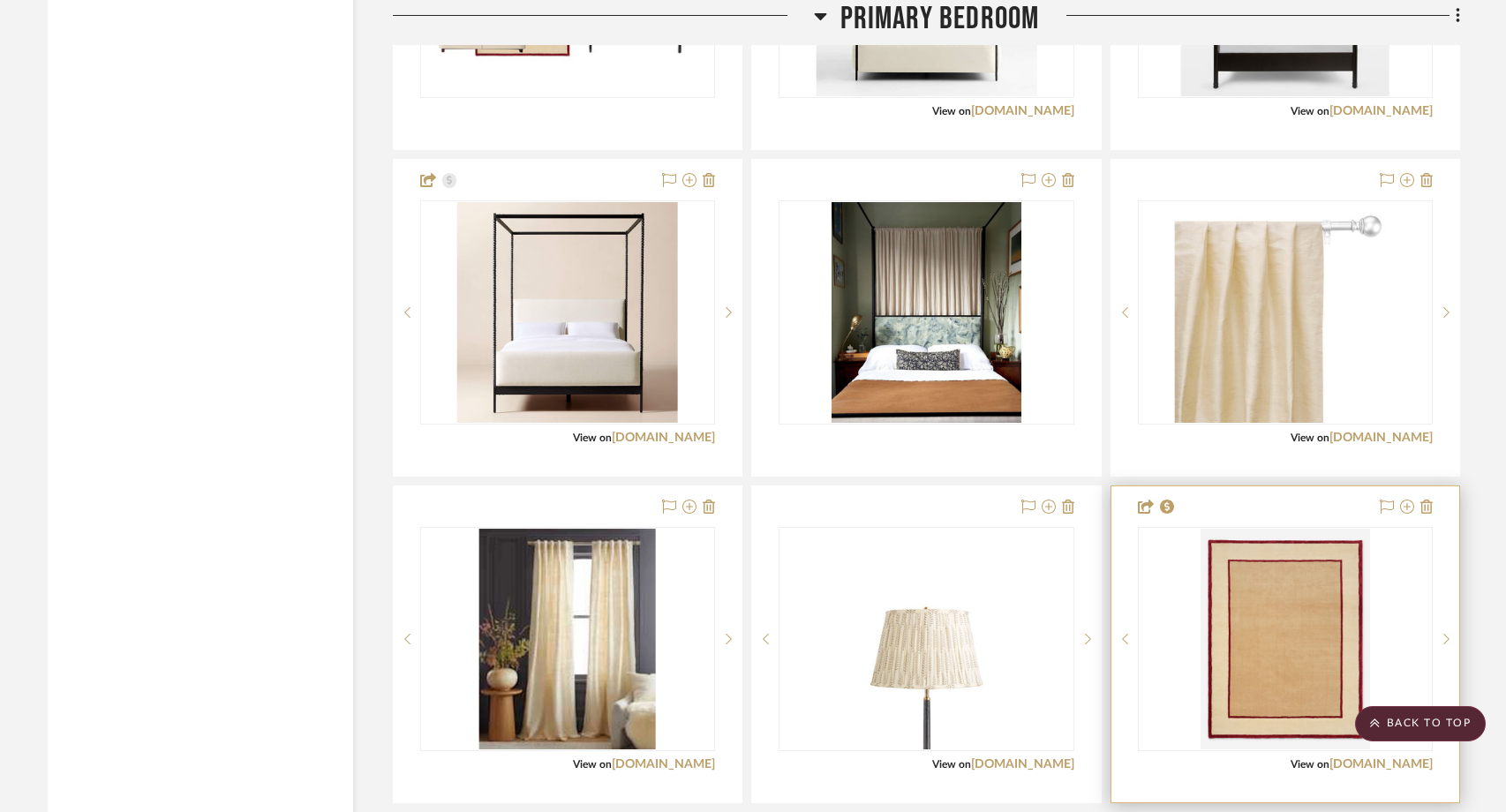 scroll, scrollTop: 4683, scrollLeft: 0, axis: vertical 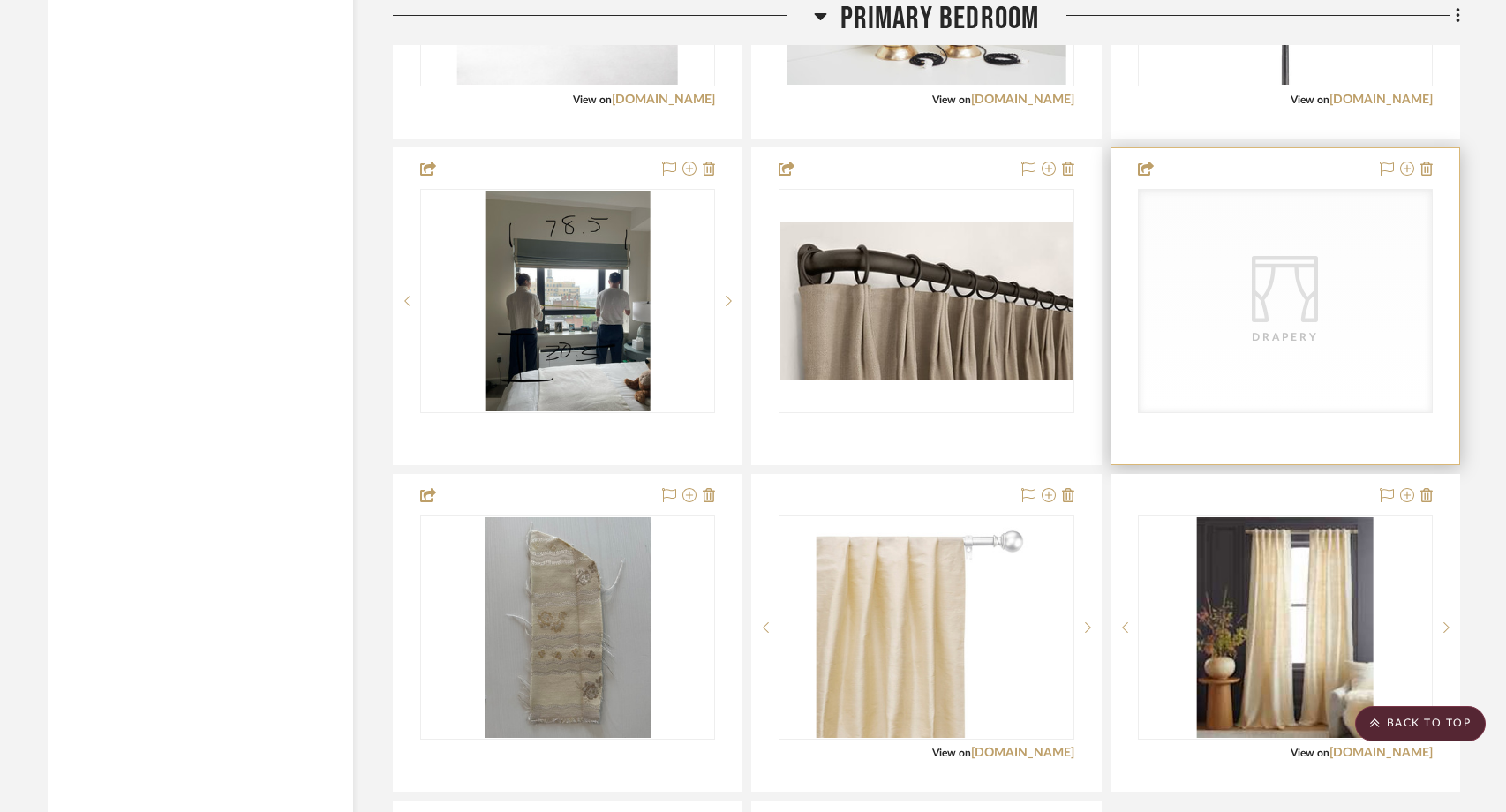 click on "Drapery" at bounding box center (1285, 337) 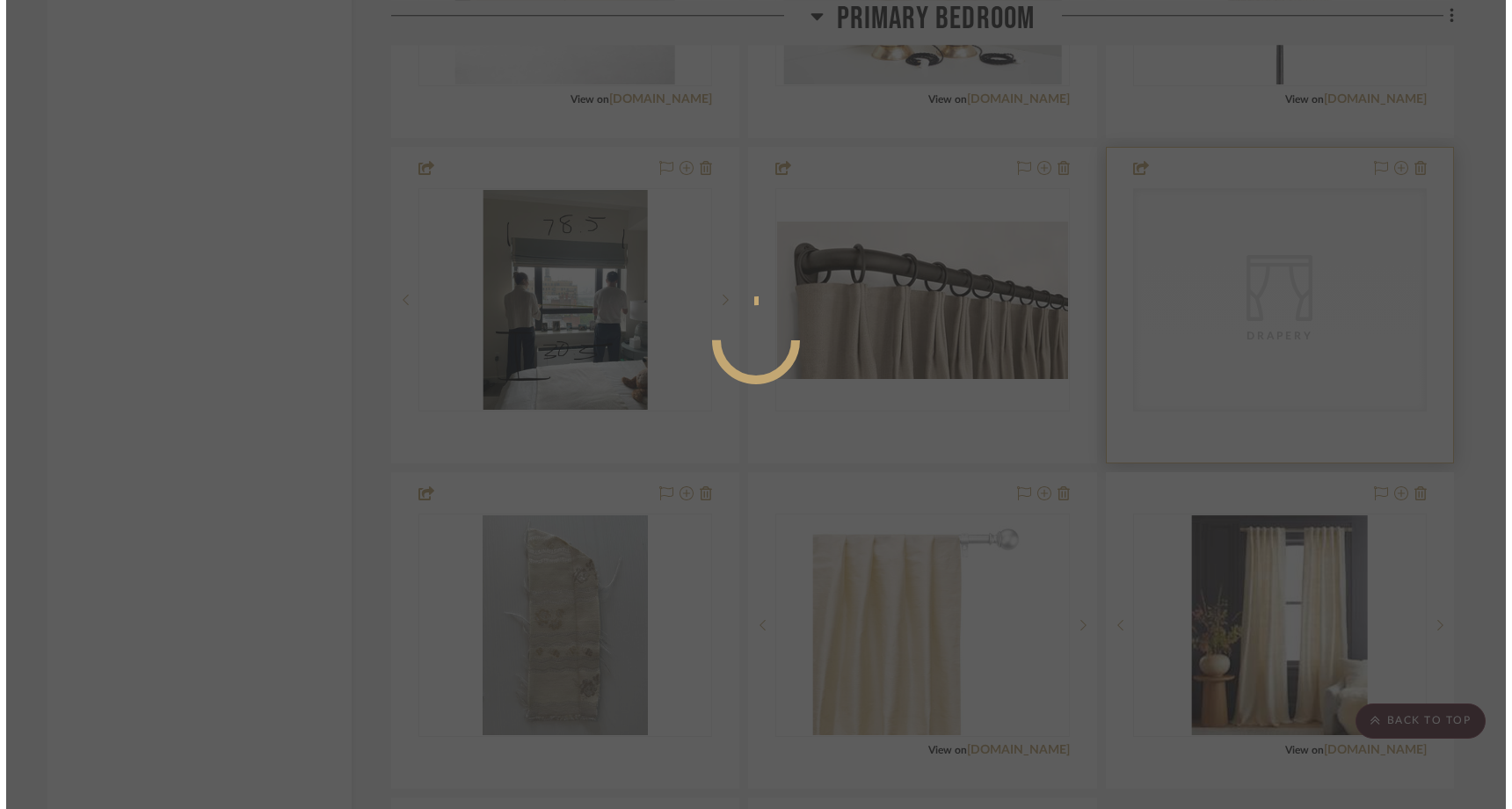 scroll, scrollTop: 0, scrollLeft: 0, axis: both 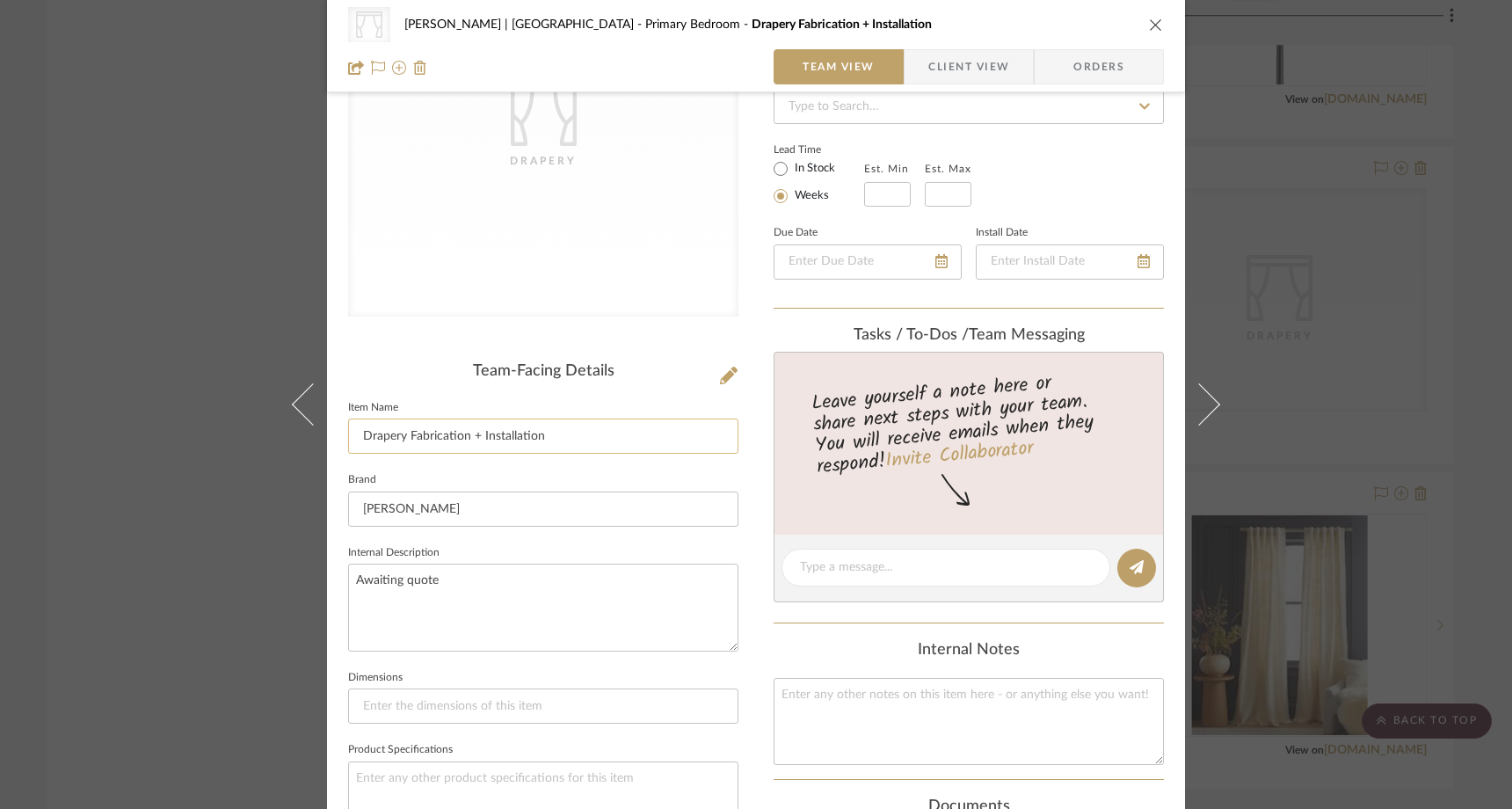 drag, startPoint x: 463, startPoint y: 436, endPoint x: 404, endPoint y: 434, distance: 59.03389 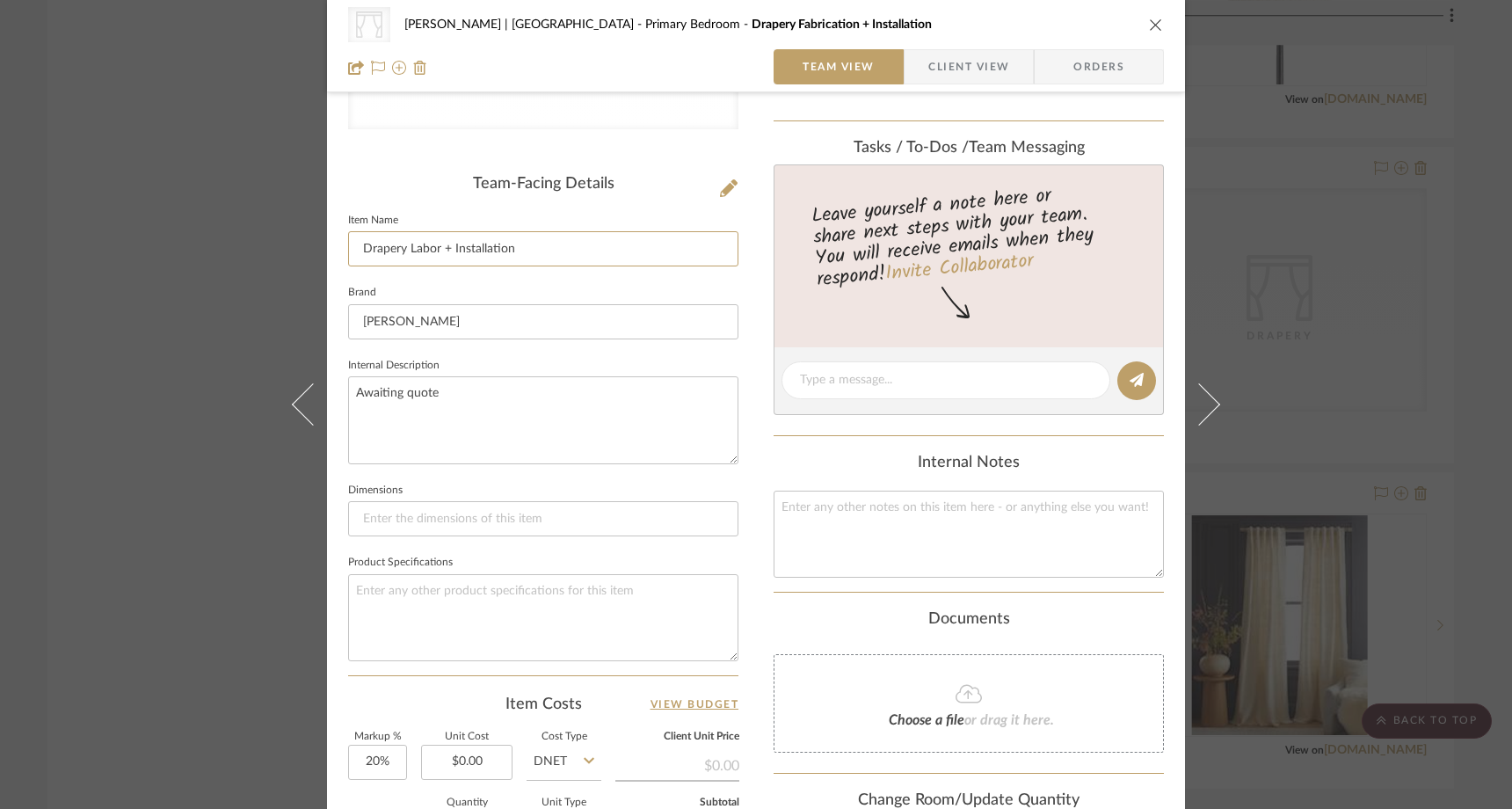 scroll, scrollTop: 375, scrollLeft: 0, axis: vertical 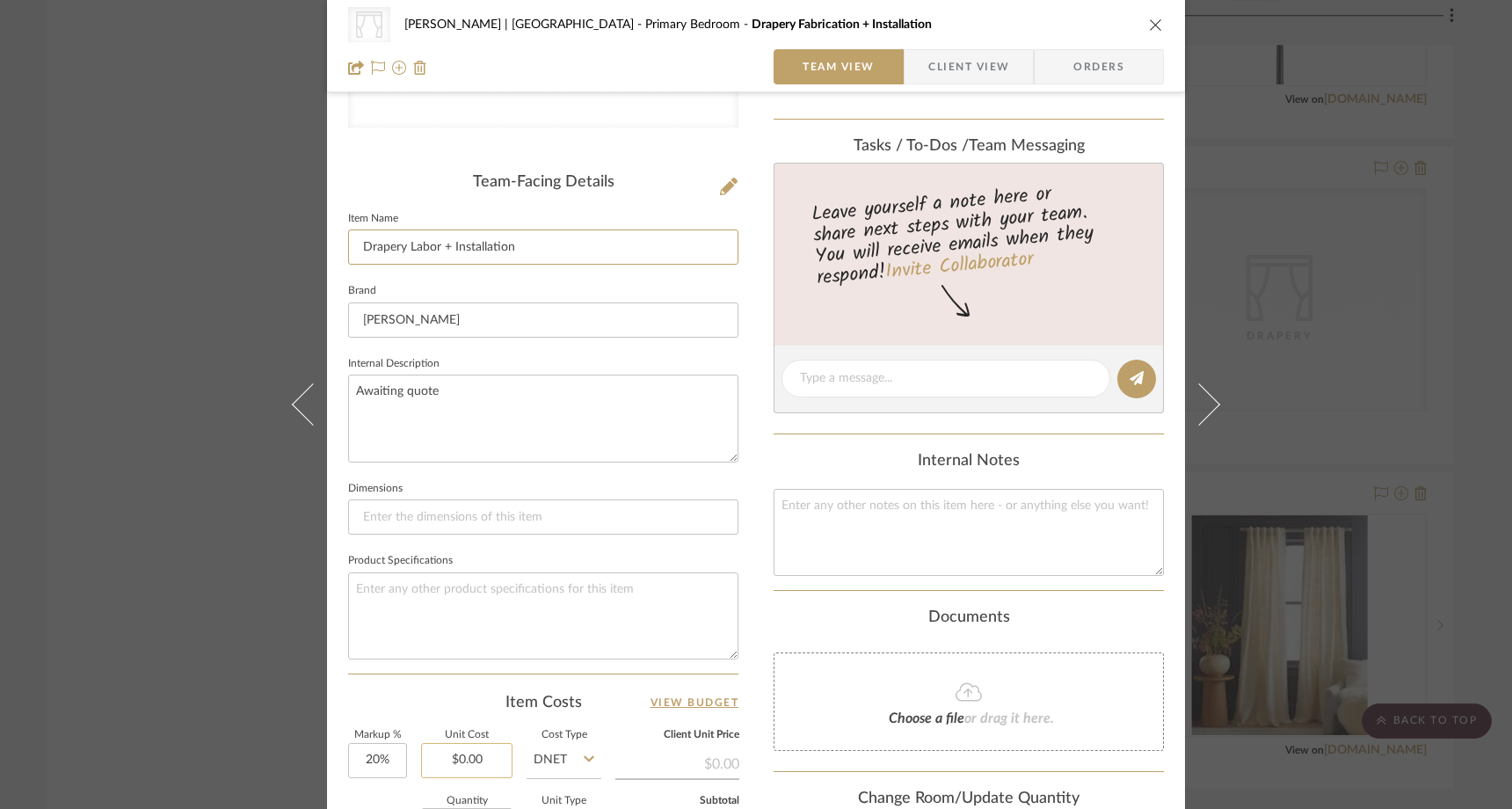 type on "Drapery Labor + Installation" 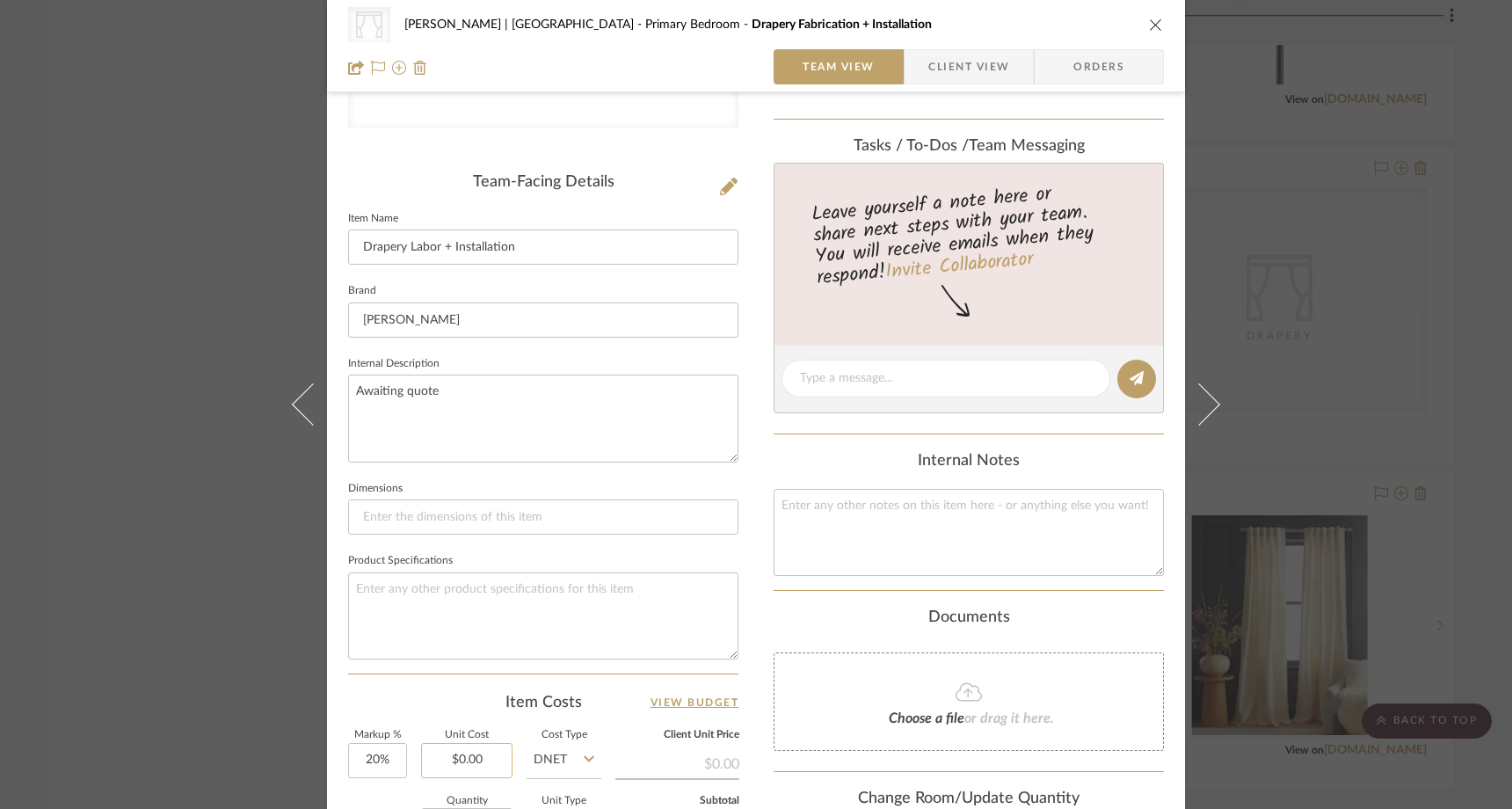 type on "0.00" 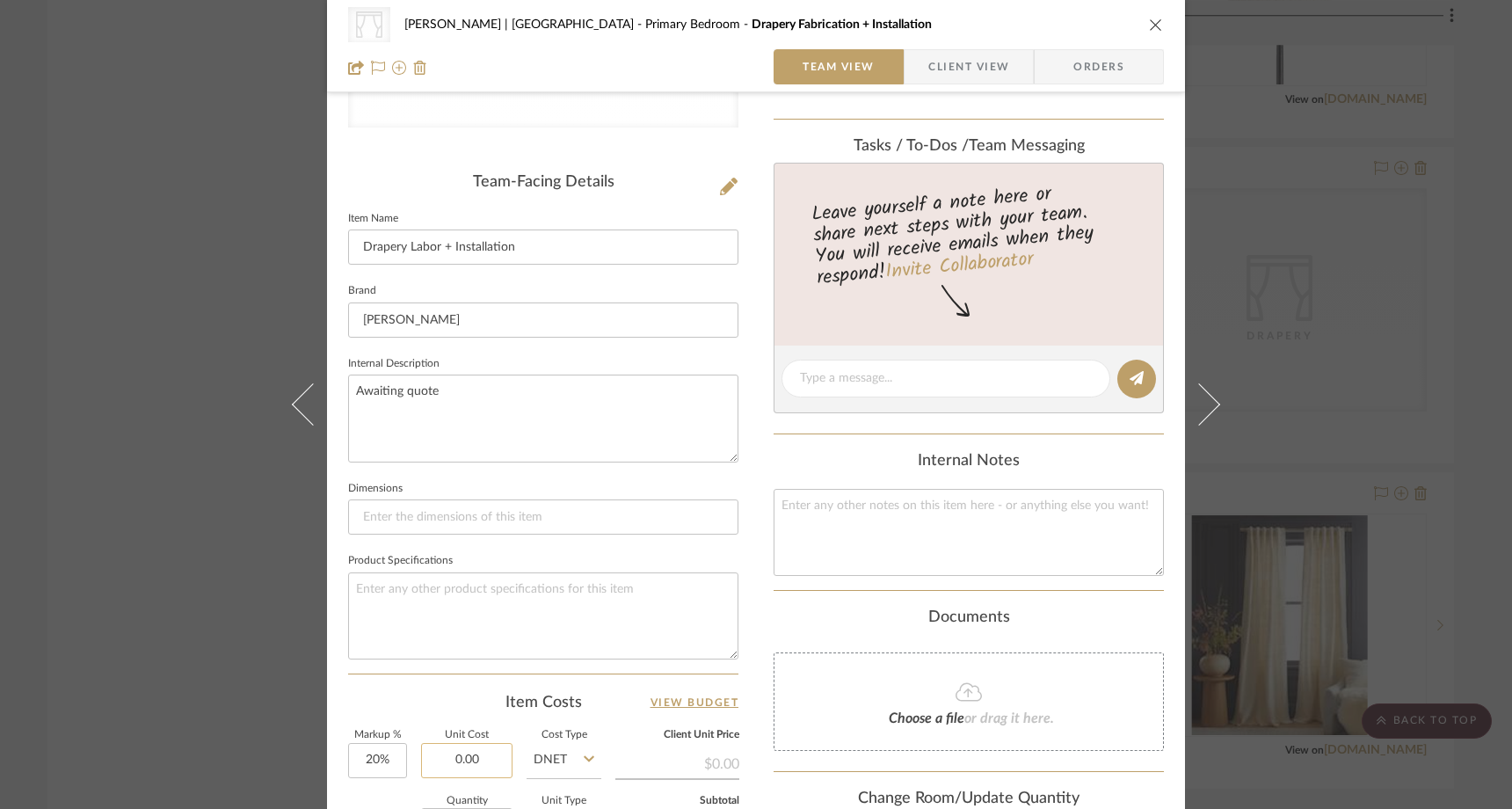 click on "0.00" 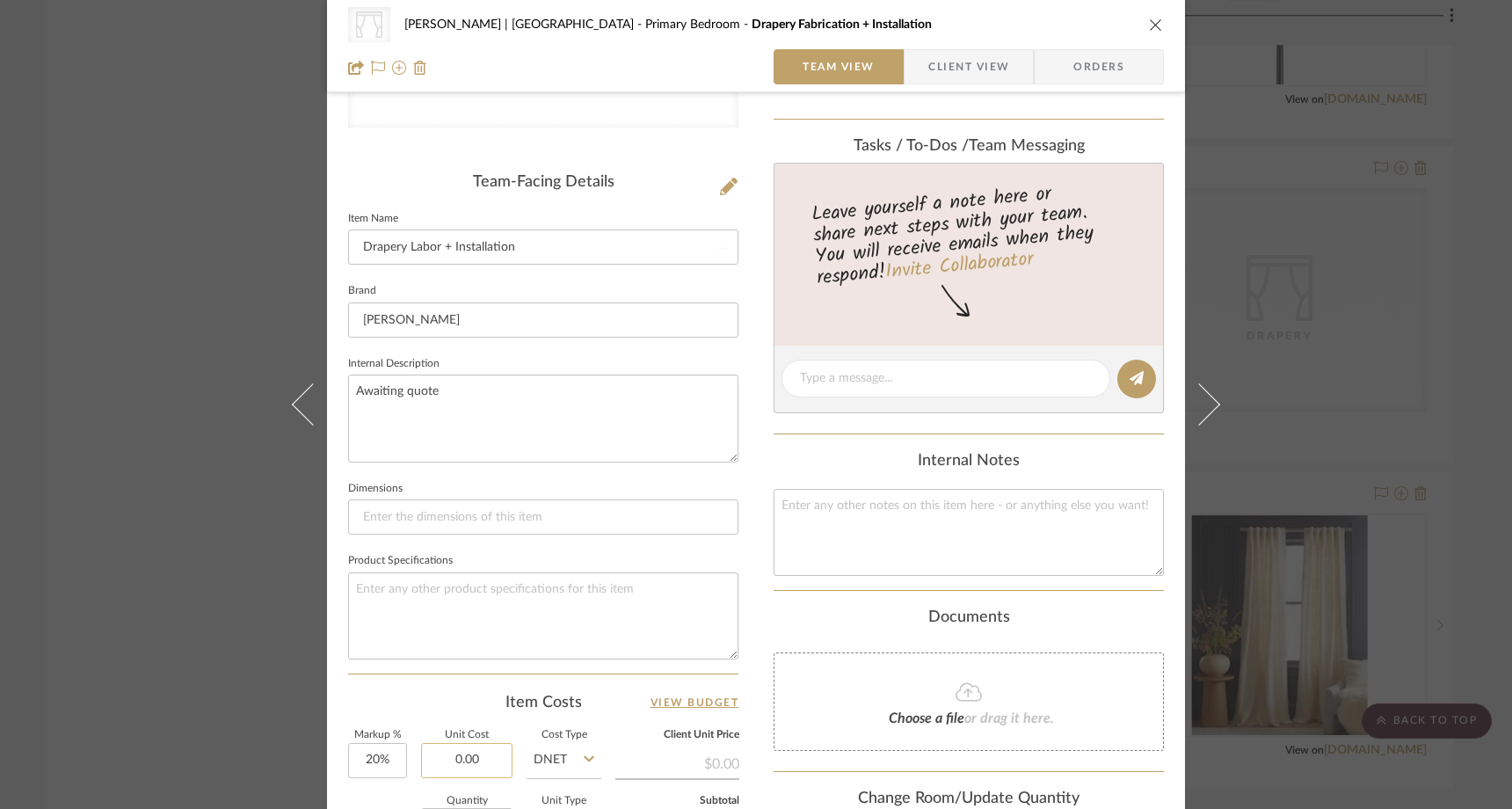 type 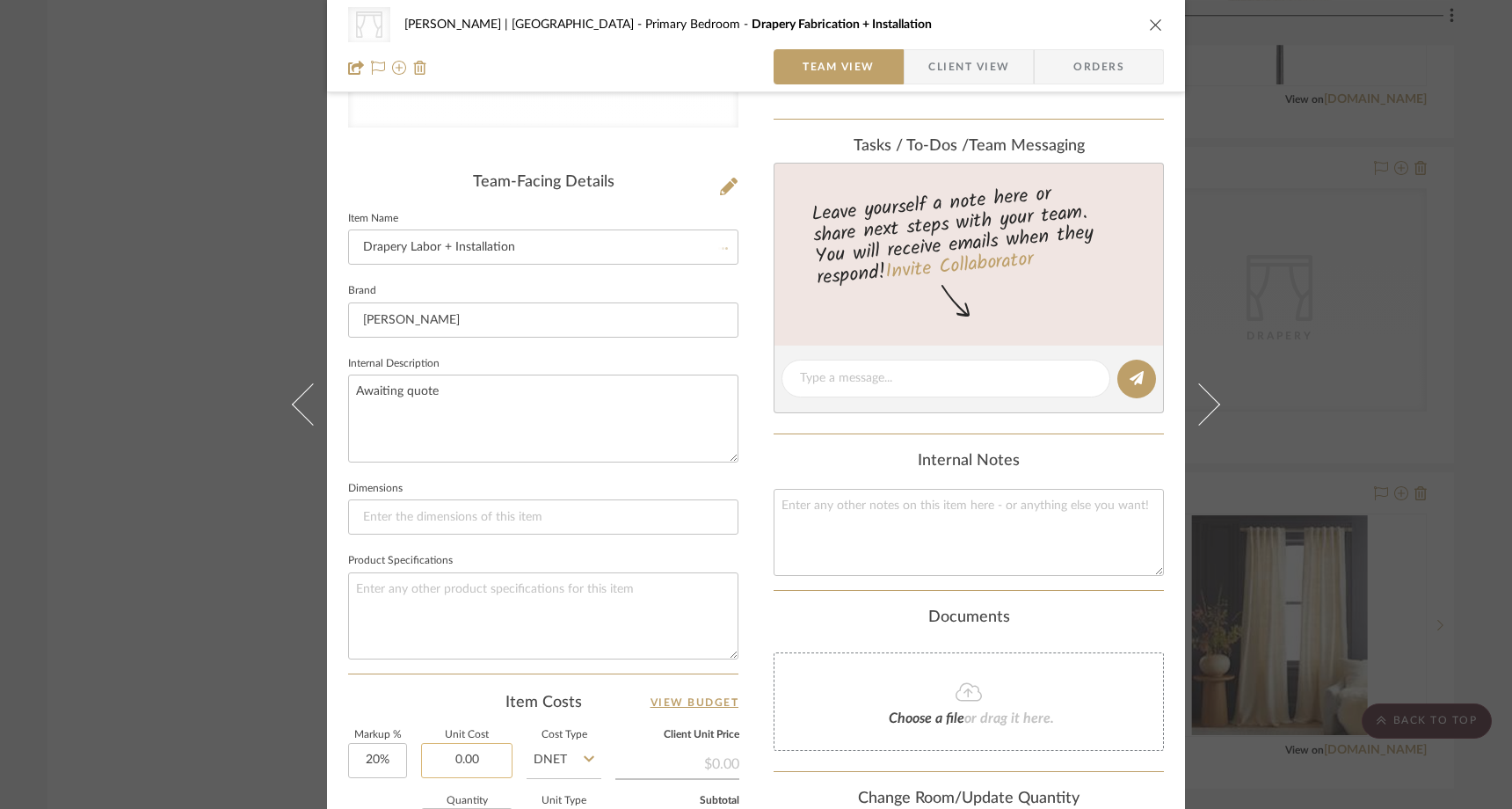 type 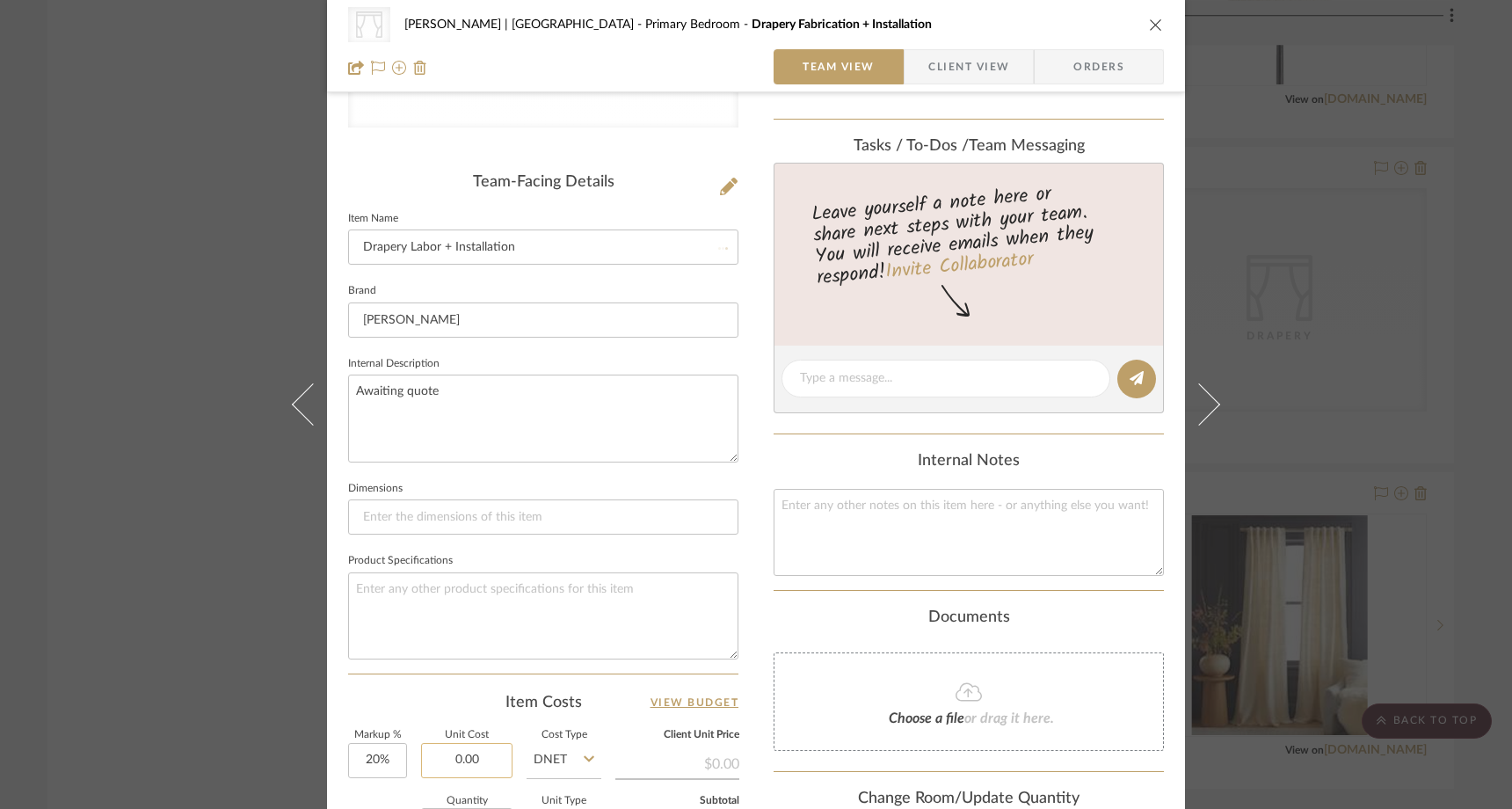 type 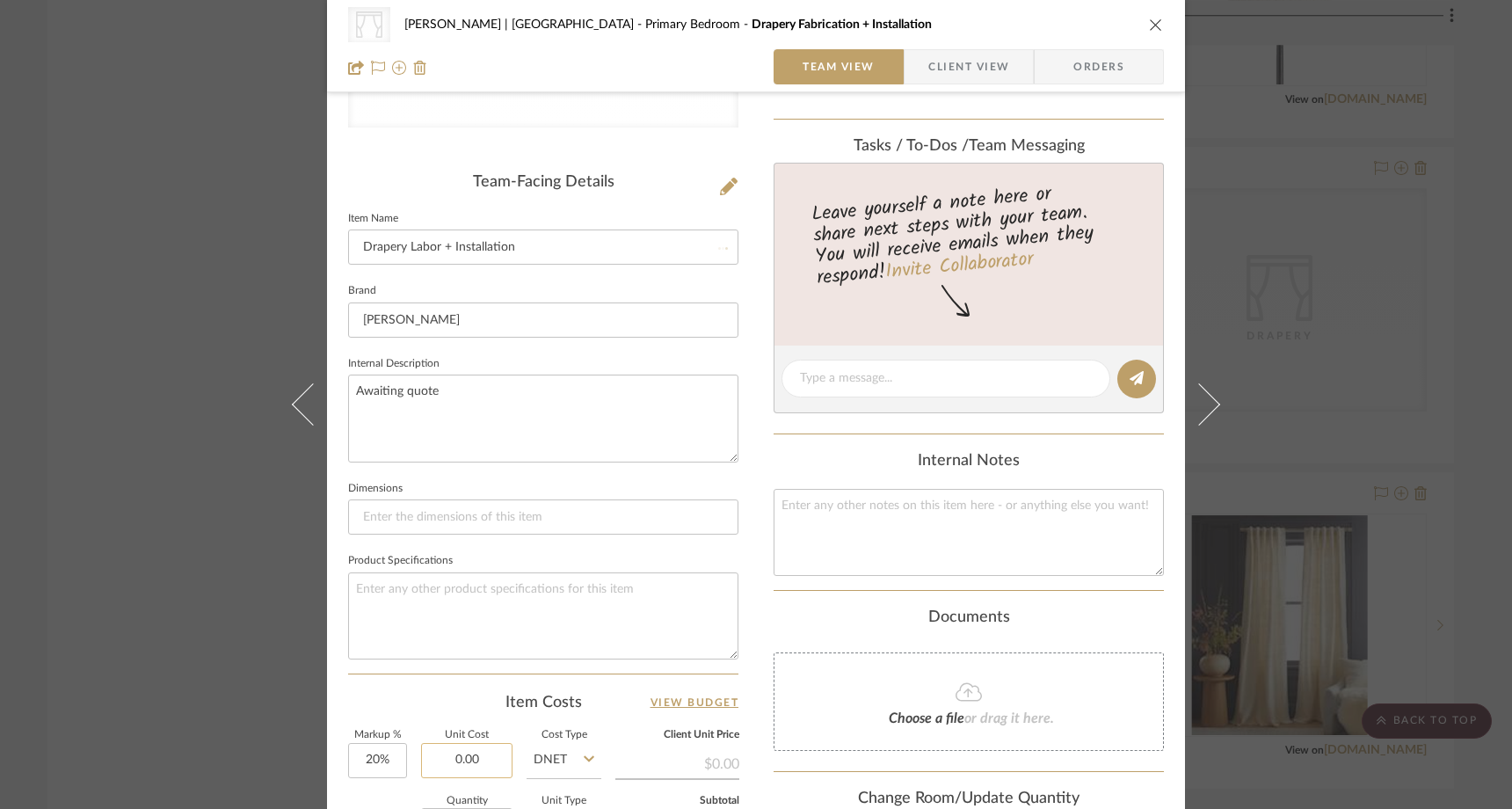 type 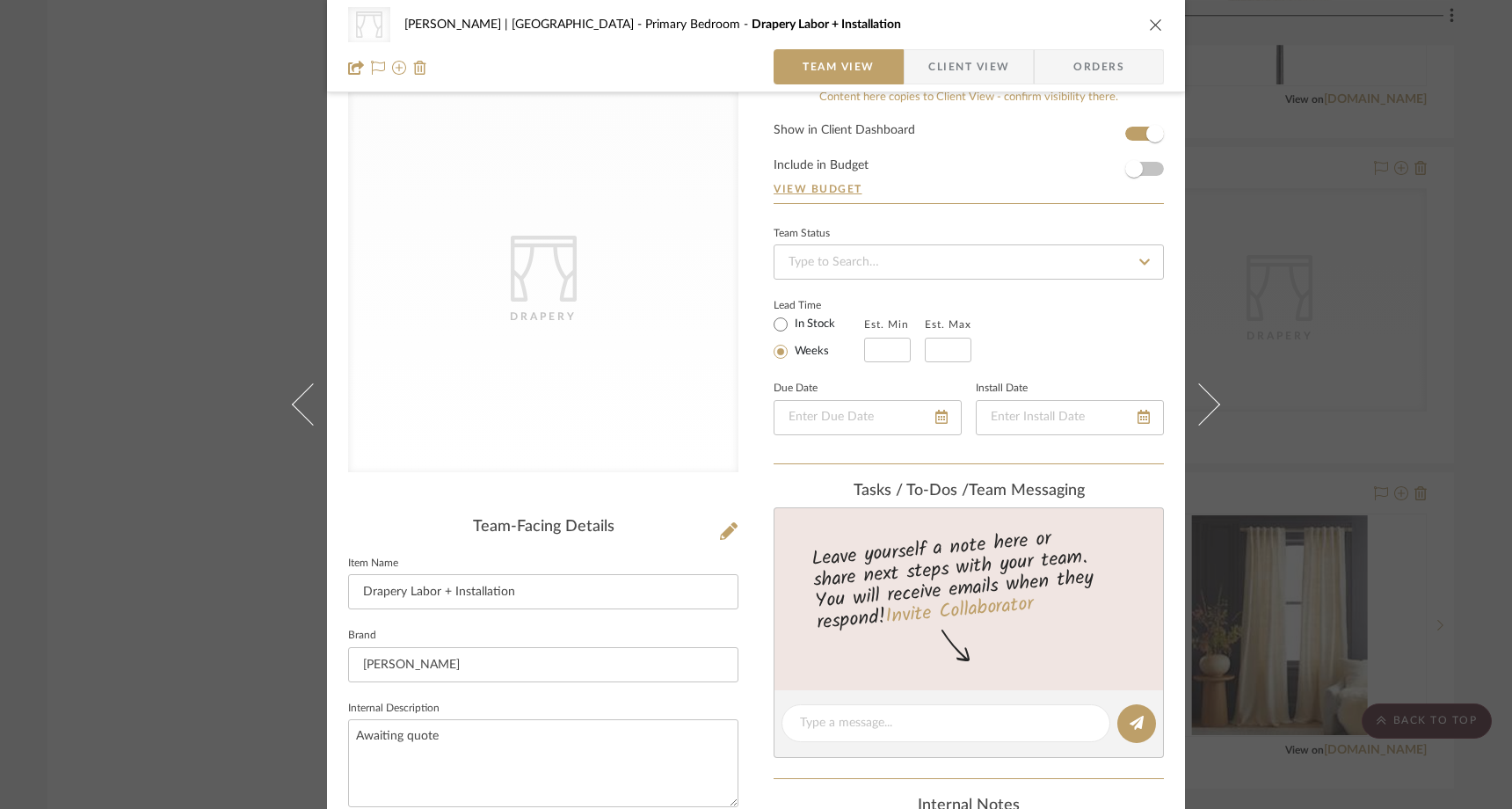 scroll, scrollTop: 0, scrollLeft: 0, axis: both 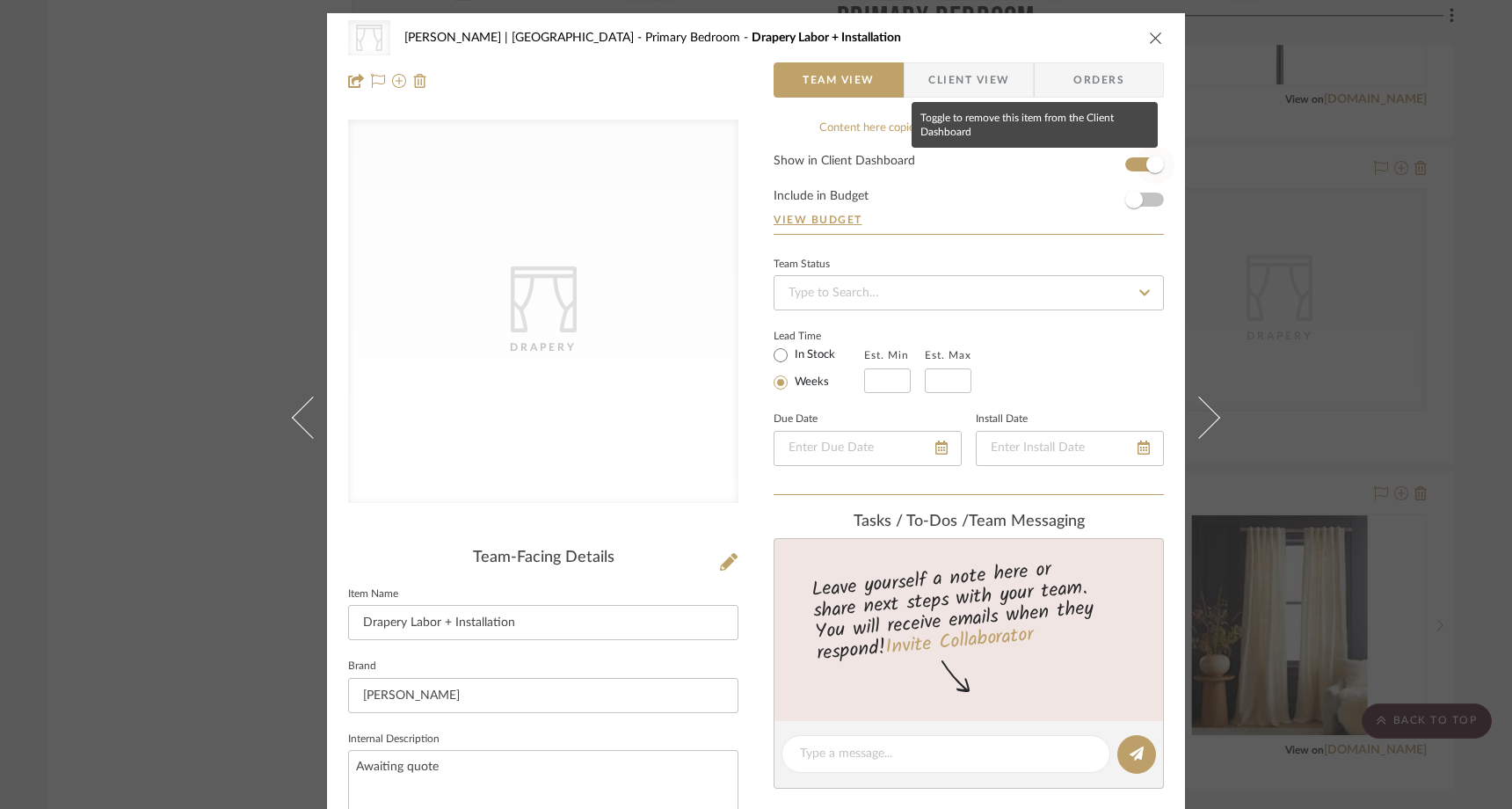 type on "$1,385.00" 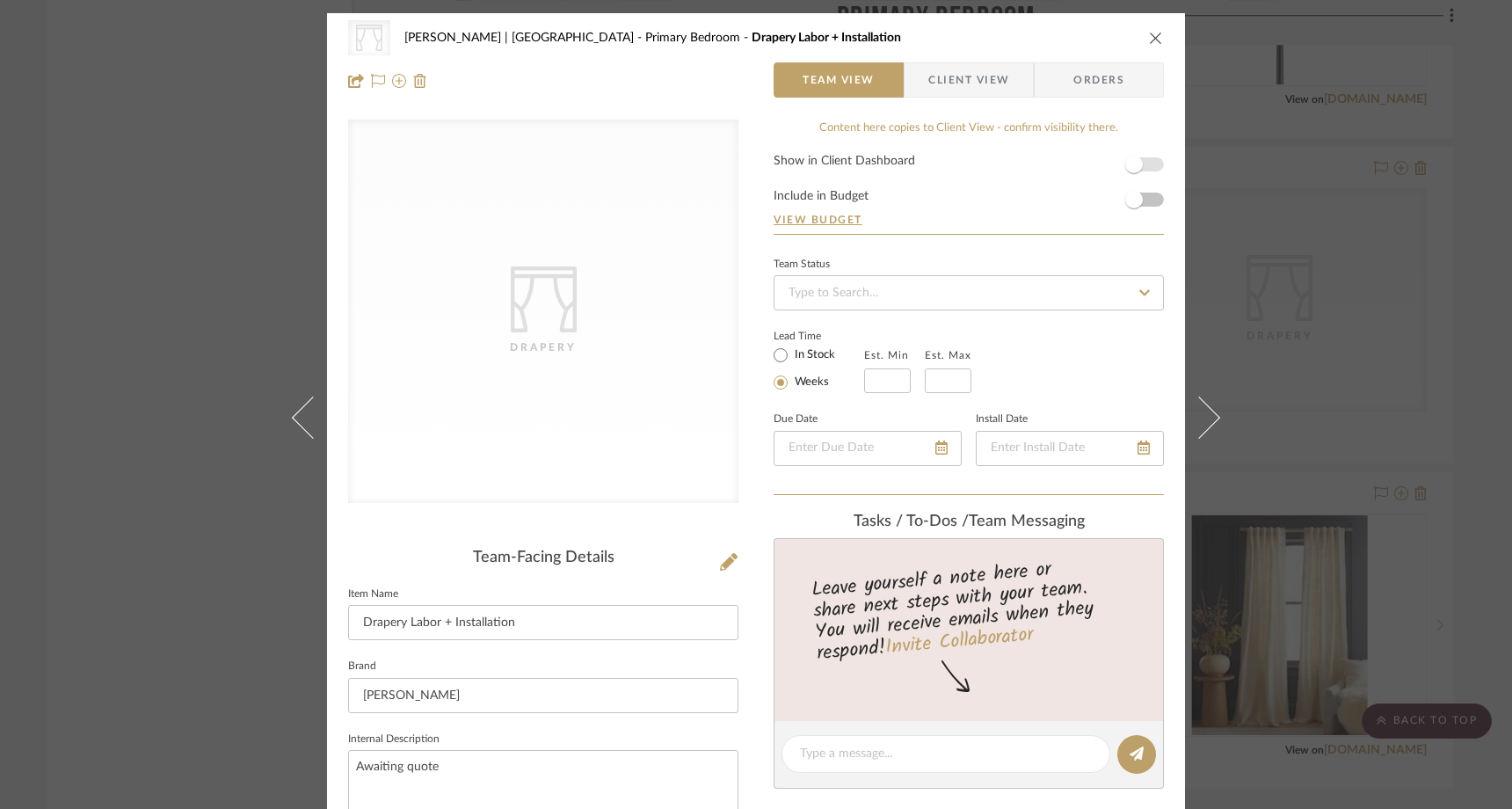 type 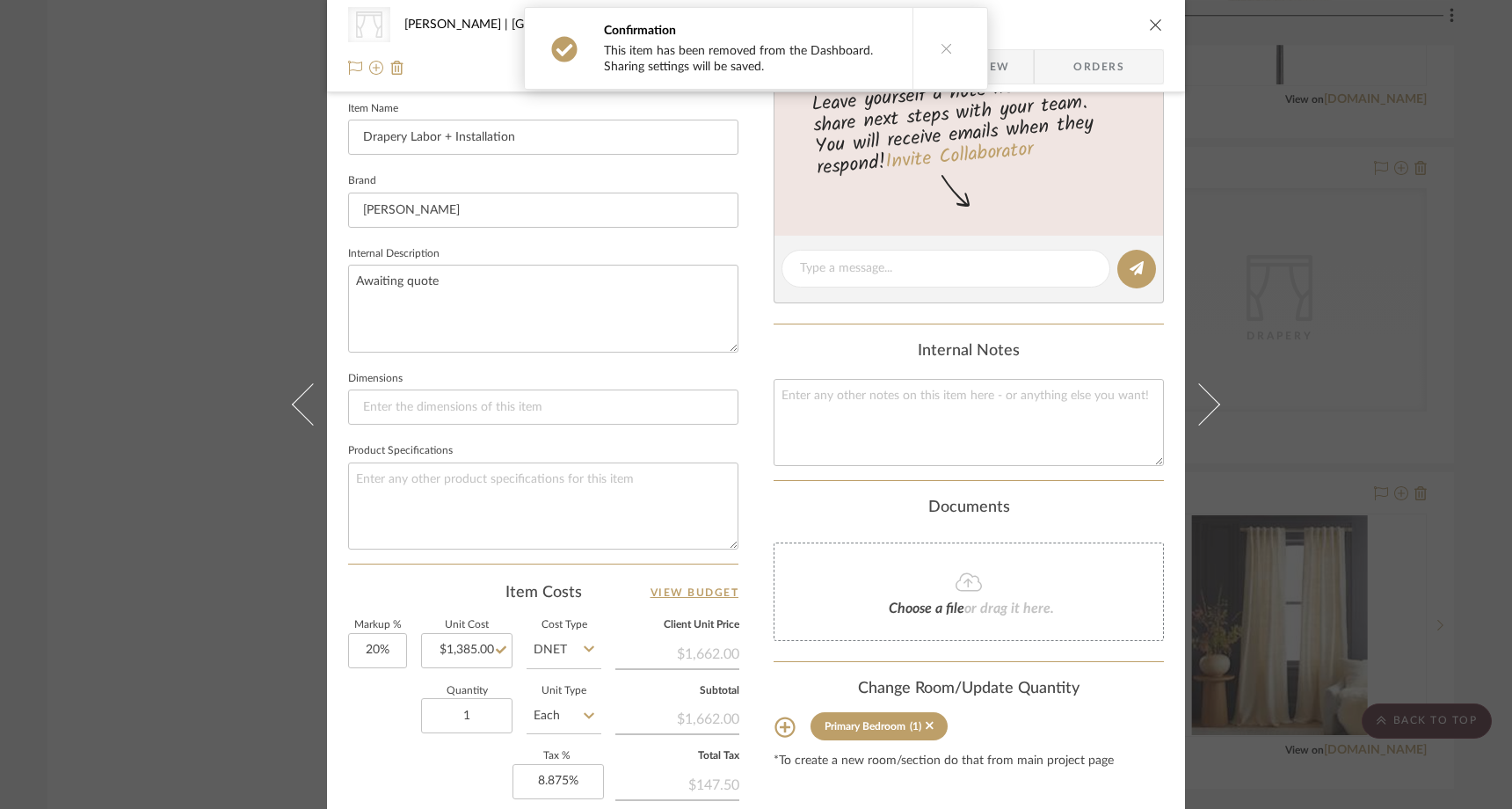 scroll, scrollTop: 491, scrollLeft: 0, axis: vertical 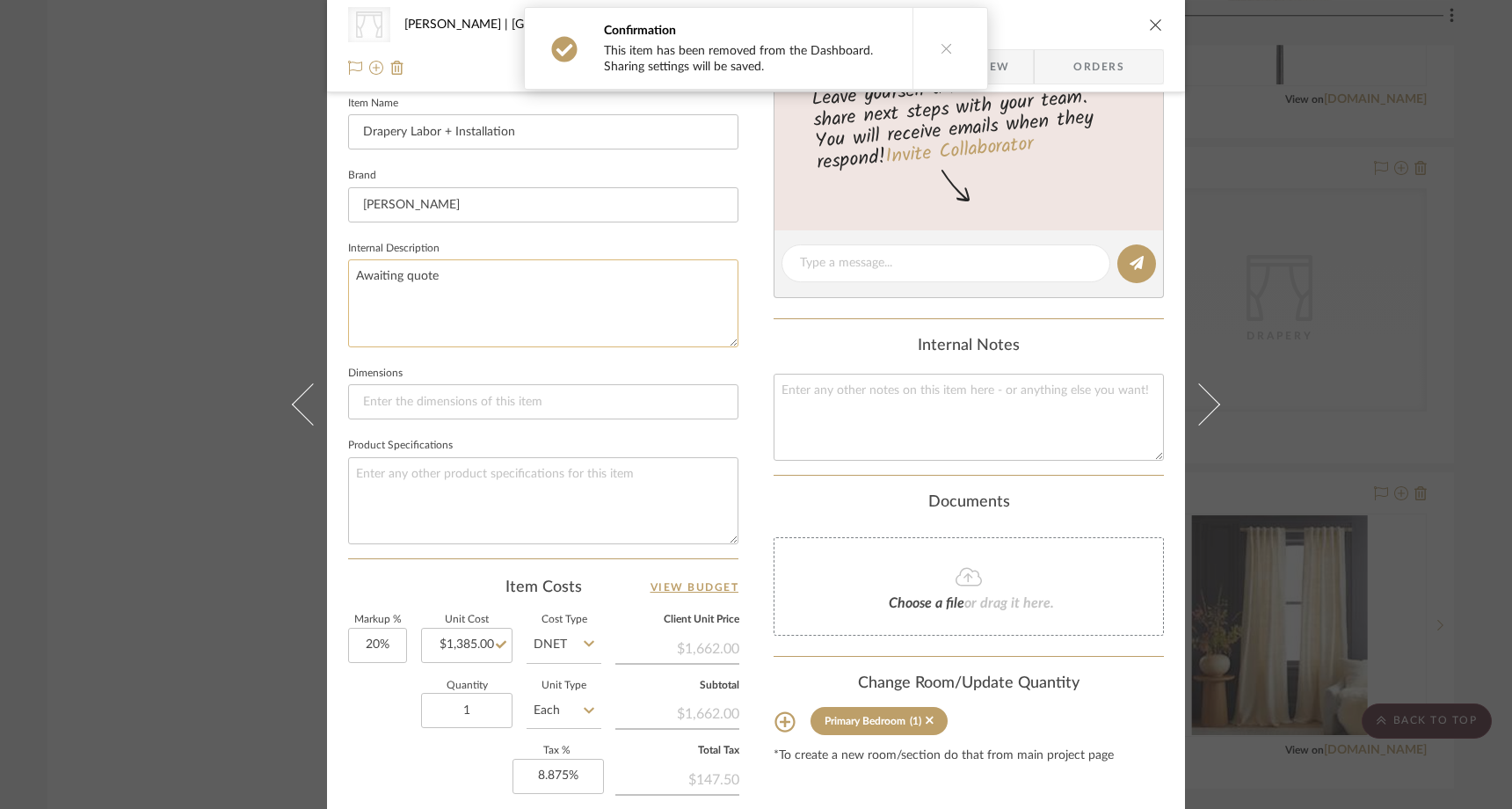 drag, startPoint x: 448, startPoint y: 278, endPoint x: 351, endPoint y: 271, distance: 97.25225 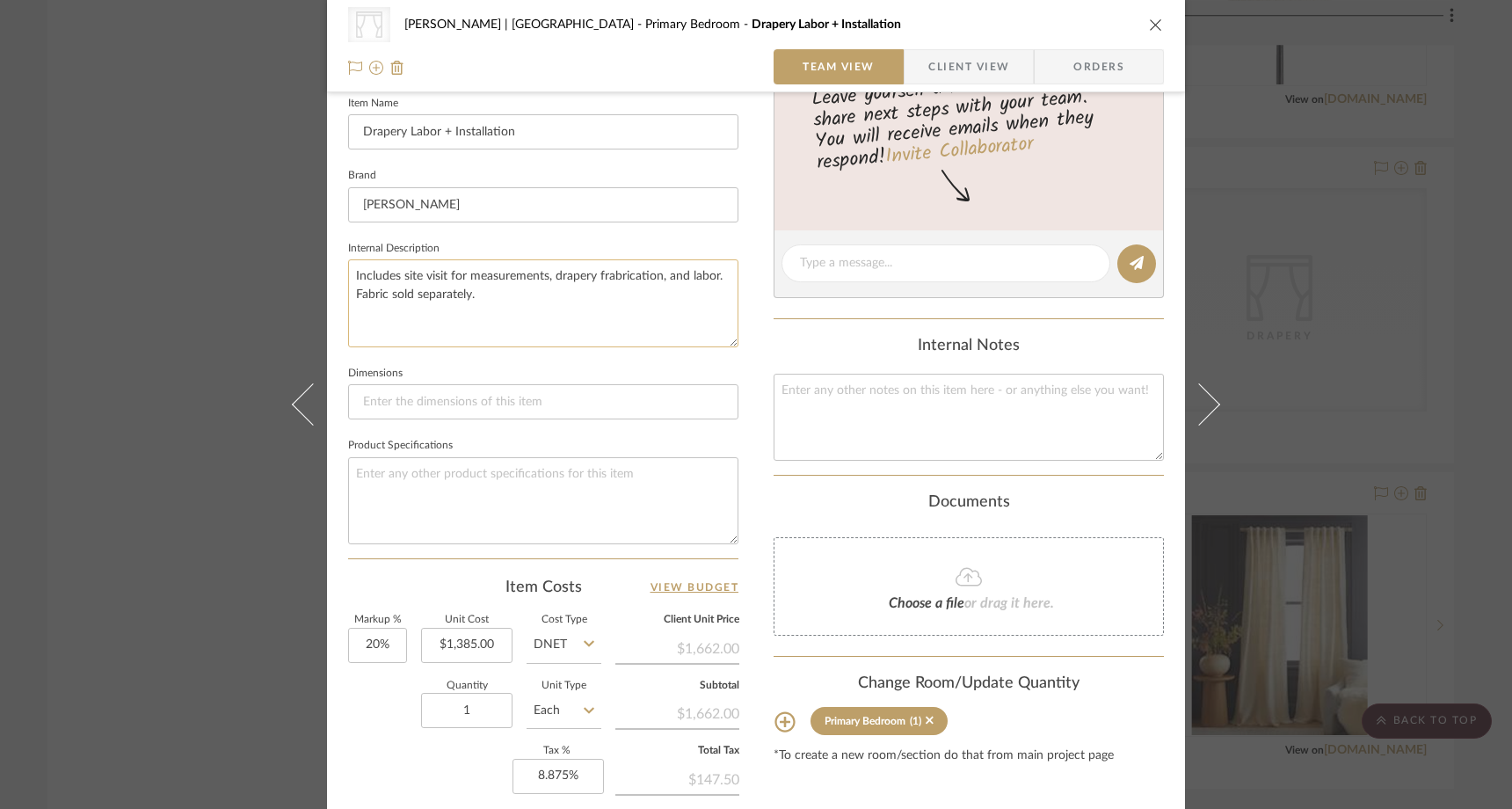 click on "Includes site visit for measurements, drapery frabrication, and labor. Fabric sold separately." 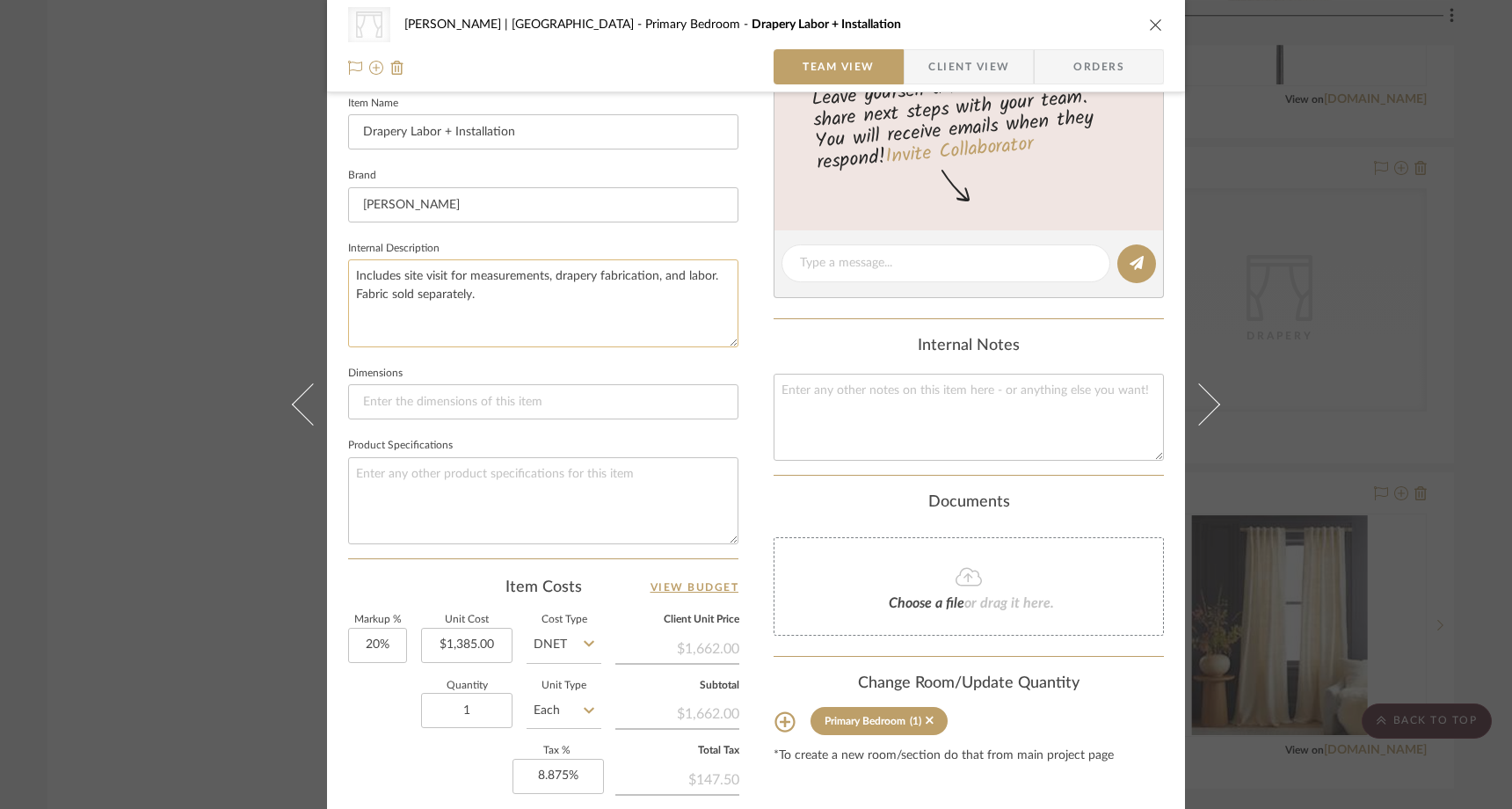 click on "Includes site visit for measurements, drapery fabrication, and labor. Fabric sold separately." 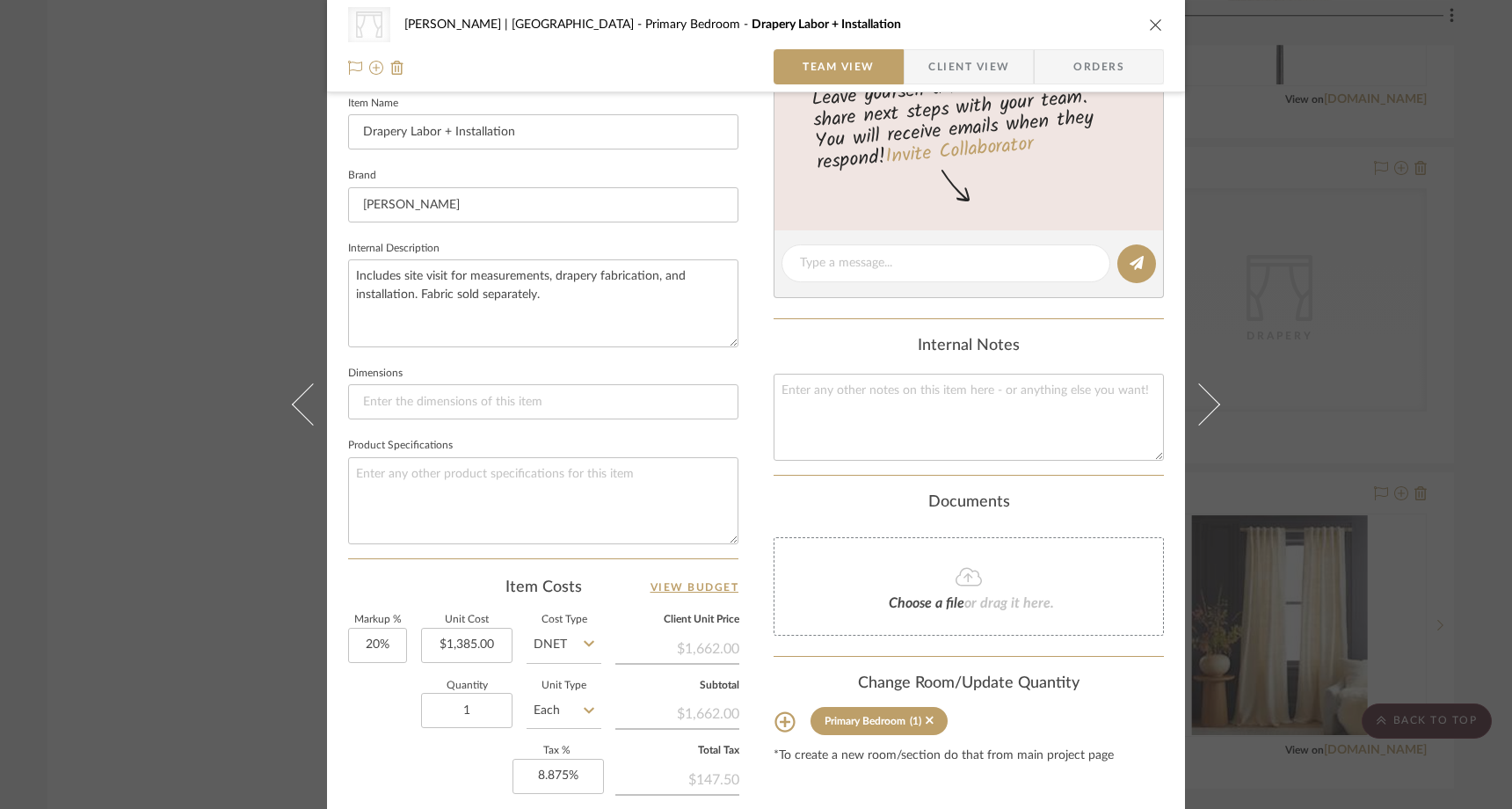 type on "Includes site visit for measurements, drapery fabrication, and installation. Fabric sold separately." 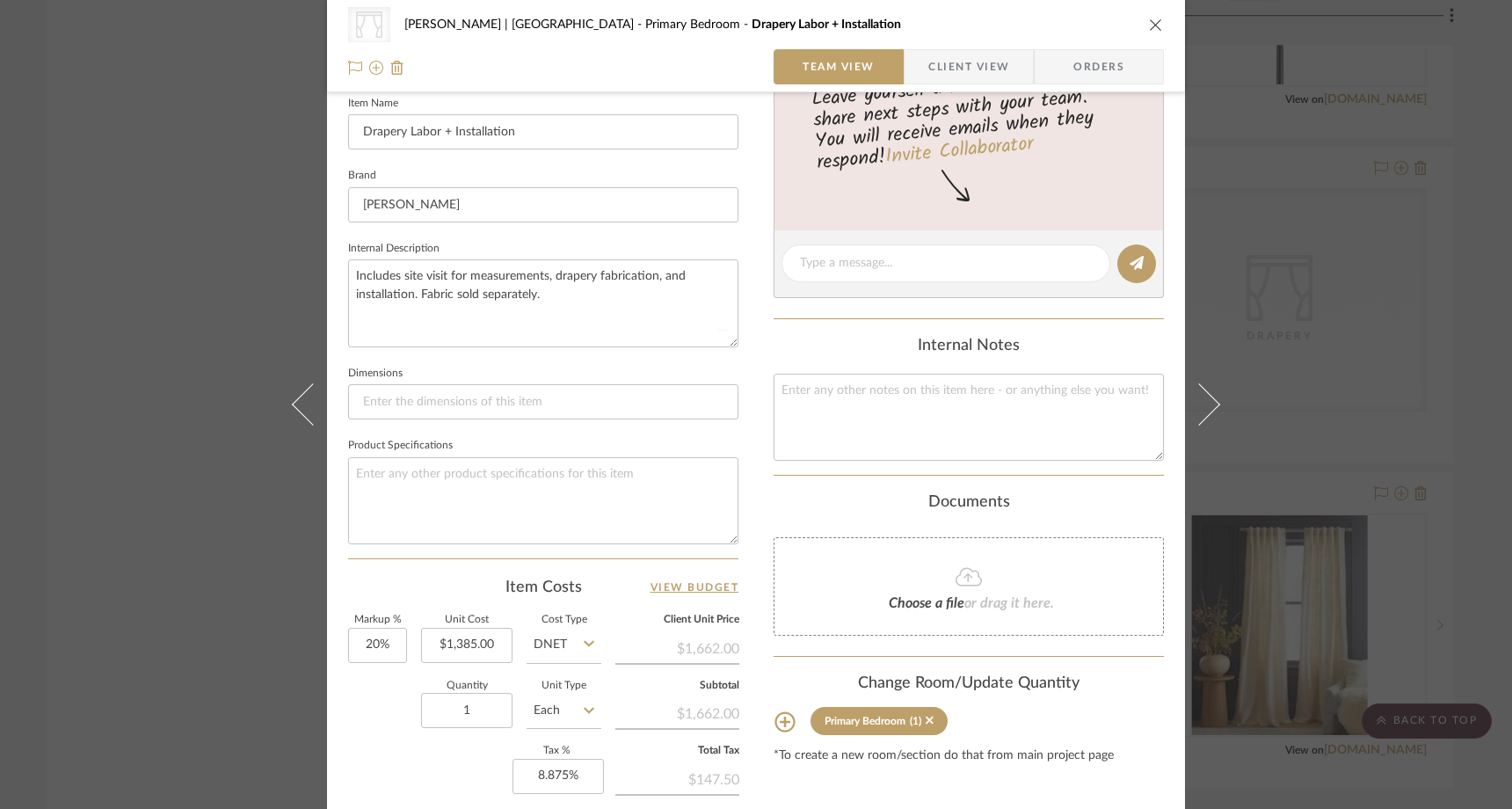 type 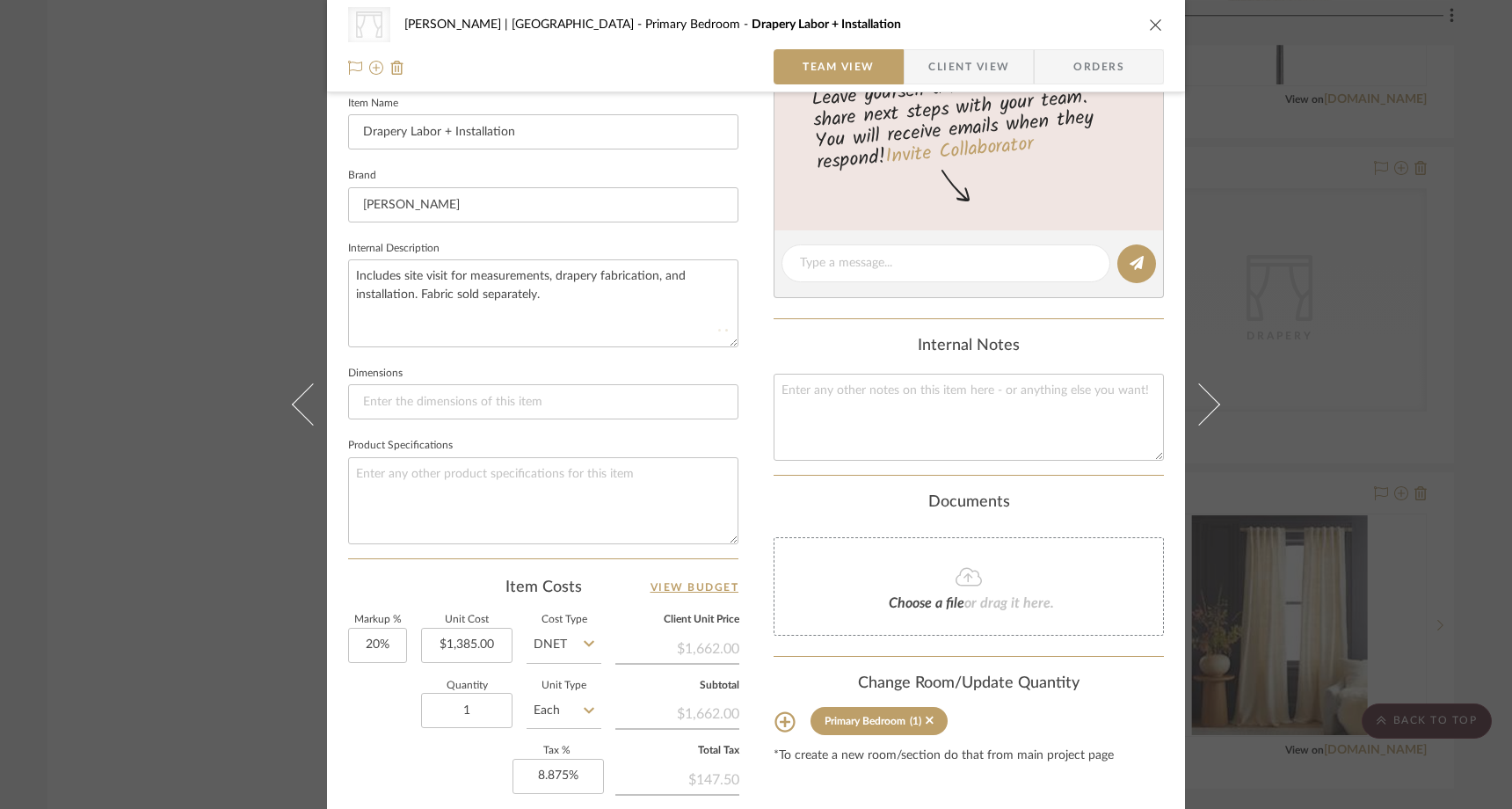 type 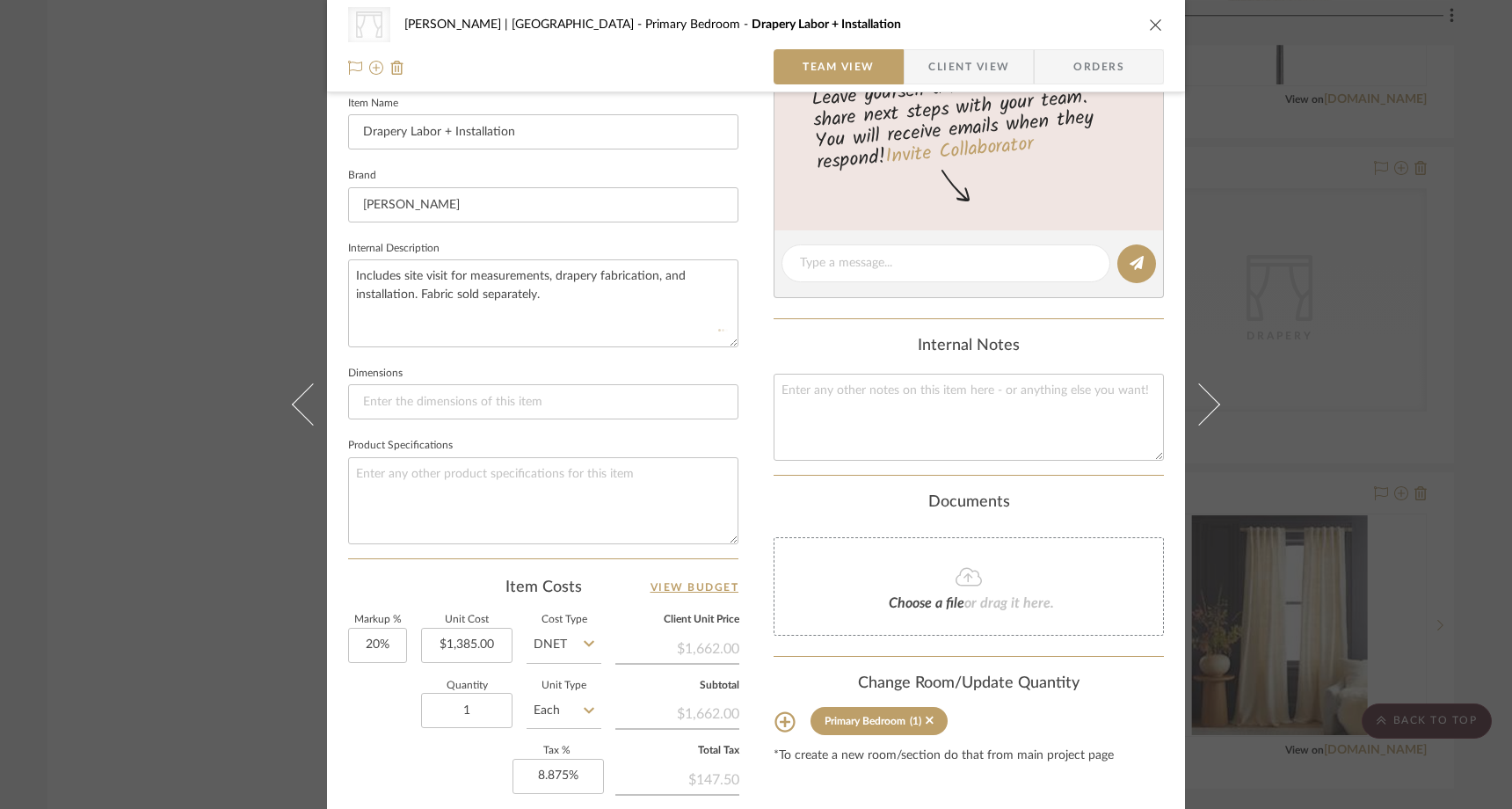 type 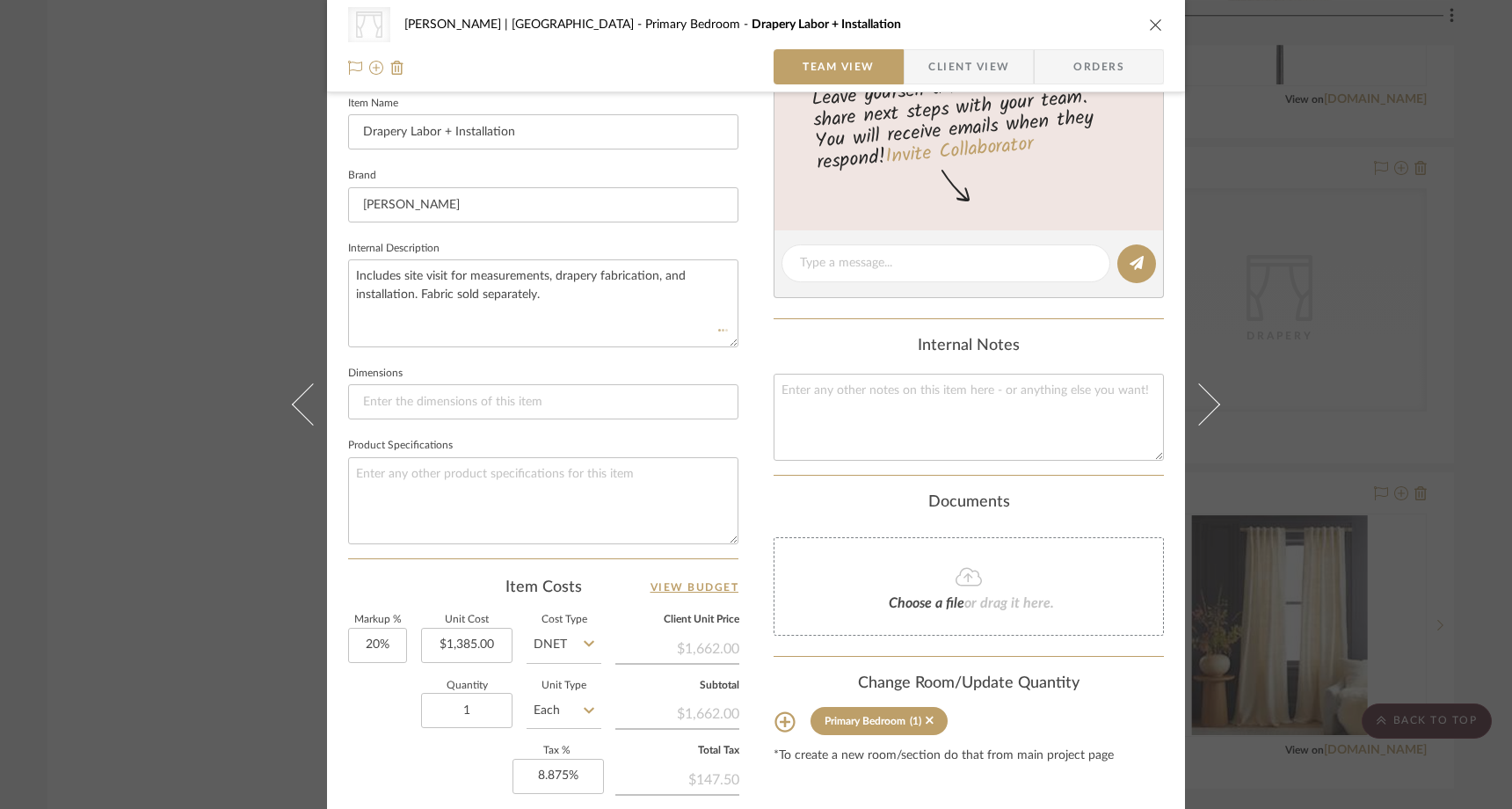type 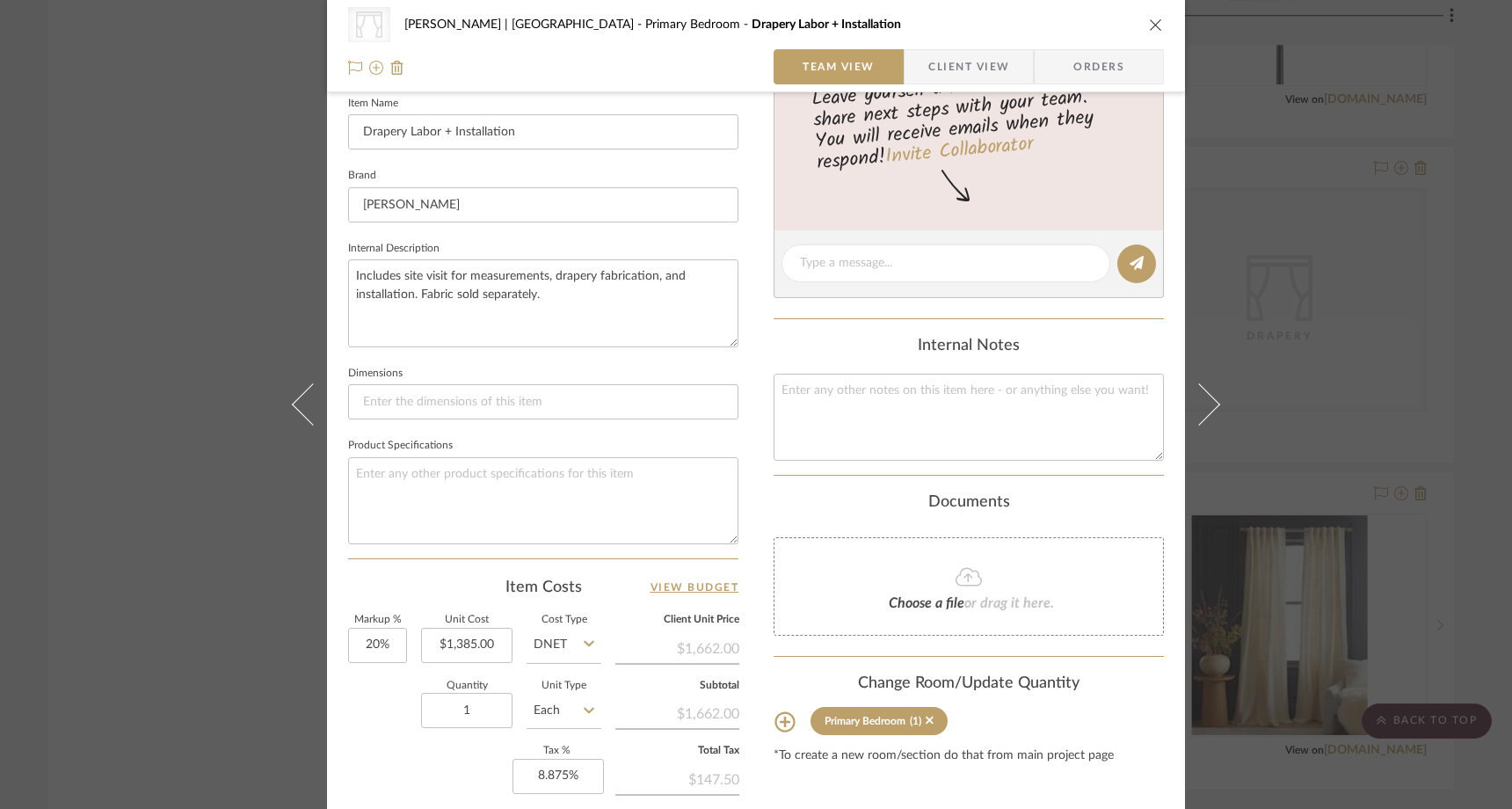 click on "CategoryIconFabrics
Created with Sketch.
Drapery Ferree | Brooklyn Heights Primary Bedroom Drapery Labor + Installation Team View Client View Orders
CategoryIconFabrics
Created with Sketch.
Drapery  Team-Facing Details   Item Name  Drapery Labor + Installation  Brand  Zarin Fabrics  Internal Description  Includes site visit for measurements, drapery fabrication, and installation. Fabric sold separately.  Dimensions   Product Specifications   Item Costs   View Budget   Markup %  20%  Unit Cost  $1,385.00  Cost Type  DNET  Client Unit Price   $1,662.00   Quantity  1  Unit Type  Each  Subtotal   $1,662.00   Tax %  8.875%  Total Tax   $147.50   Shipping Cost  $166.20  Ship. Markup %  0% Taxable  Total Shipping   $166.20  Total Client Price  $1,975.70  Your Cost  $1,674.12  Your Margin  $277.00   Include in Budget" at bounding box center [756, 404] 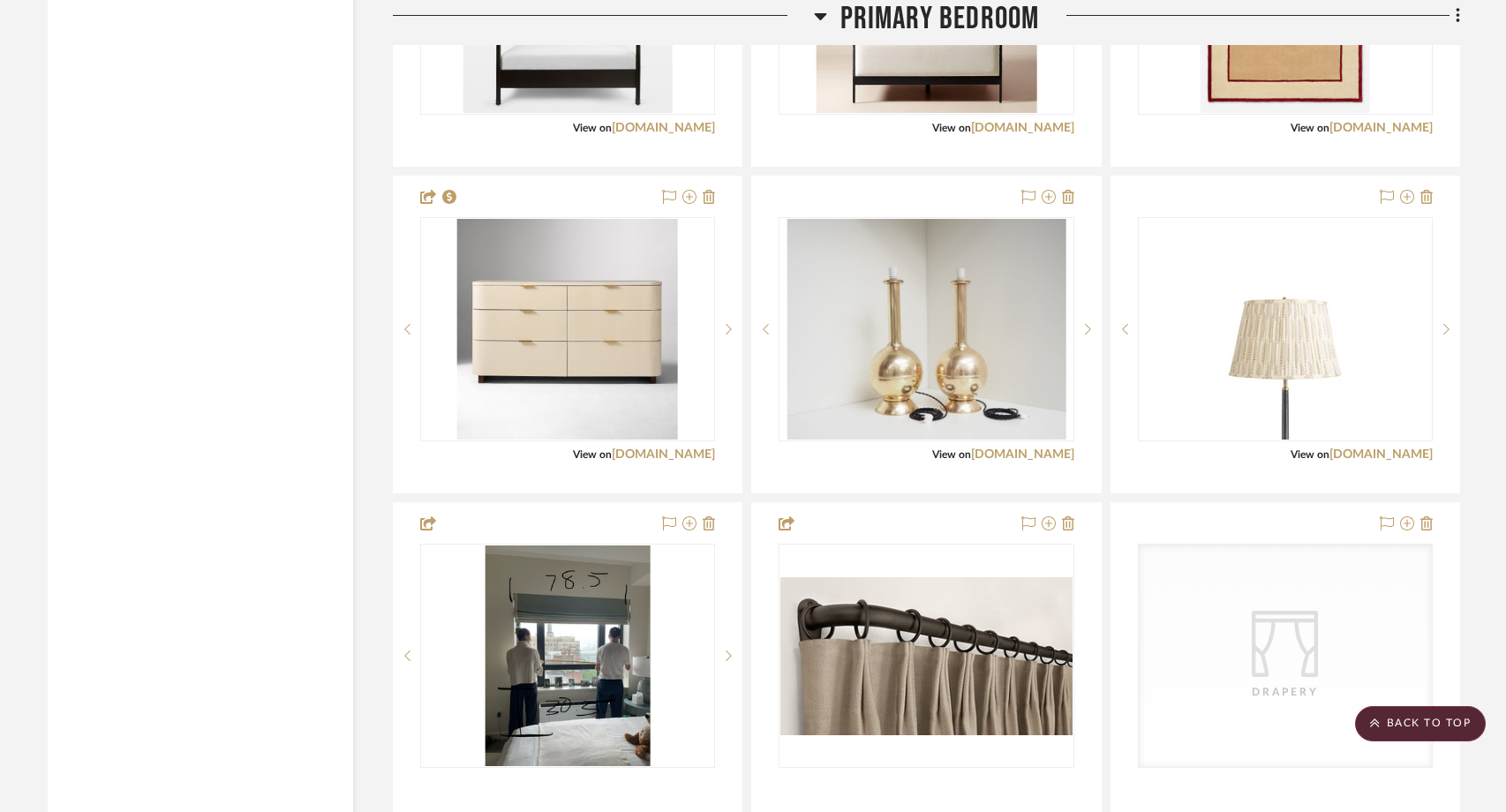 scroll, scrollTop: 4999, scrollLeft: 0, axis: vertical 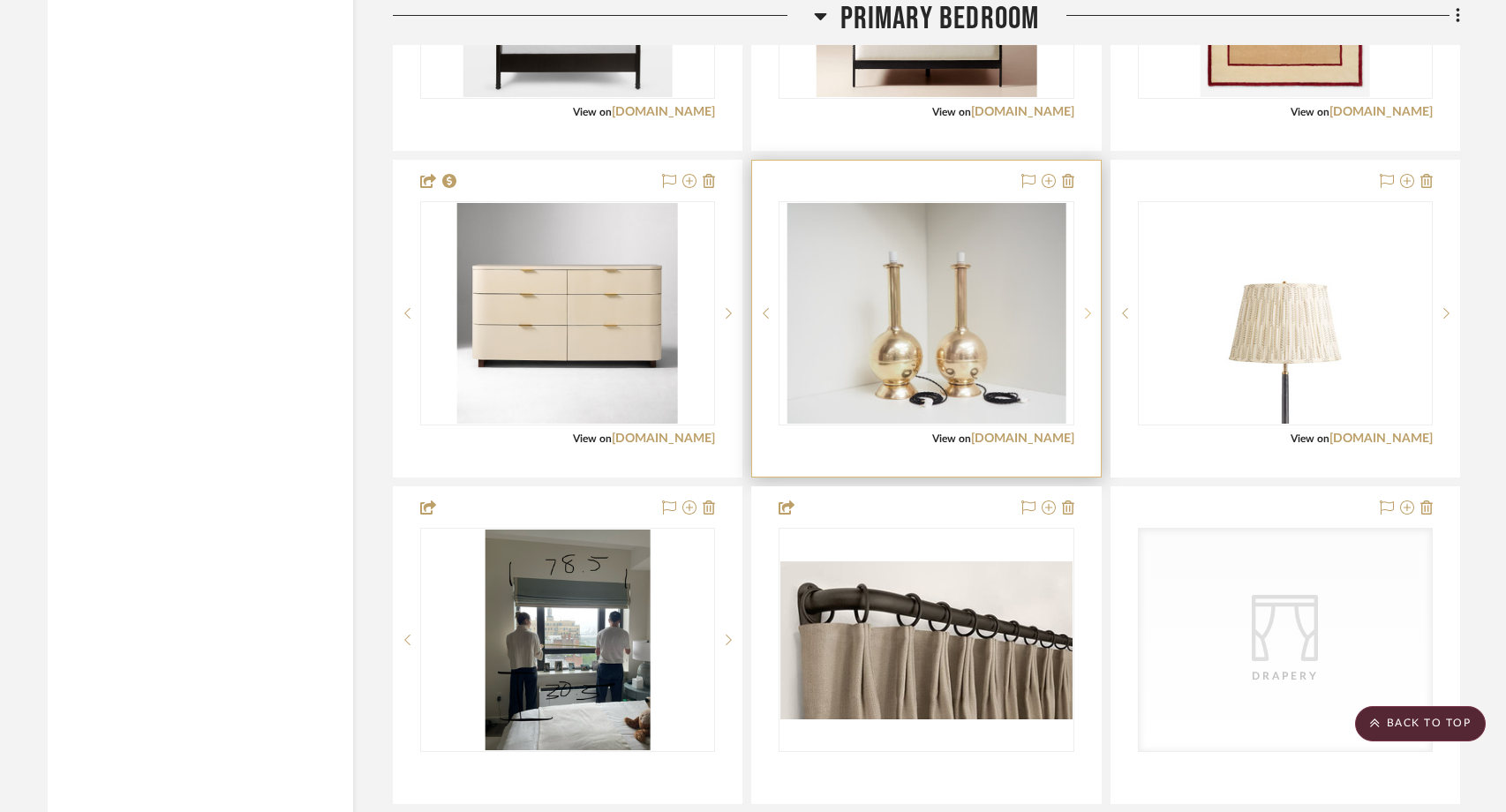 click 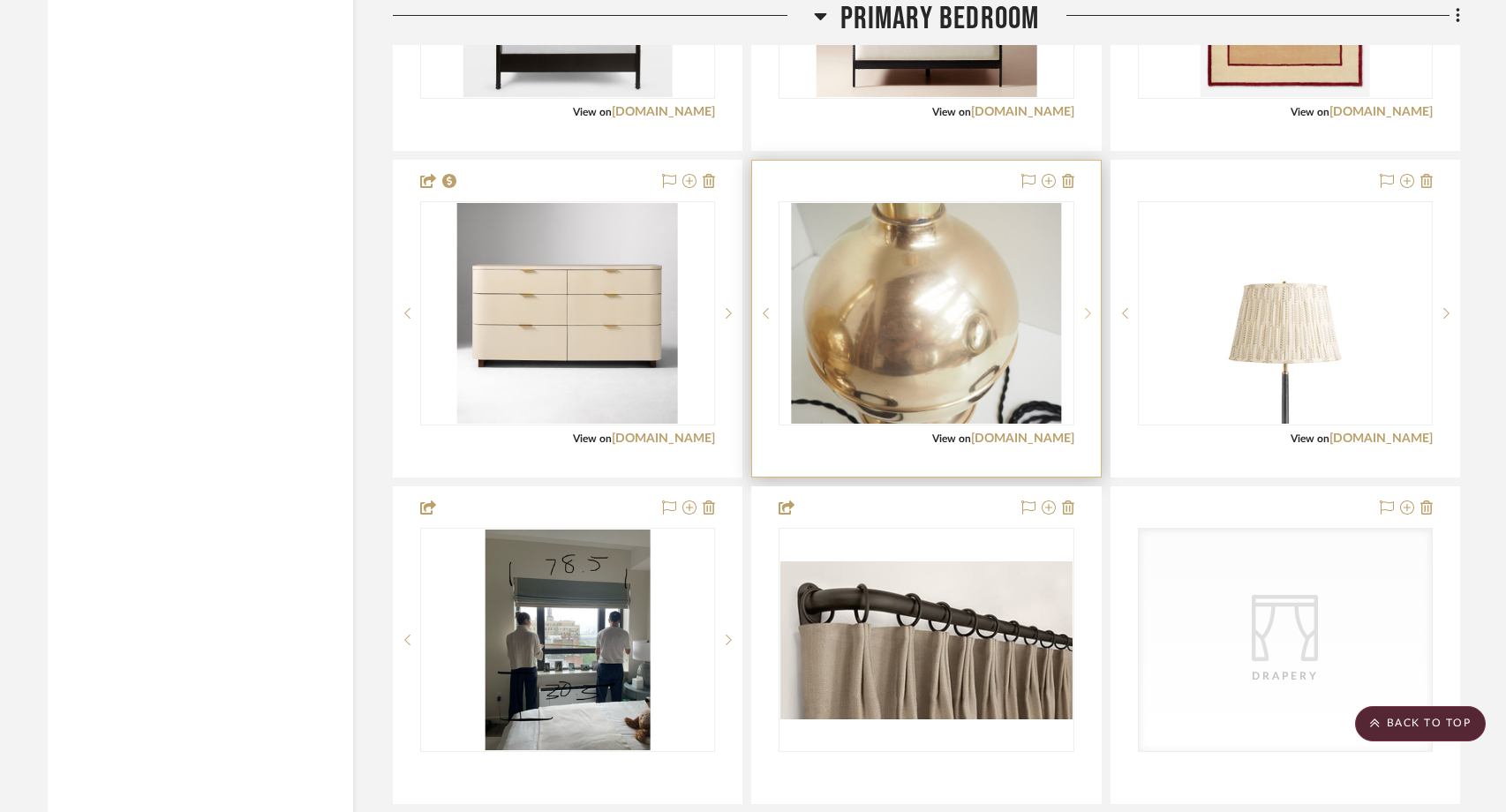 click 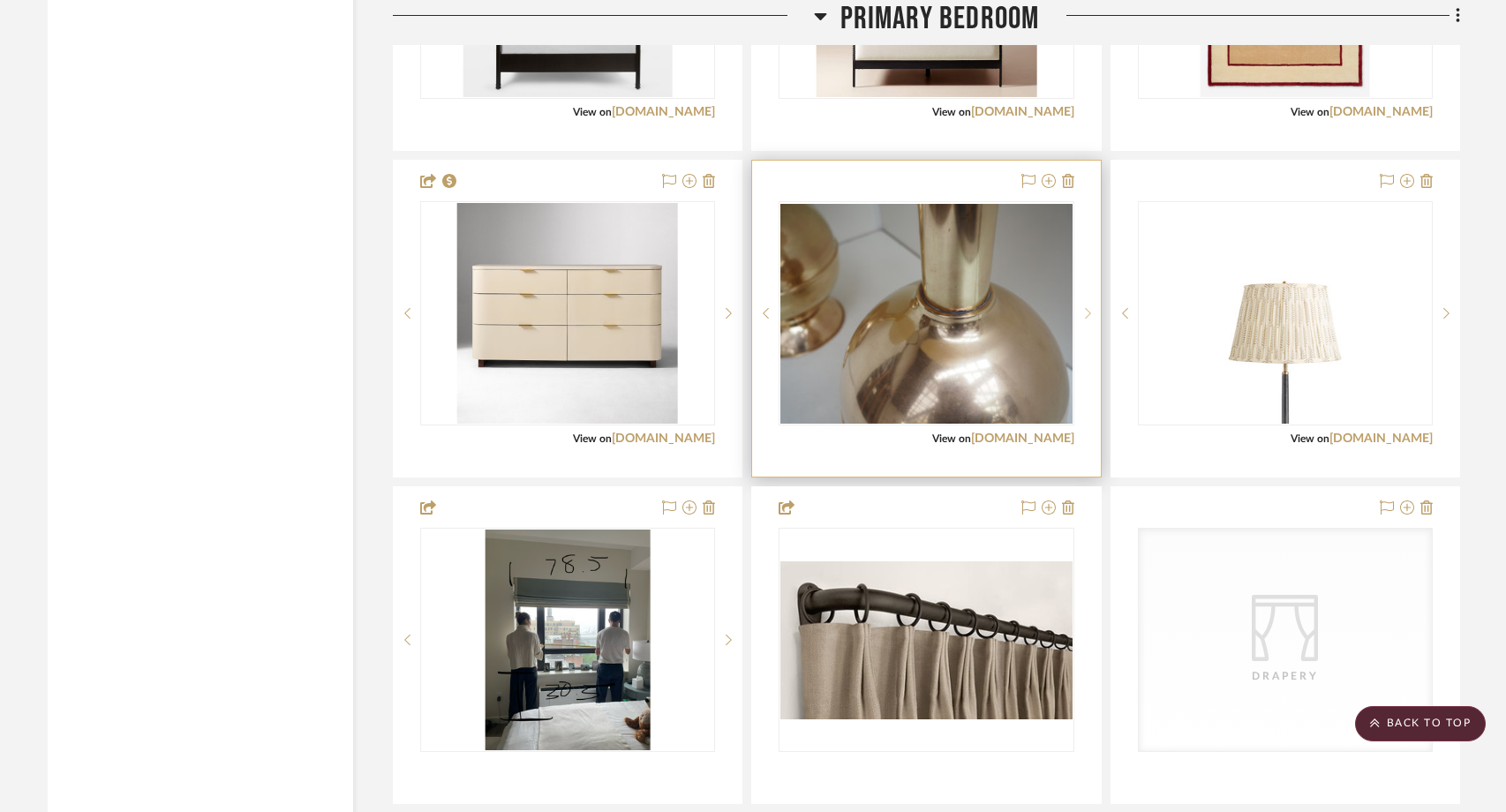click 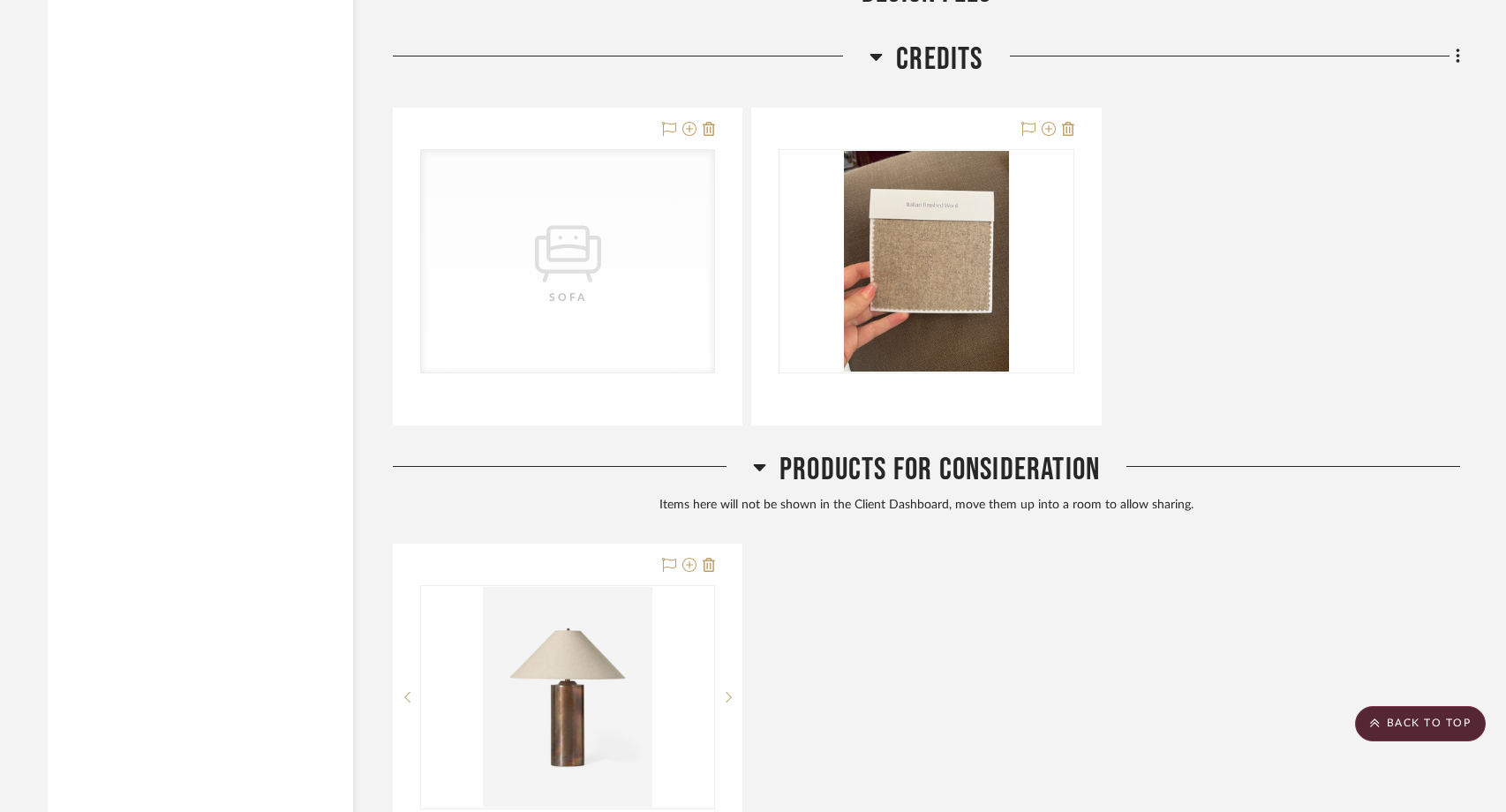 scroll, scrollTop: 6982, scrollLeft: 0, axis: vertical 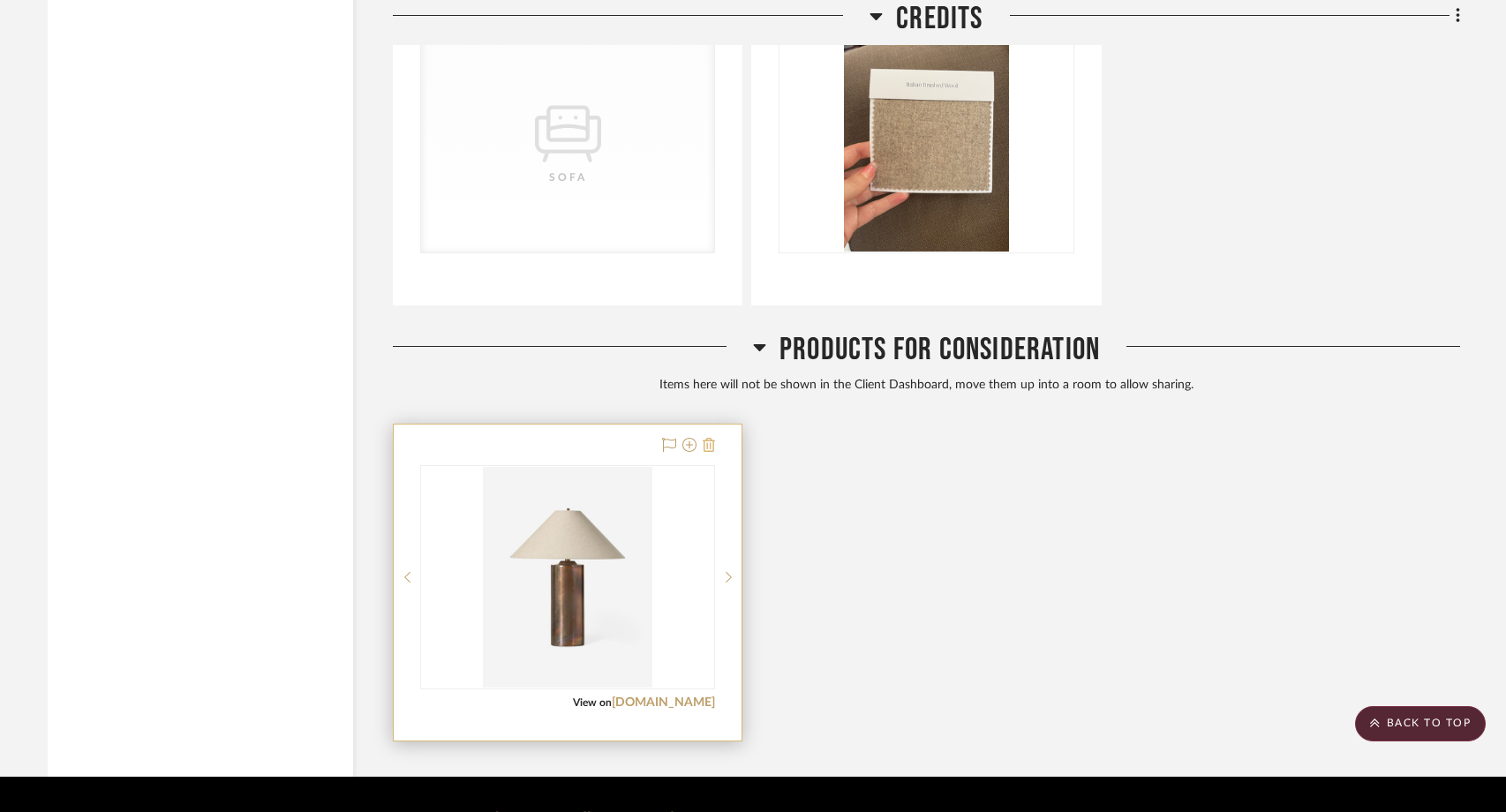 click 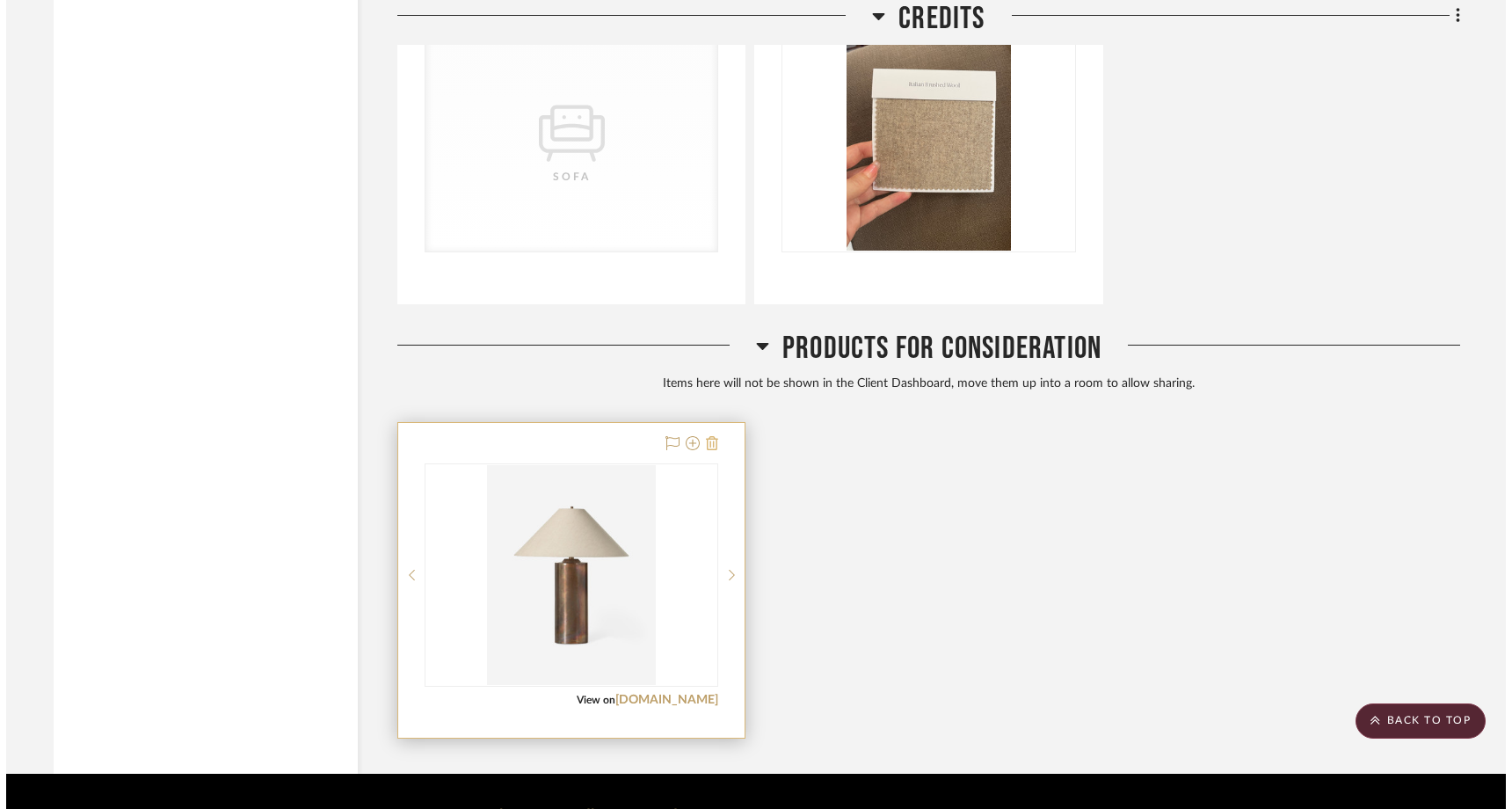 scroll, scrollTop: 0, scrollLeft: 0, axis: both 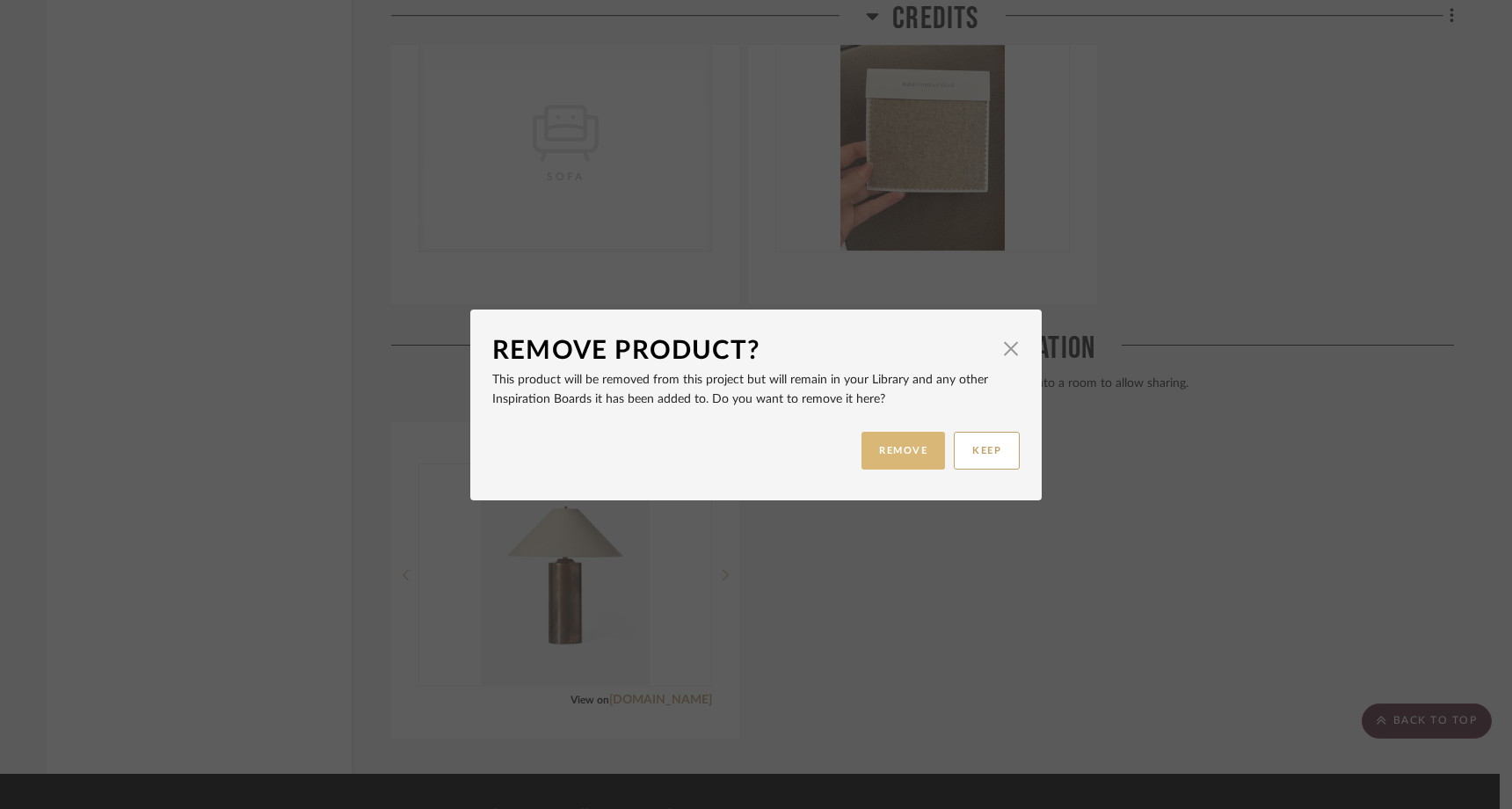 click on "REMOVE" at bounding box center (903, 450) 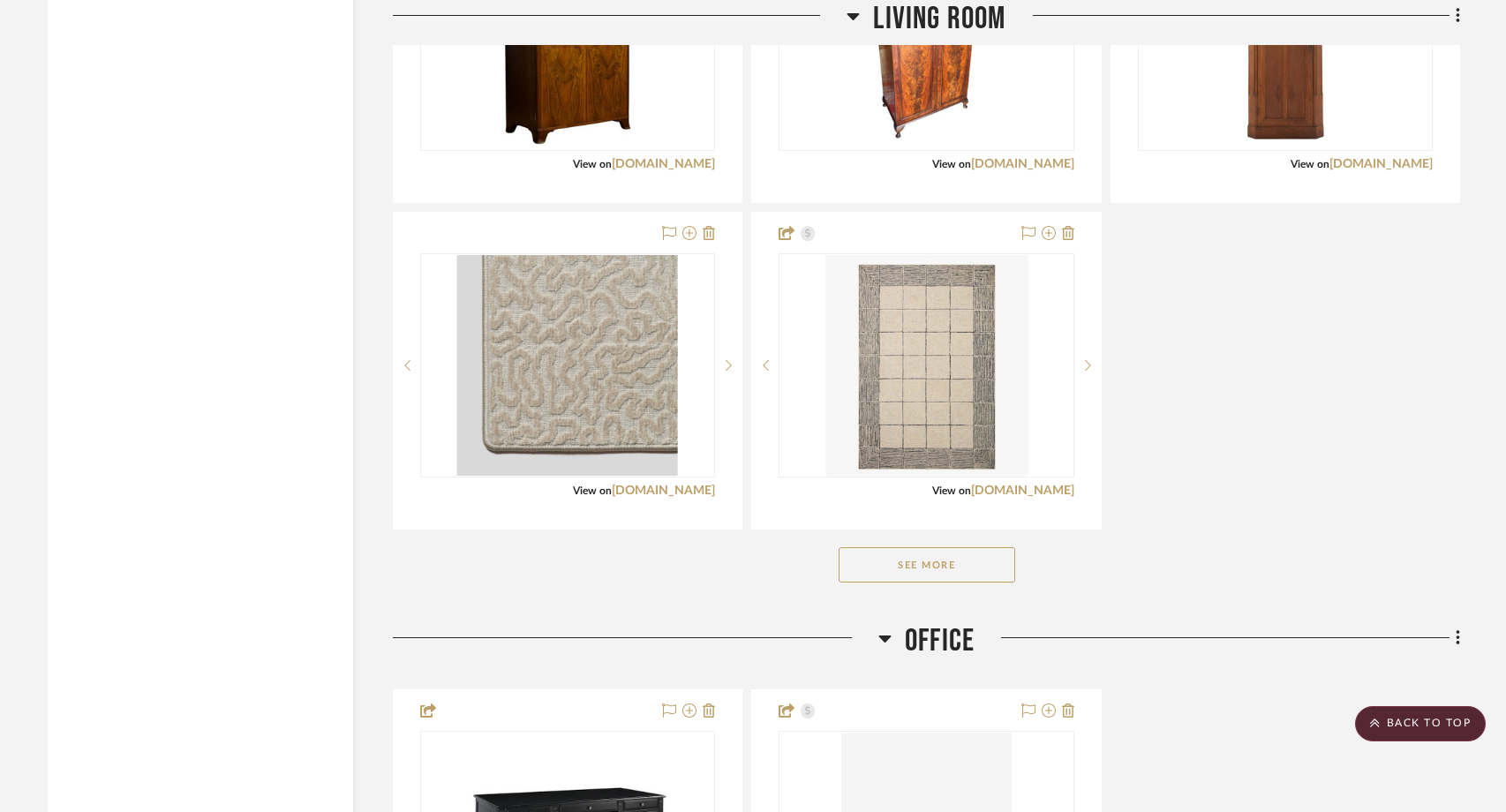 scroll, scrollTop: 3443, scrollLeft: 0, axis: vertical 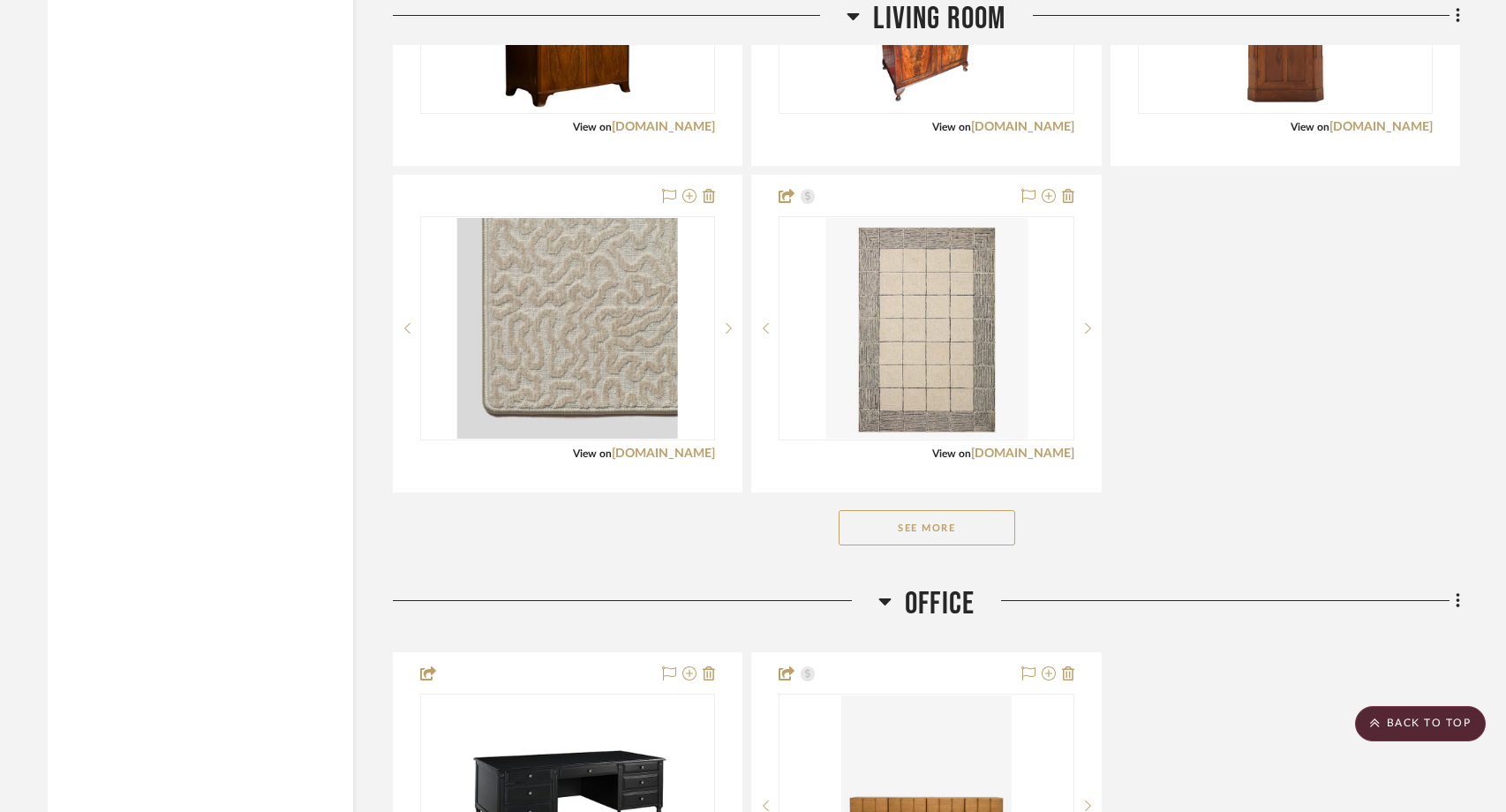 click on "See More" 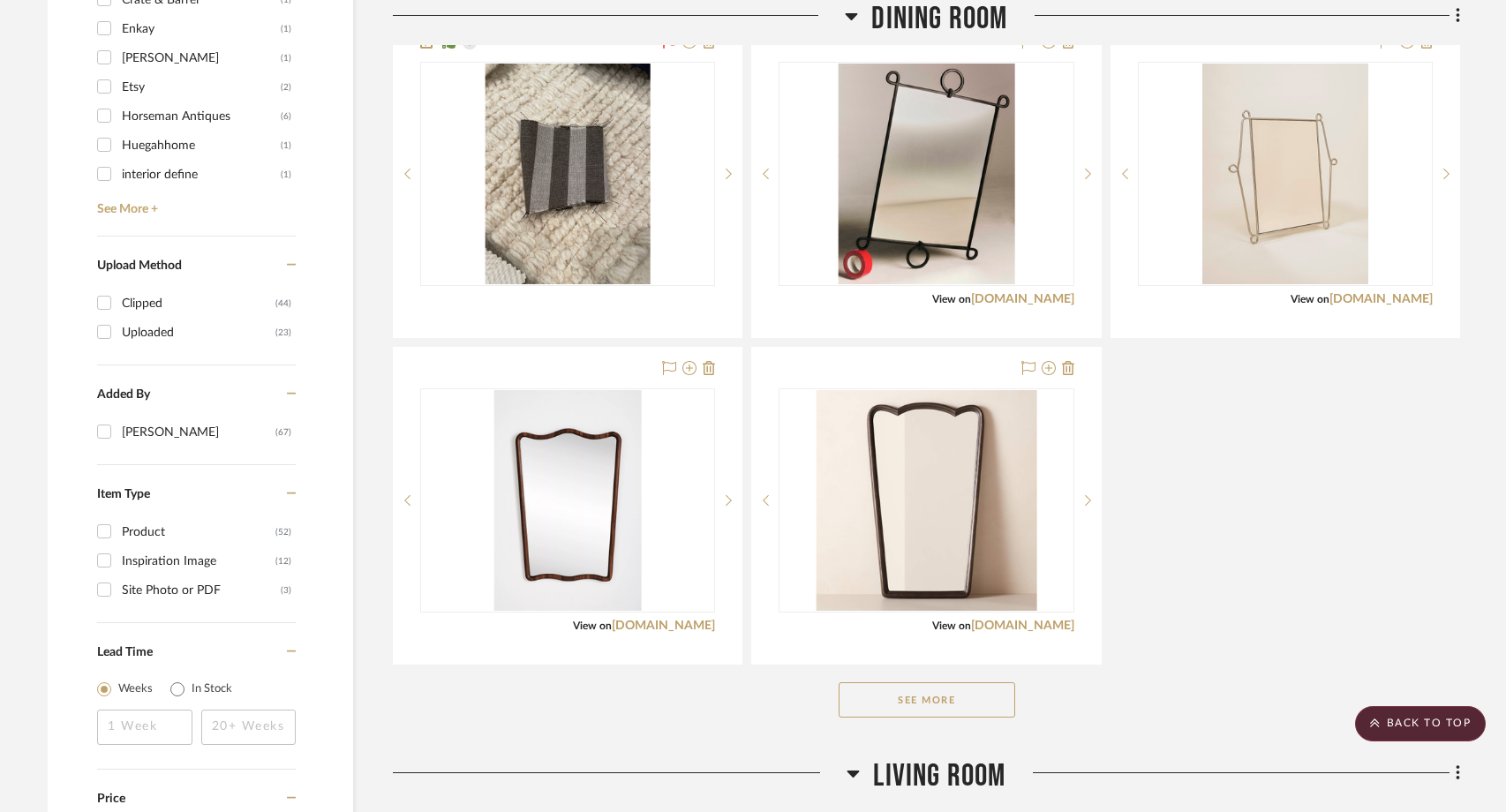scroll, scrollTop: 2144, scrollLeft: 0, axis: vertical 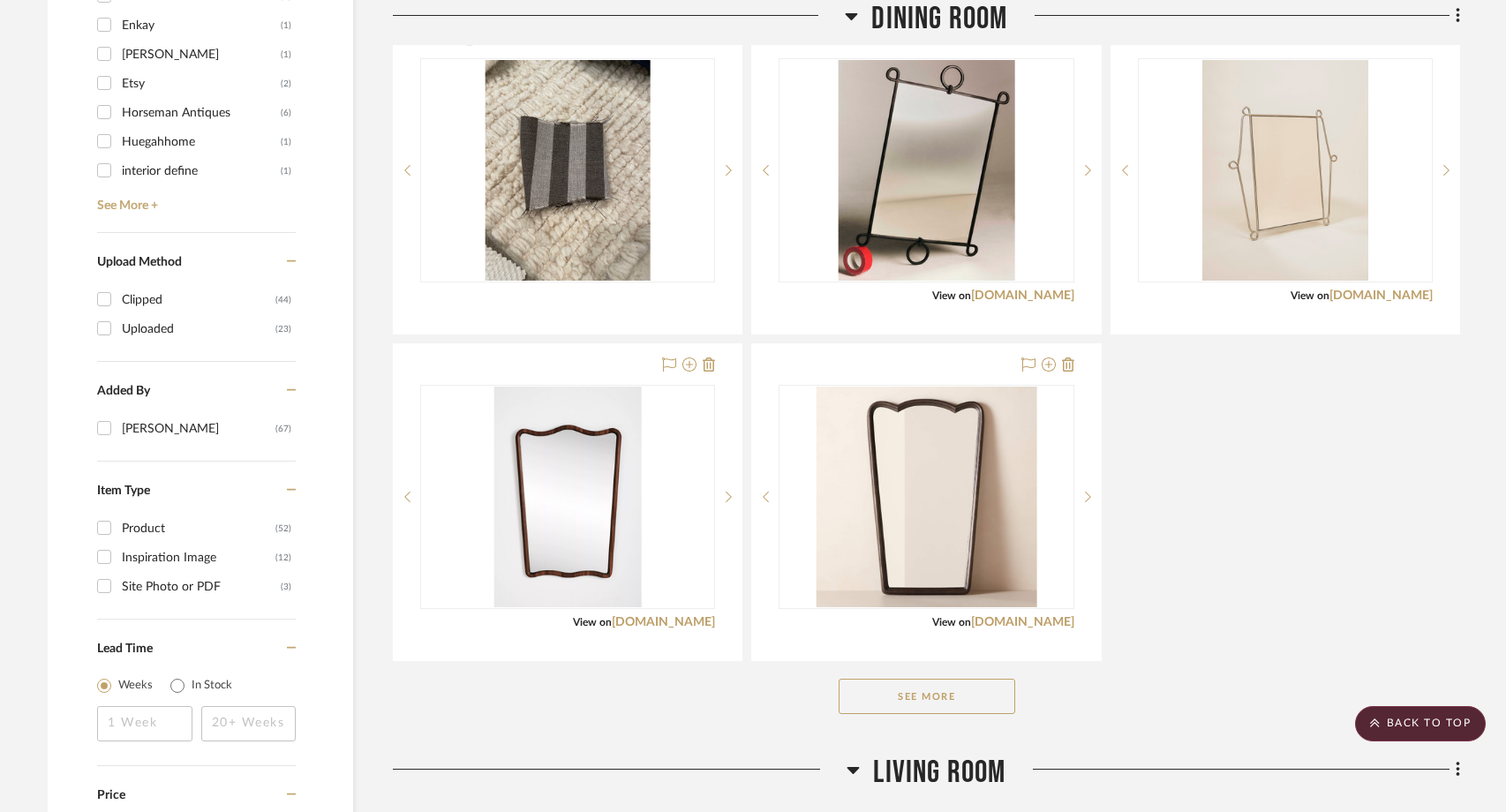 click on "See More" 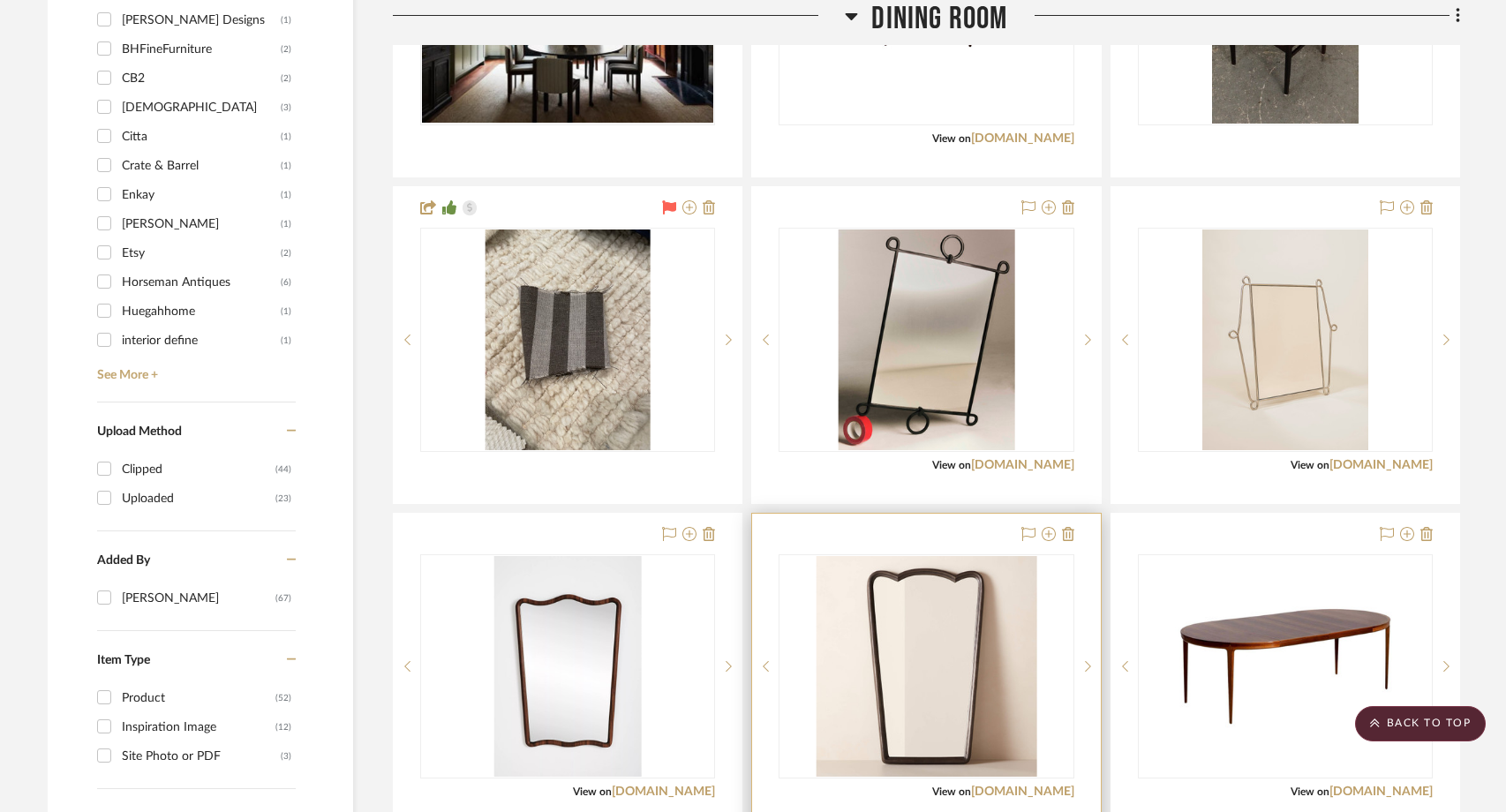 scroll, scrollTop: 1989, scrollLeft: 0, axis: vertical 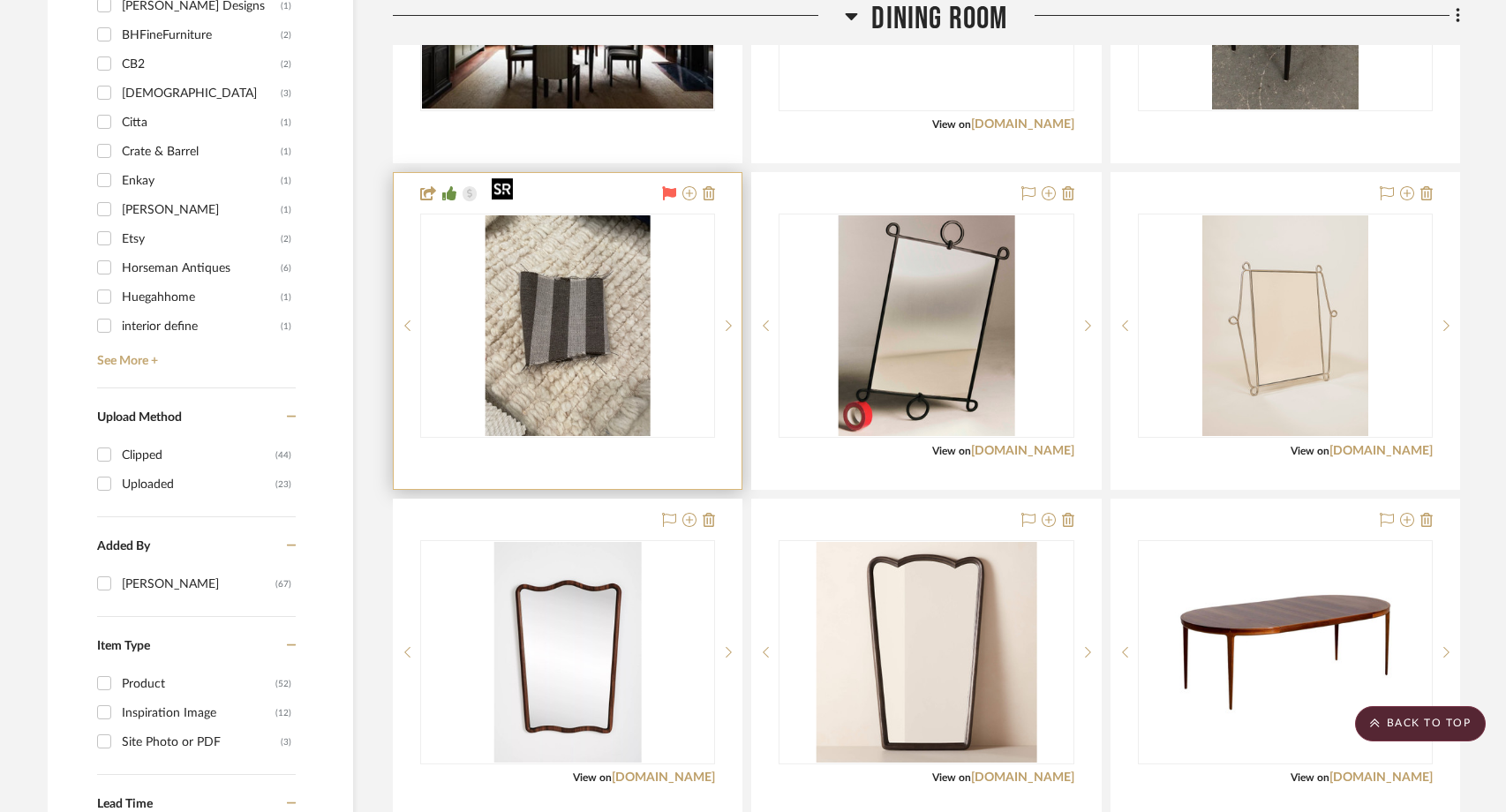 type 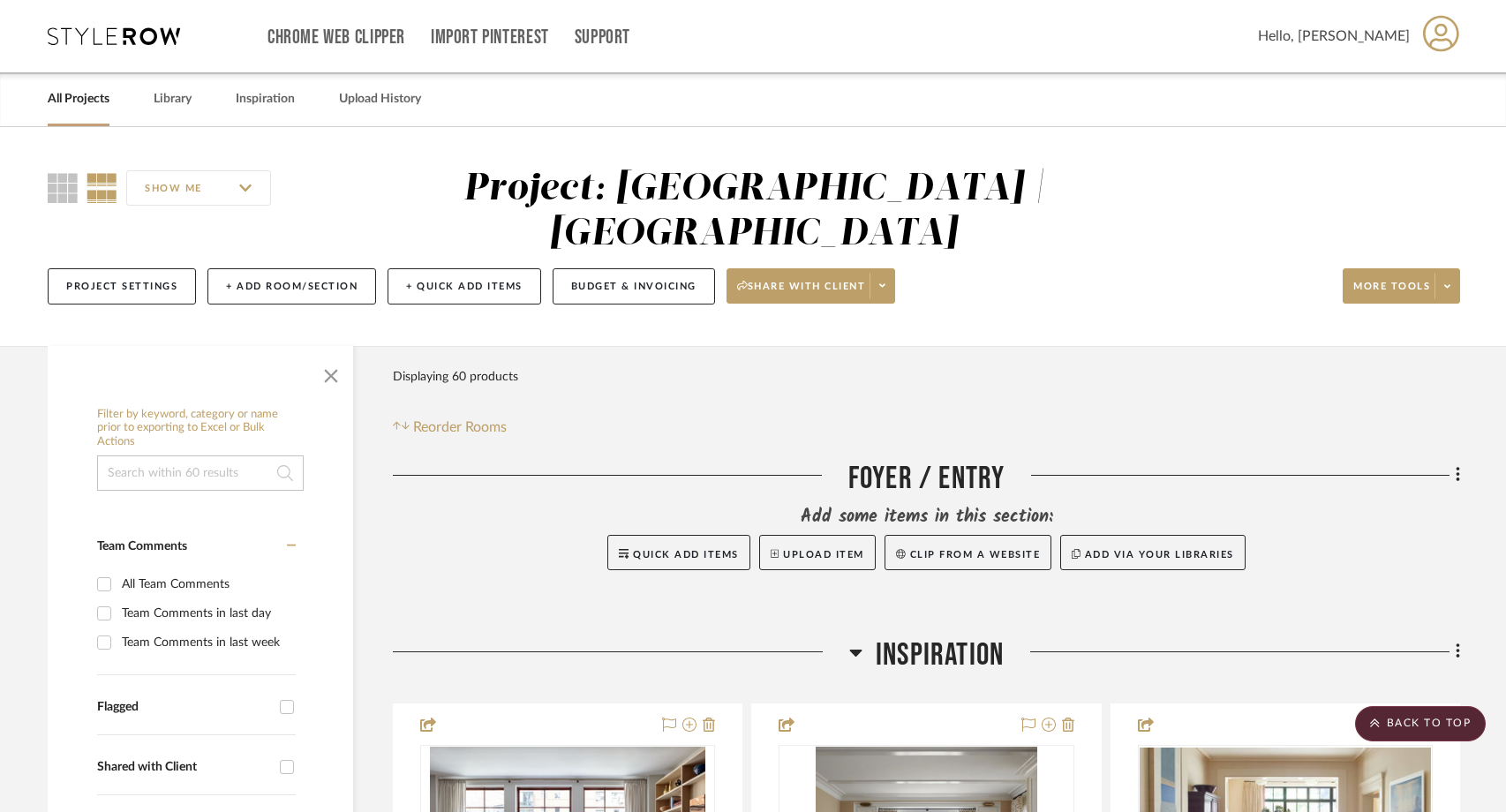 scroll, scrollTop: 3217, scrollLeft: 0, axis: vertical 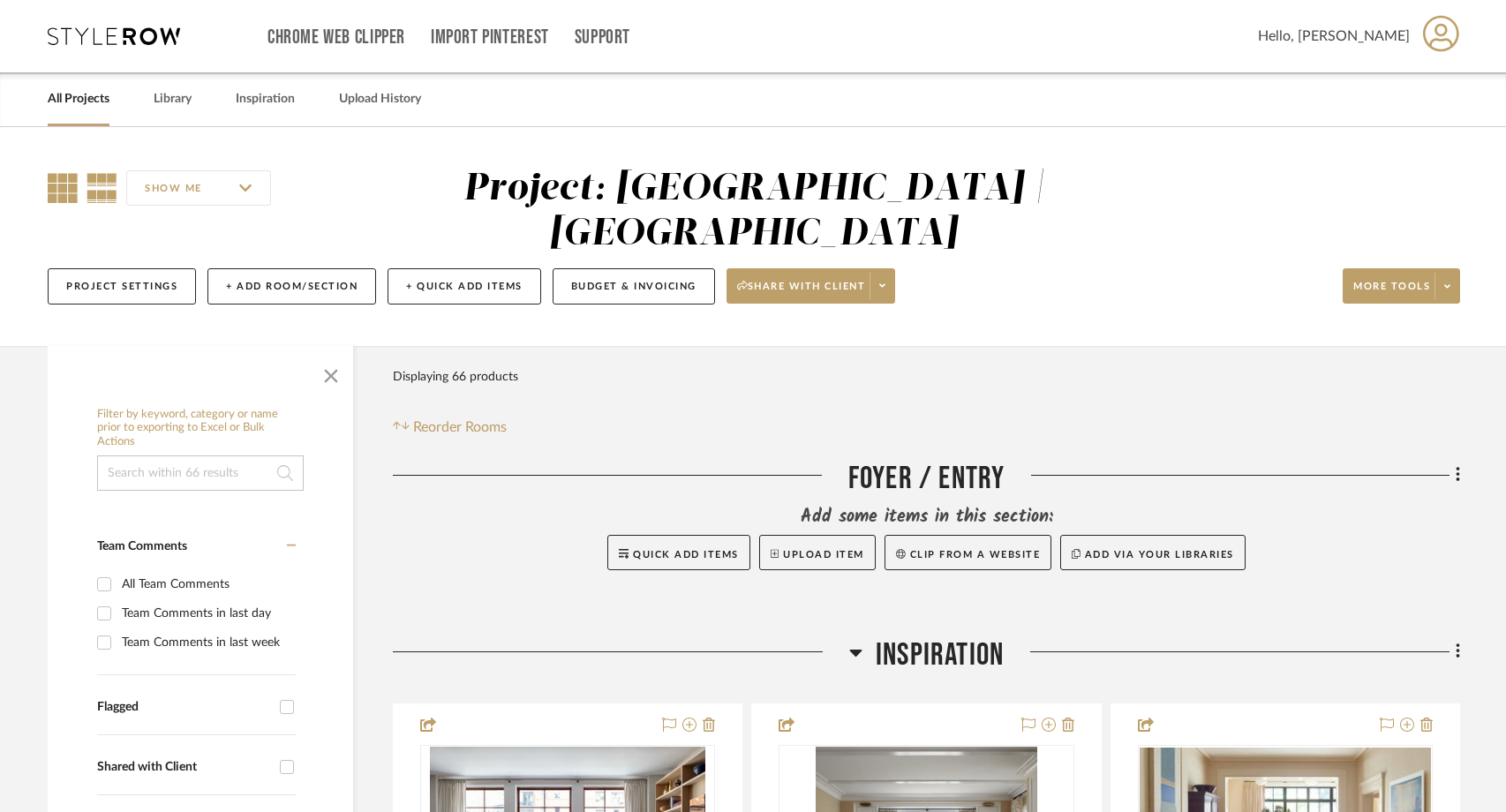 click 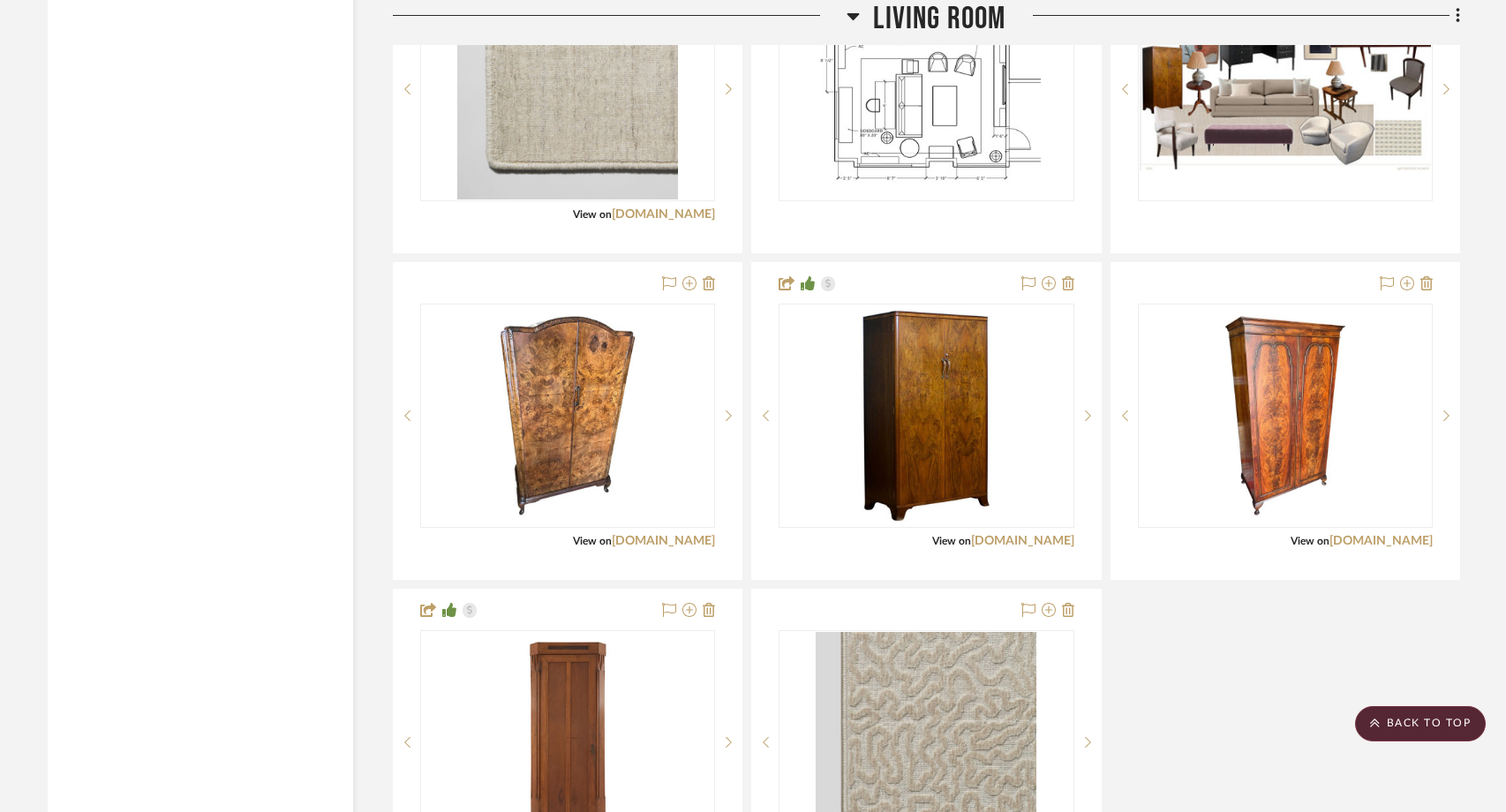 scroll, scrollTop: 3027, scrollLeft: 0, axis: vertical 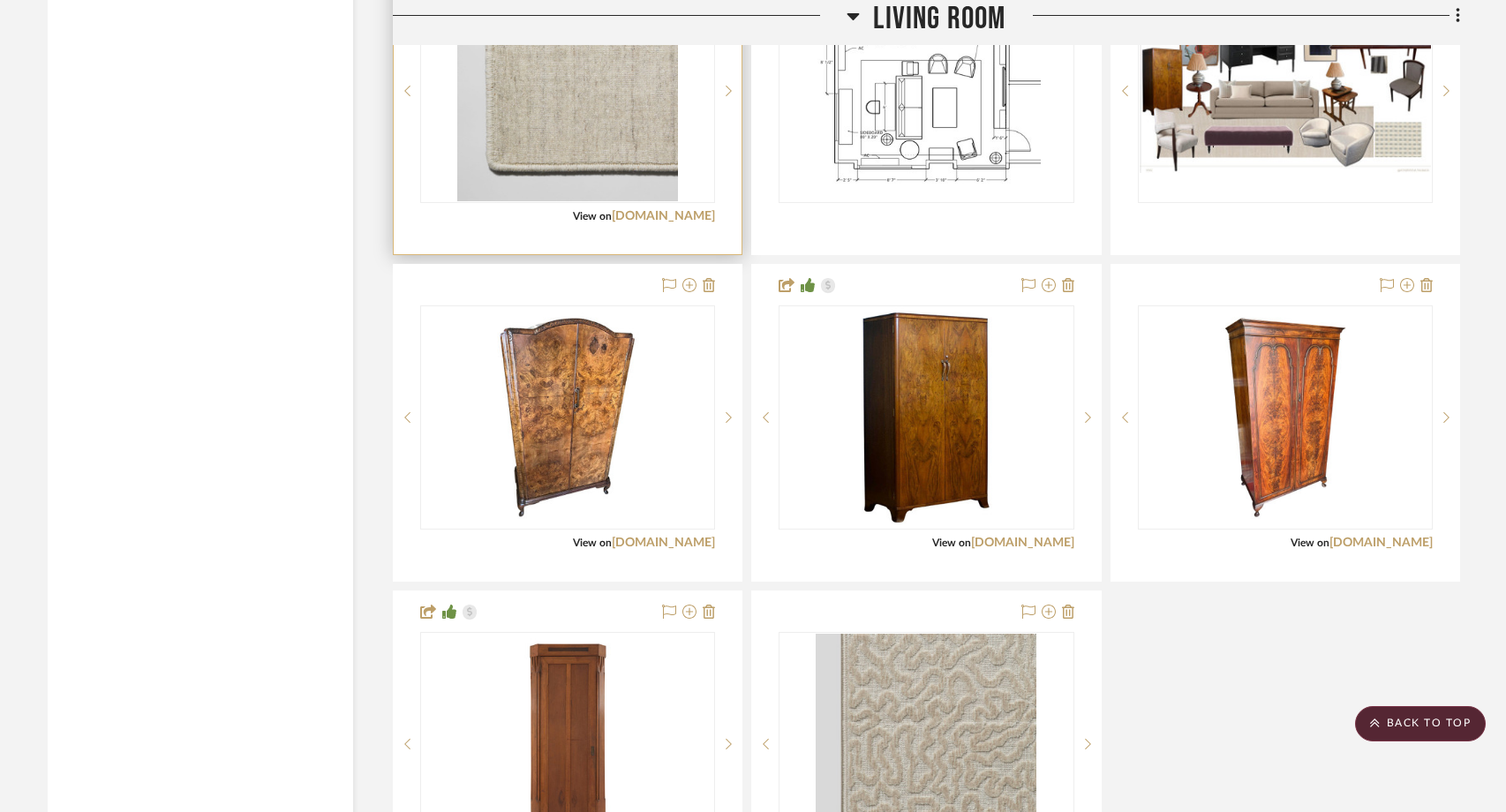 type 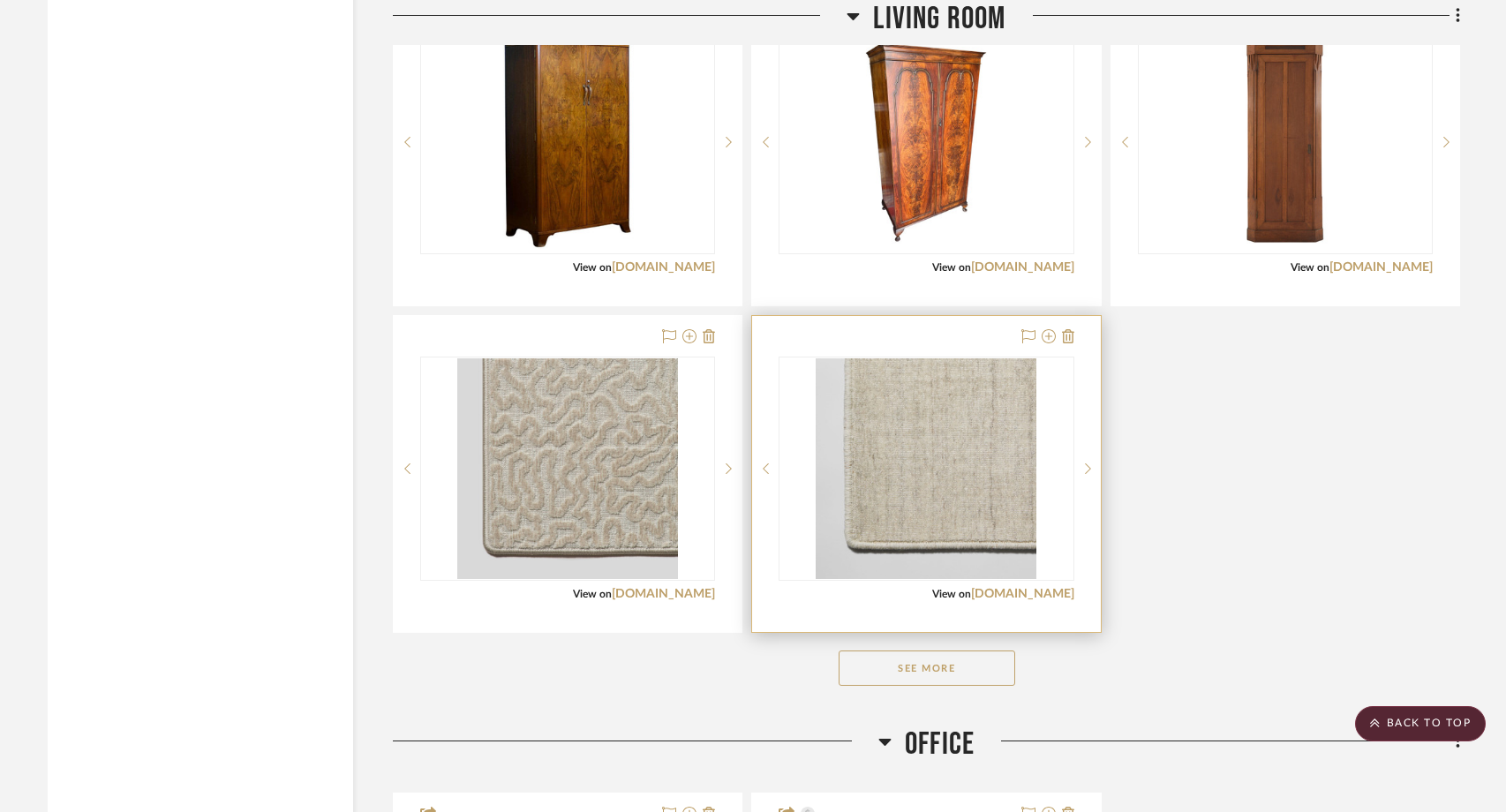 scroll, scrollTop: 3312, scrollLeft: 0, axis: vertical 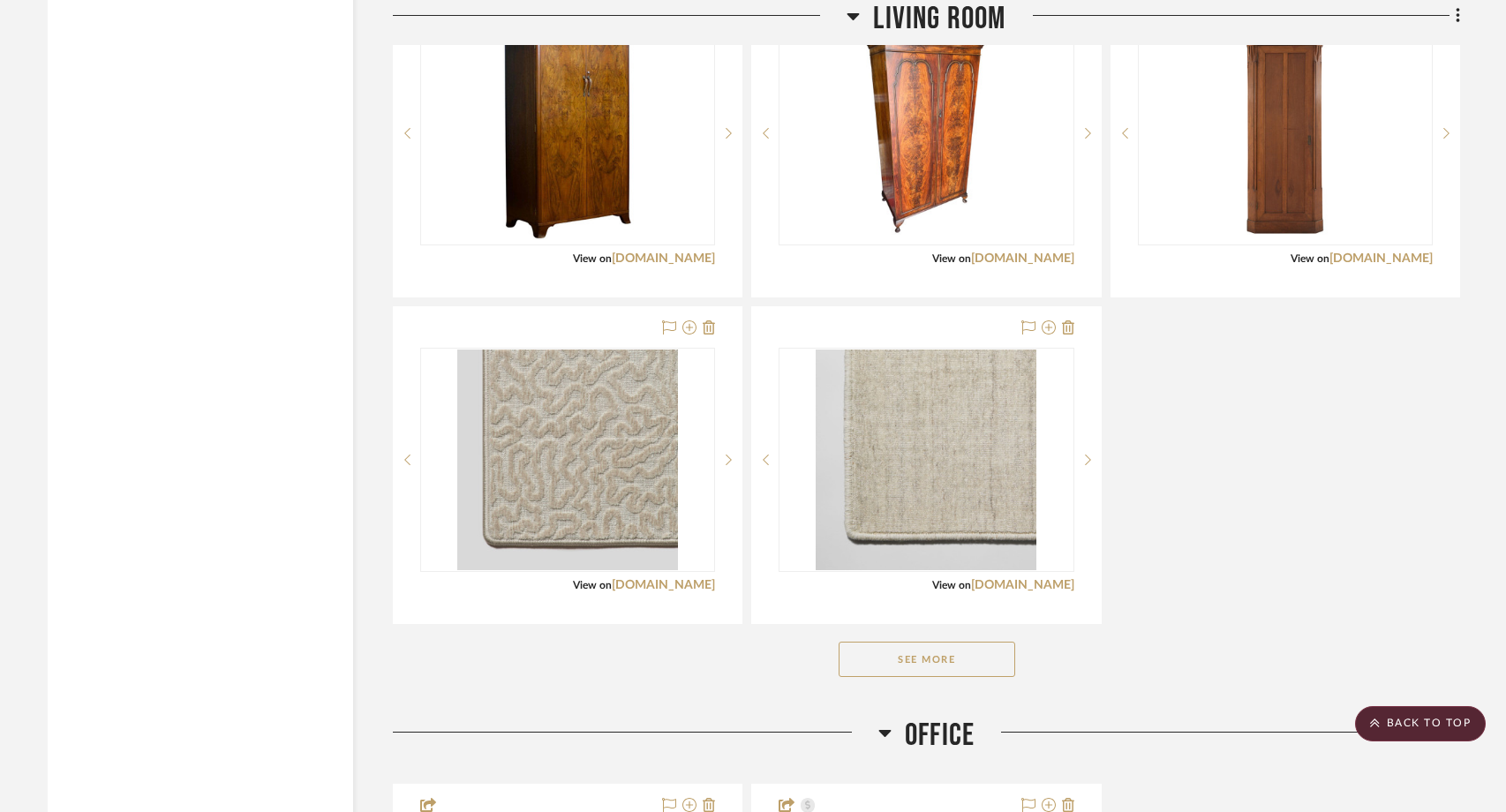click on "See More" 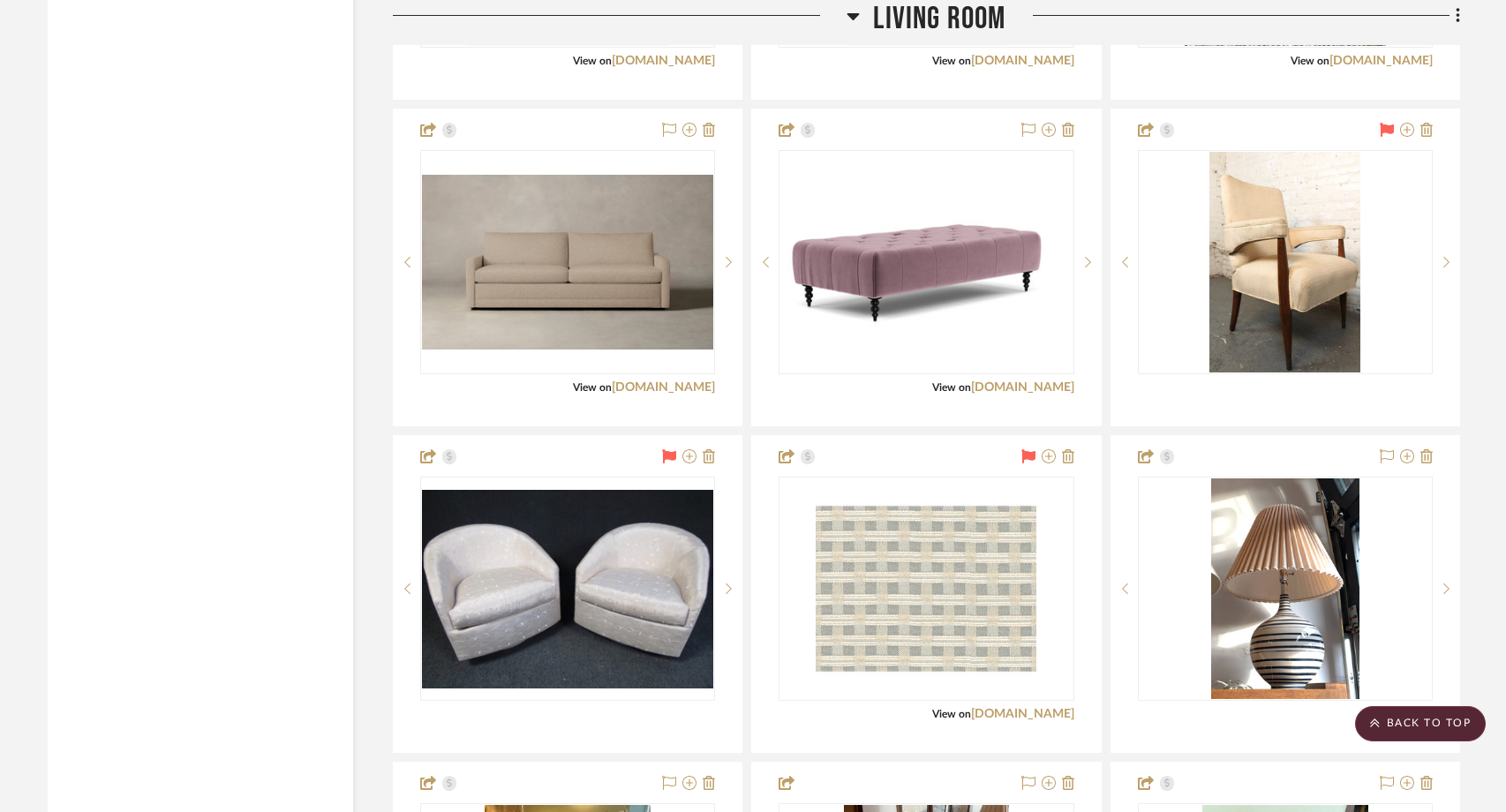 scroll, scrollTop: 3189, scrollLeft: 0, axis: vertical 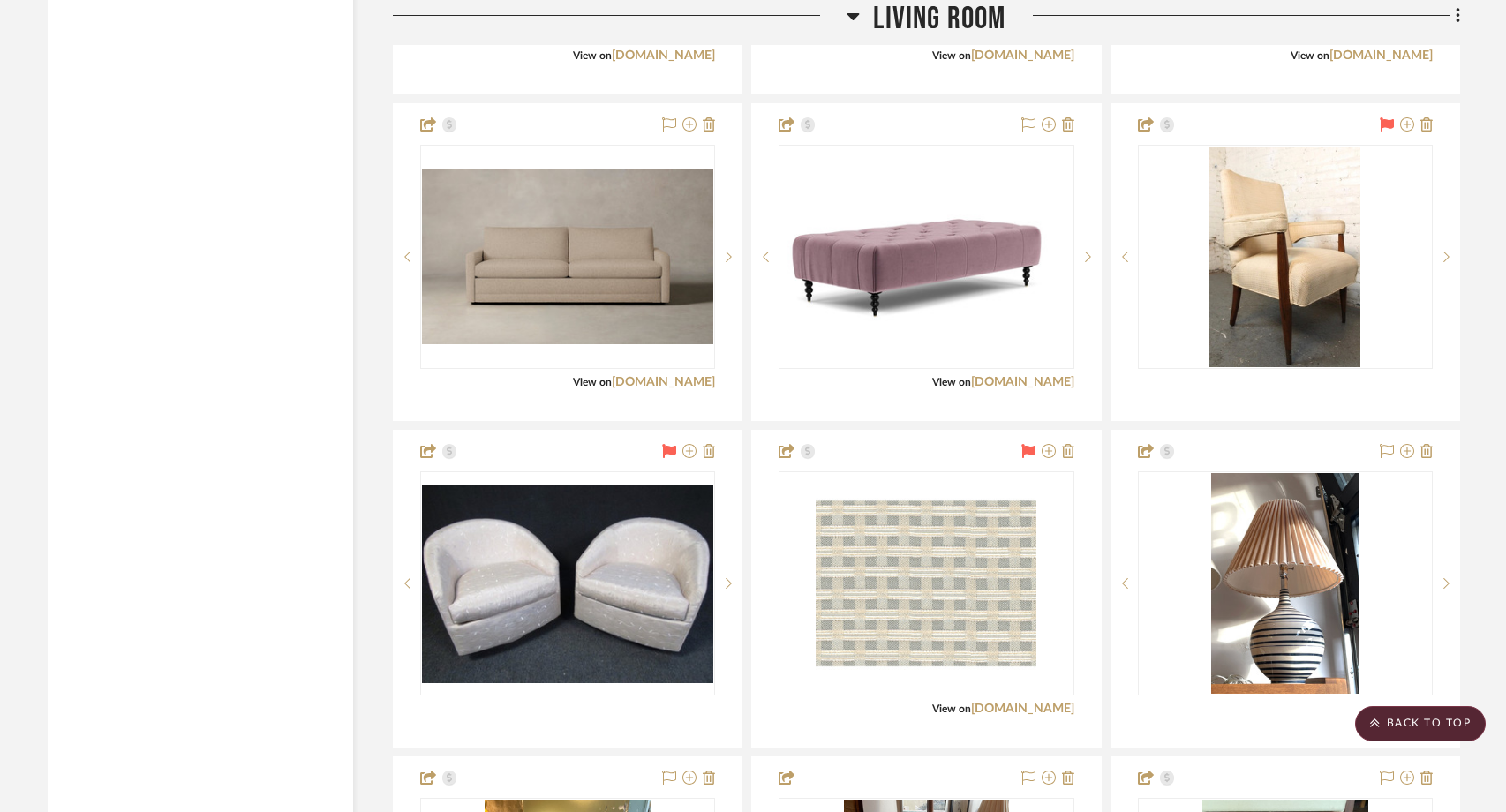 type 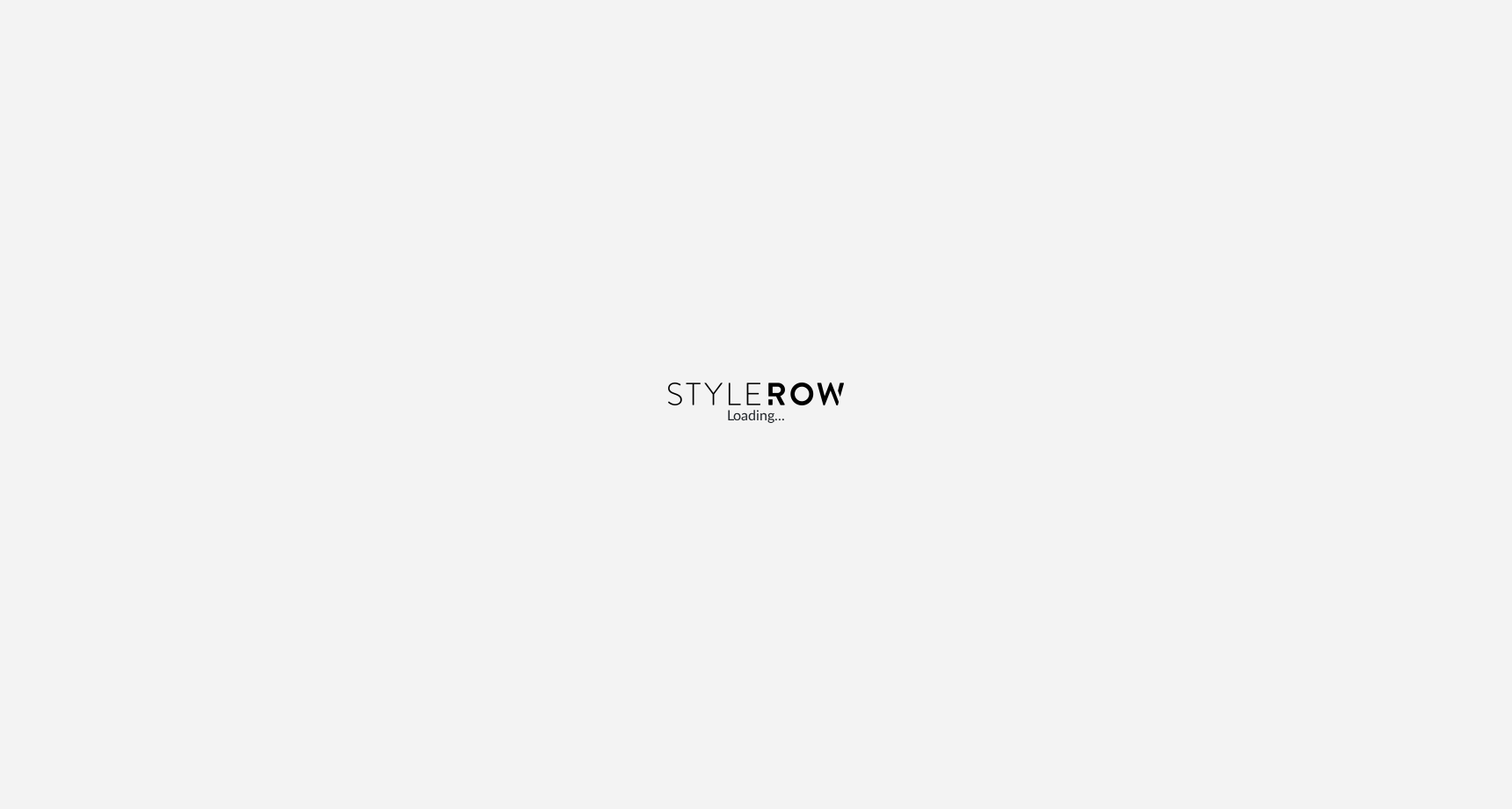 scroll, scrollTop: 0, scrollLeft: 0, axis: both 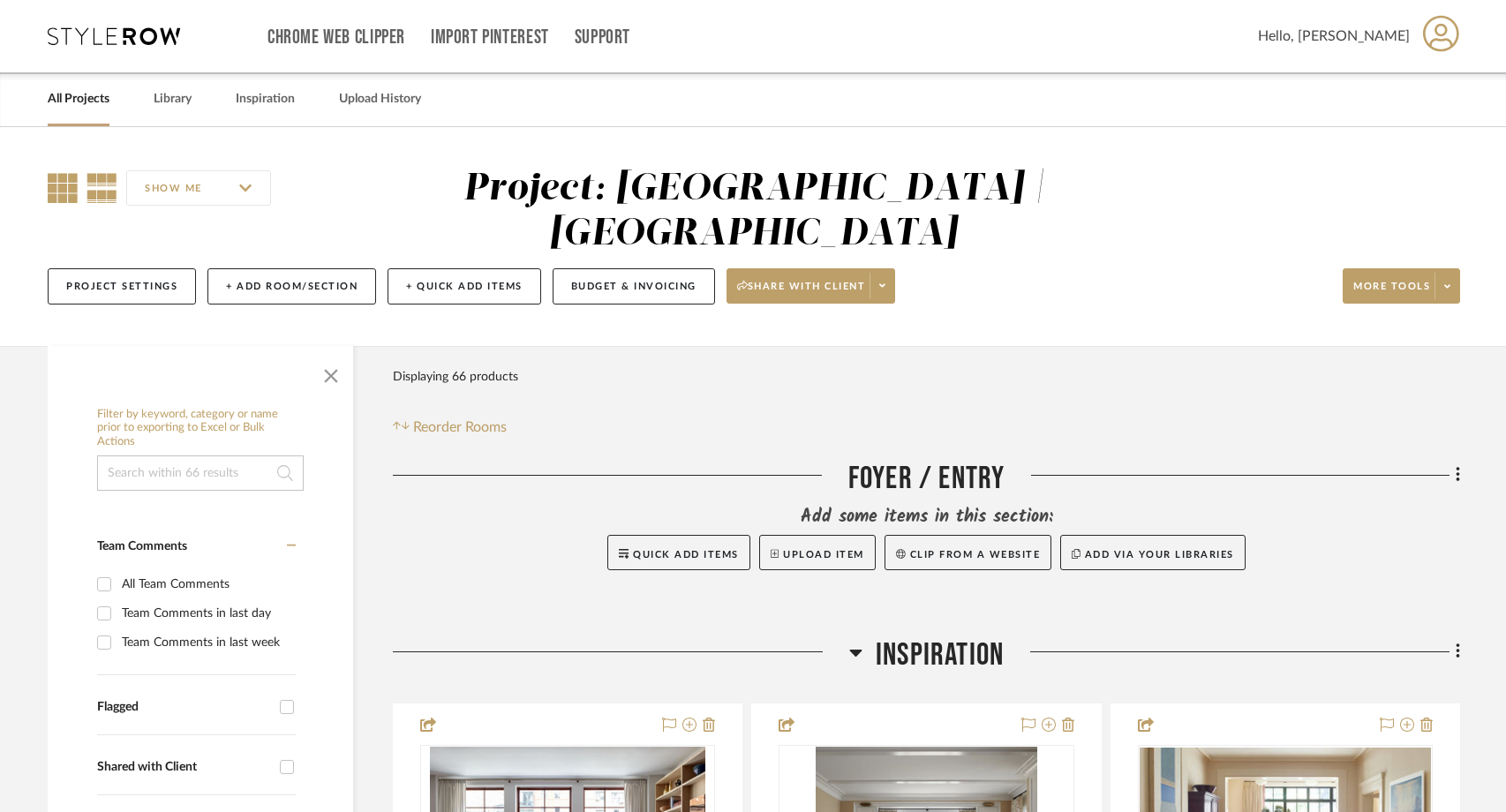 click 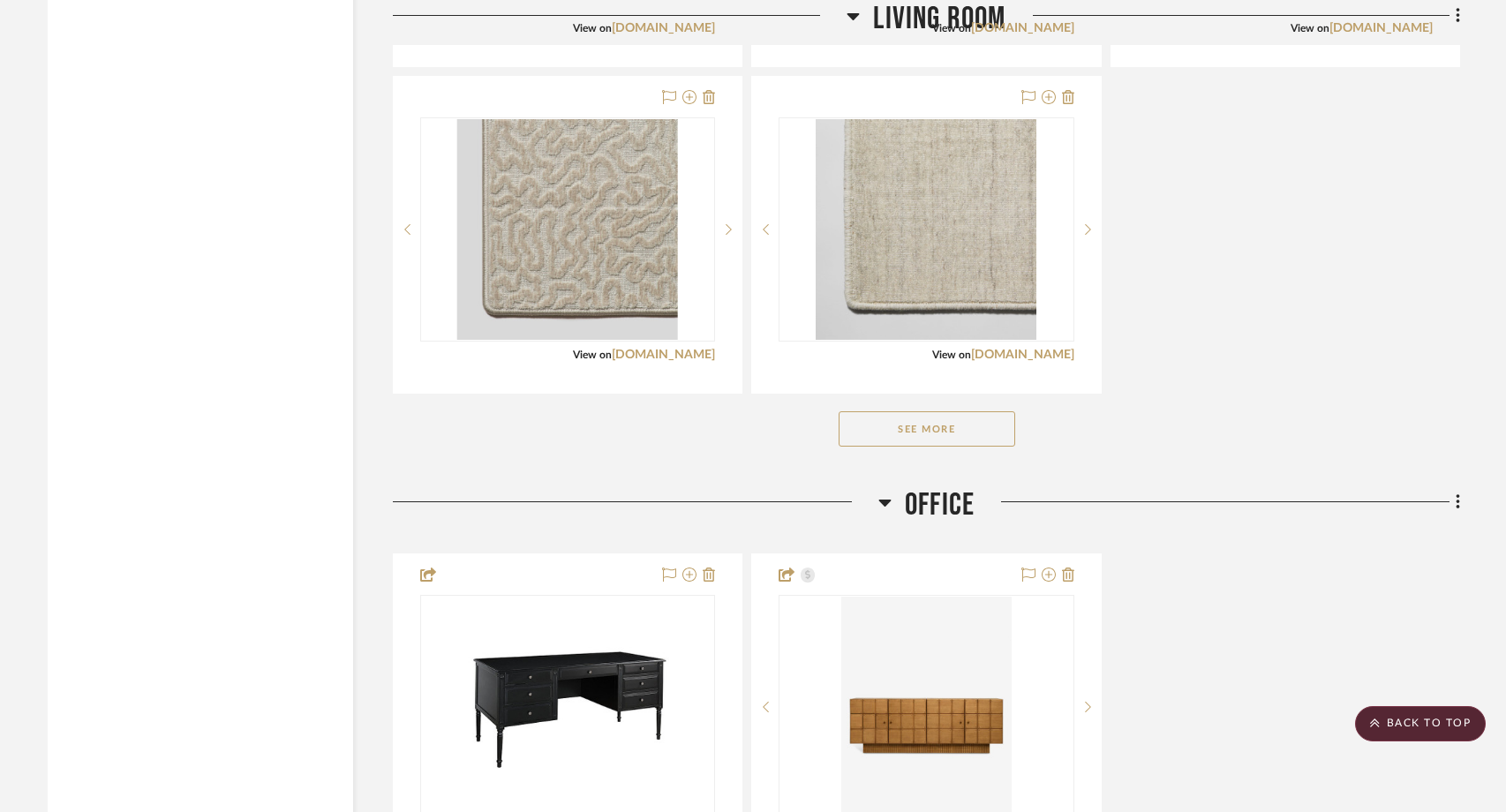 click on "See More" 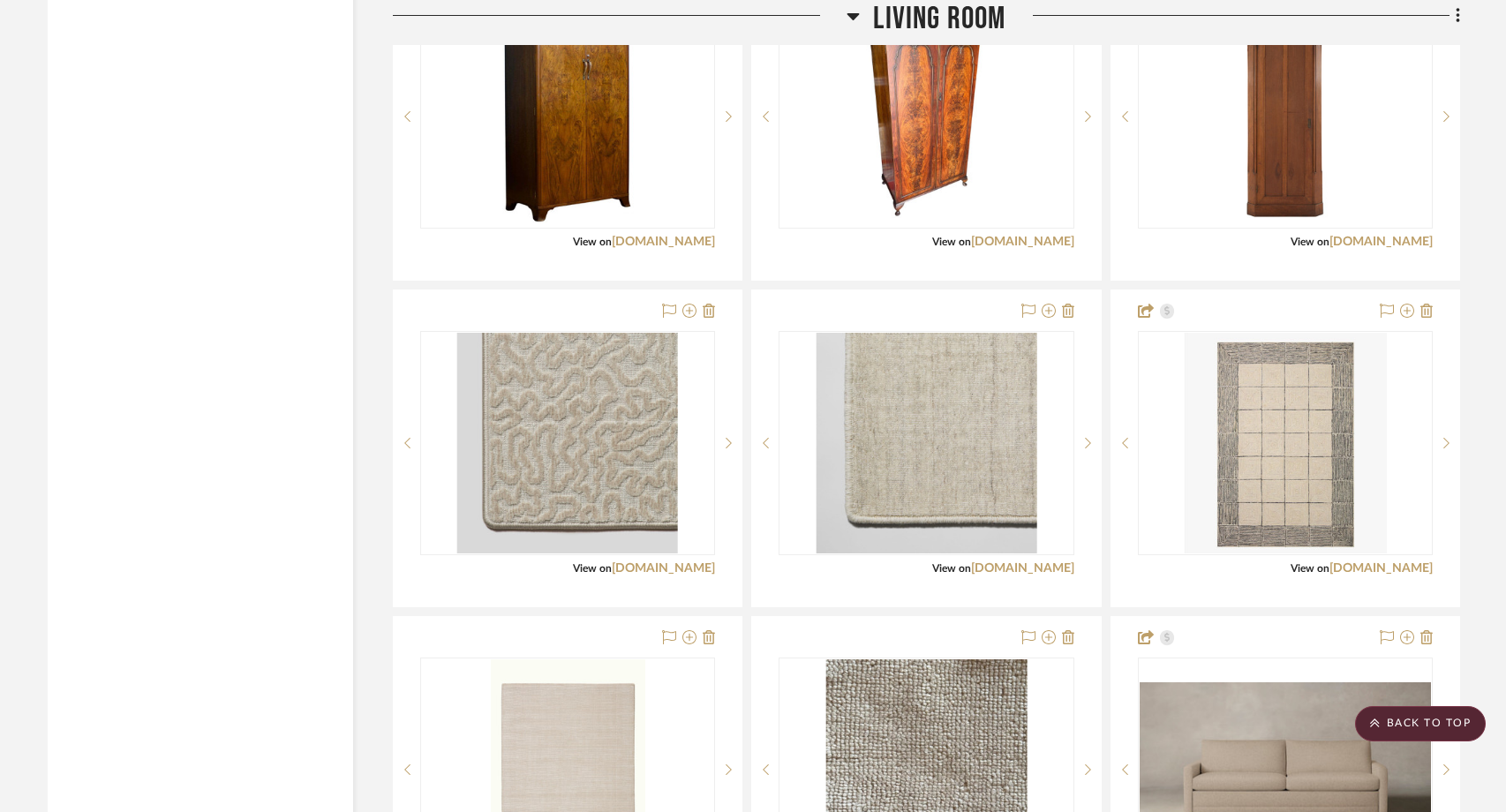 scroll, scrollTop: 3349, scrollLeft: 0, axis: vertical 